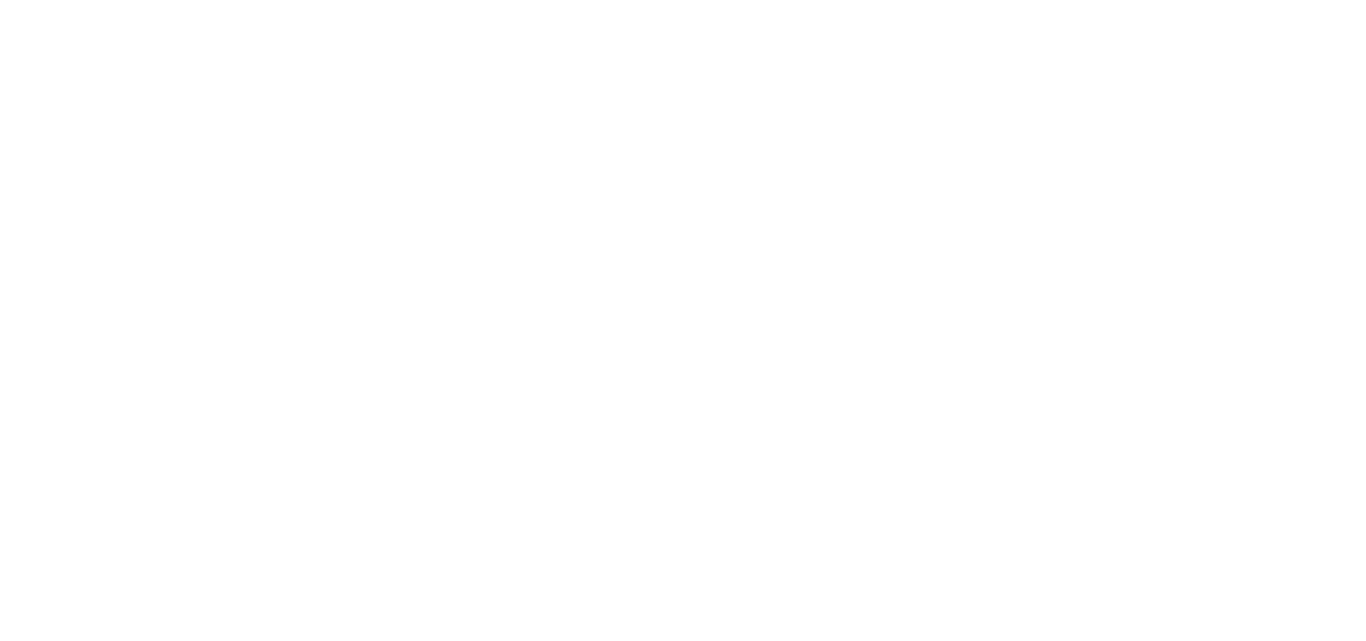 scroll, scrollTop: 0, scrollLeft: 0, axis: both 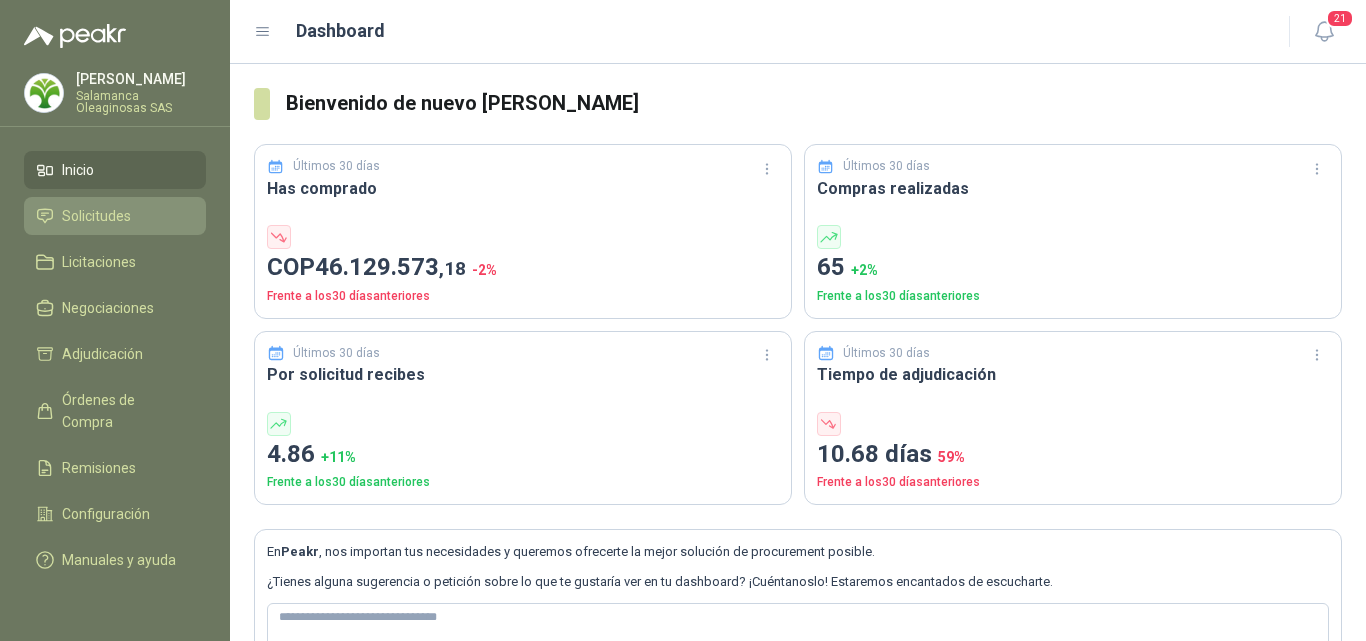 click on "Solicitudes" at bounding box center [96, 216] 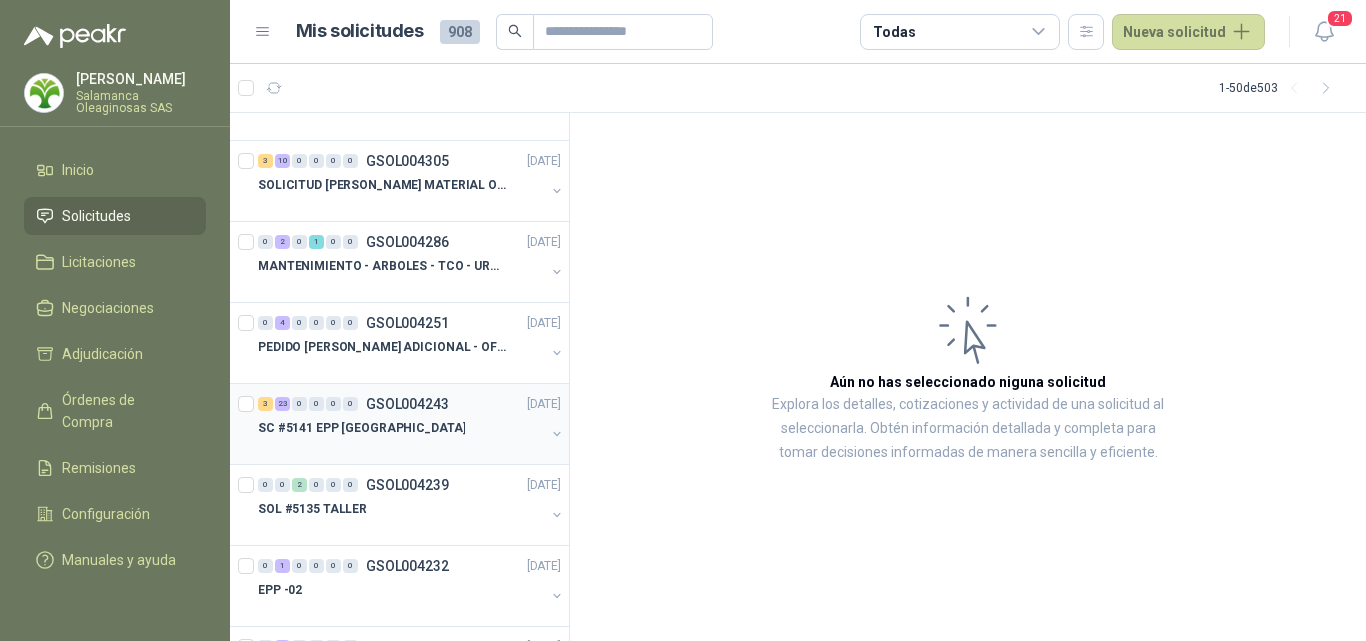 scroll, scrollTop: 0, scrollLeft: 0, axis: both 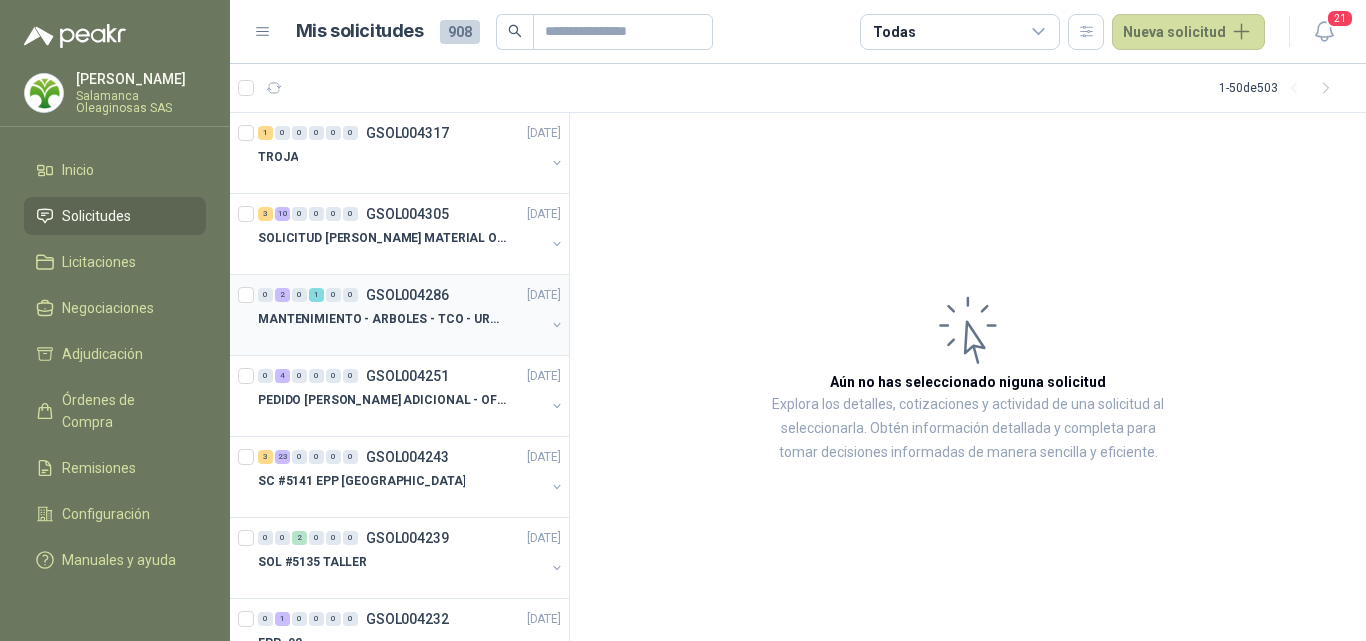 click at bounding box center (401, 339) 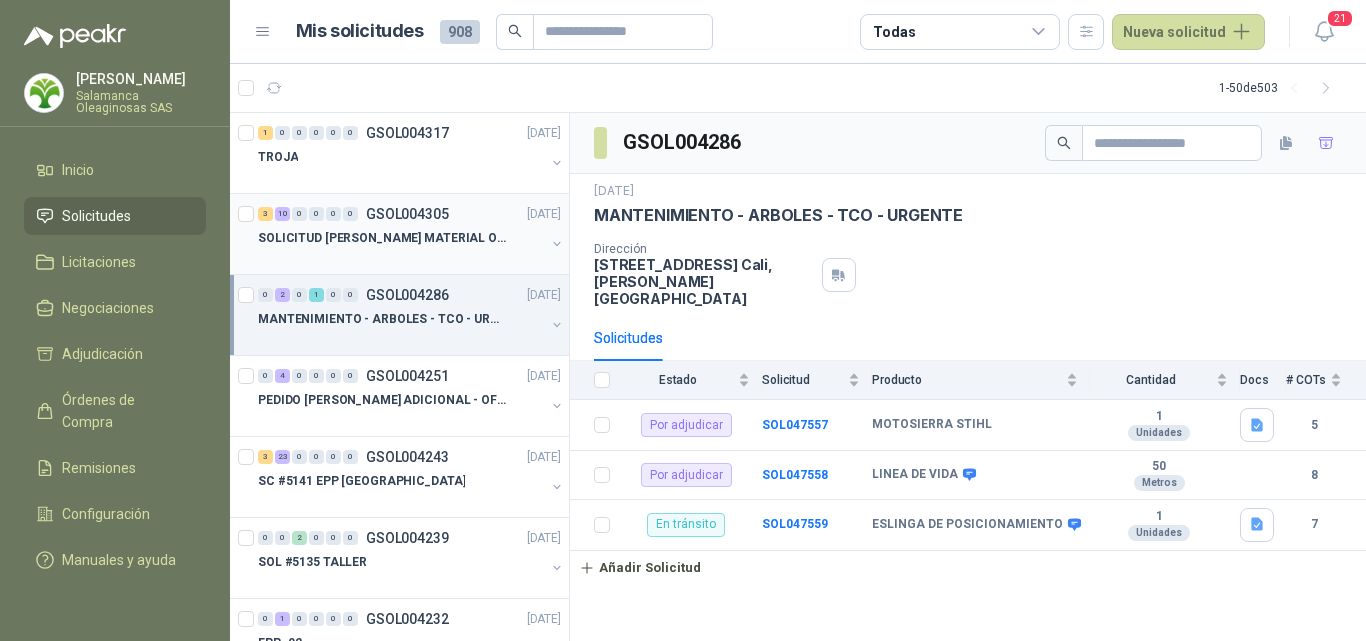 click on "SOLICITUD [PERSON_NAME] MATERIAL OBRA EDIFICIO" at bounding box center [382, 238] 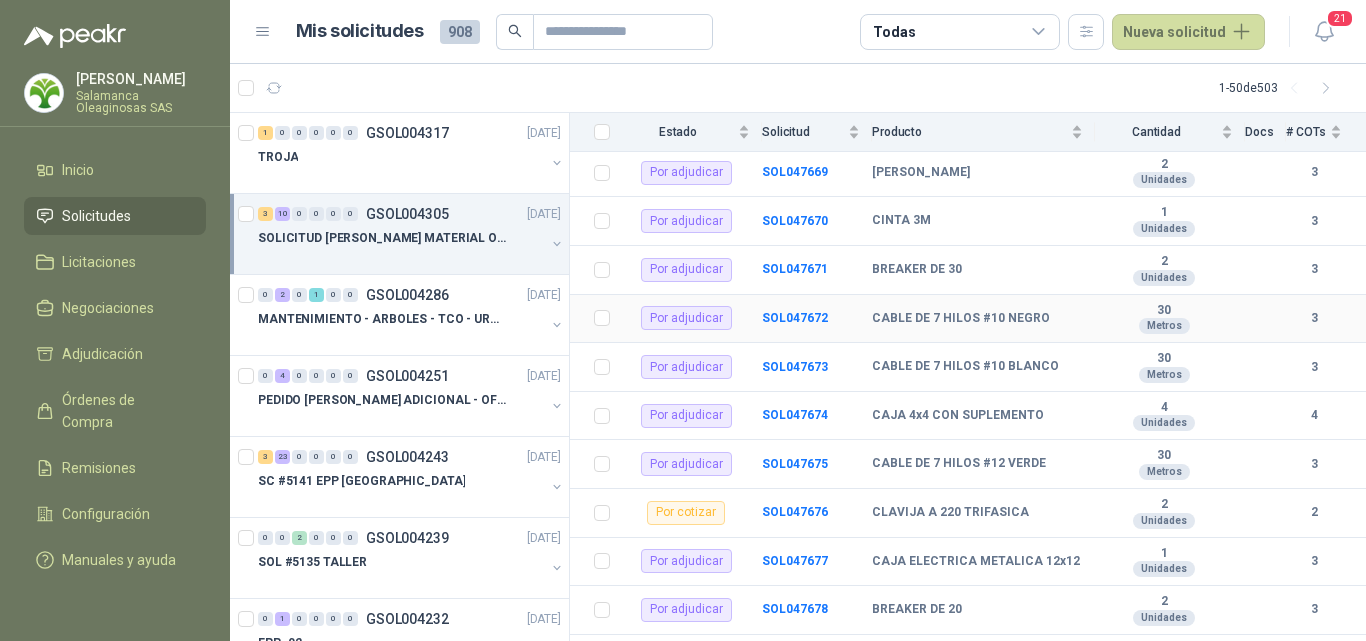 scroll, scrollTop: 407, scrollLeft: 0, axis: vertical 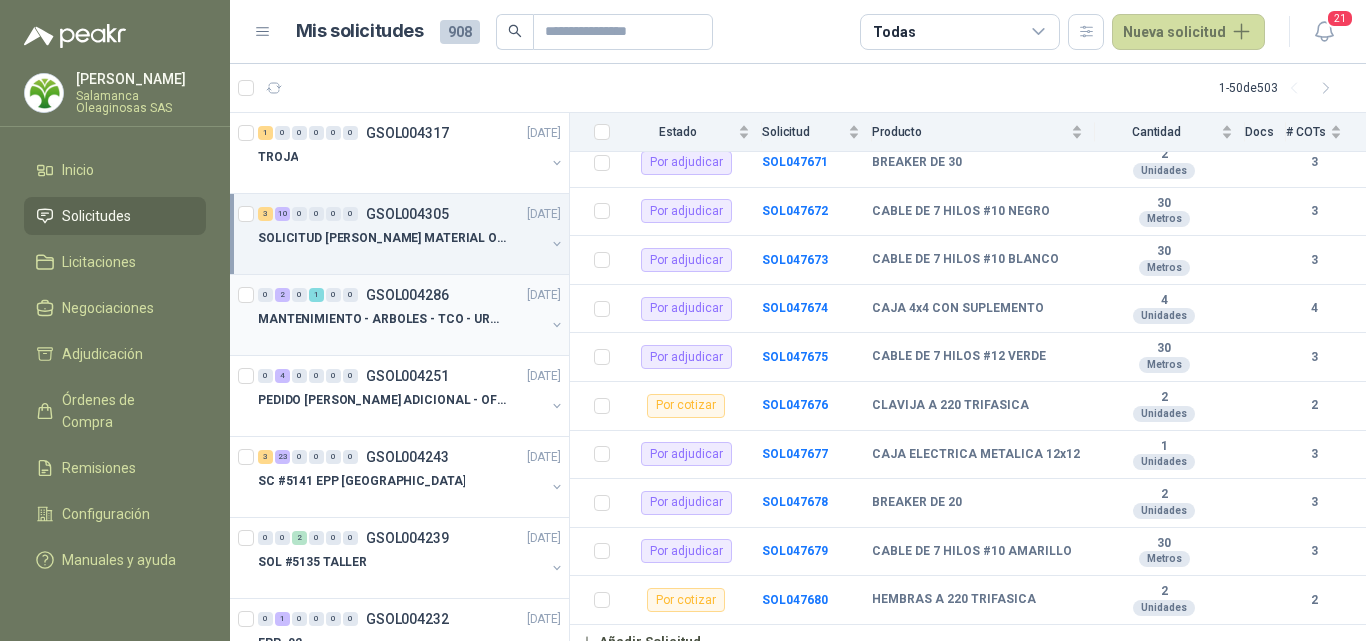 click on "MANTENIMIENTO - ARBOLES  - TCO - URGENTE" at bounding box center (382, 319) 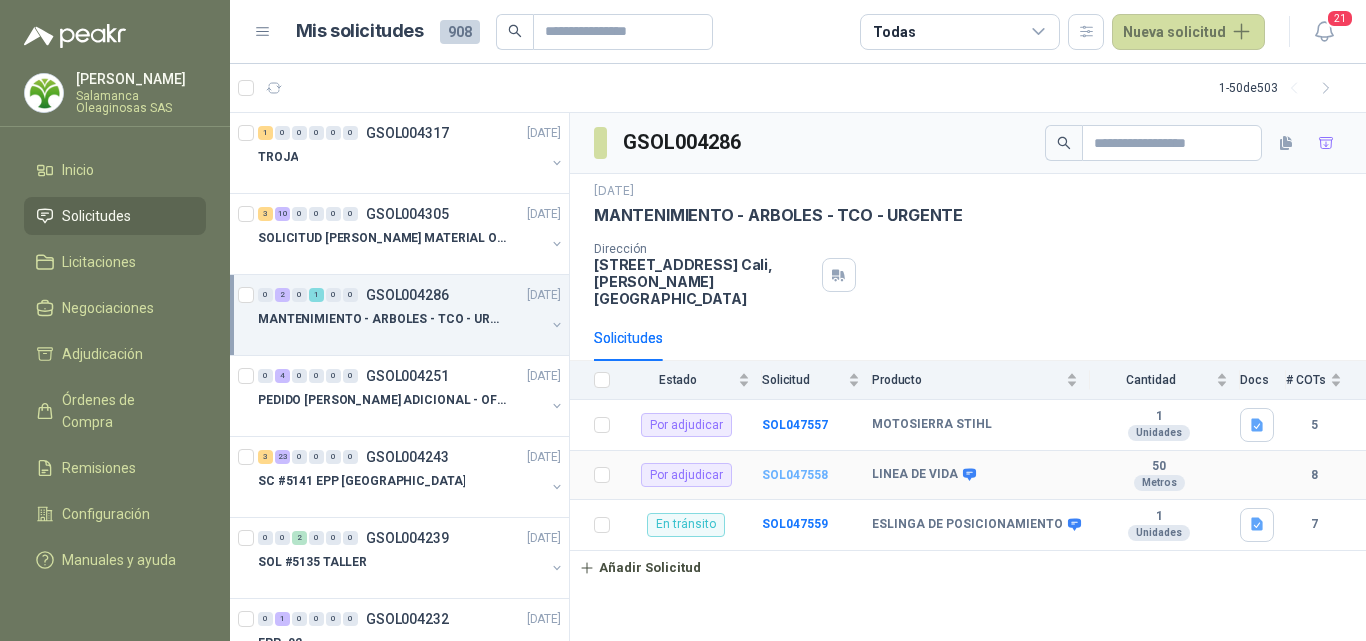 click on "SOL047558" at bounding box center (795, 475) 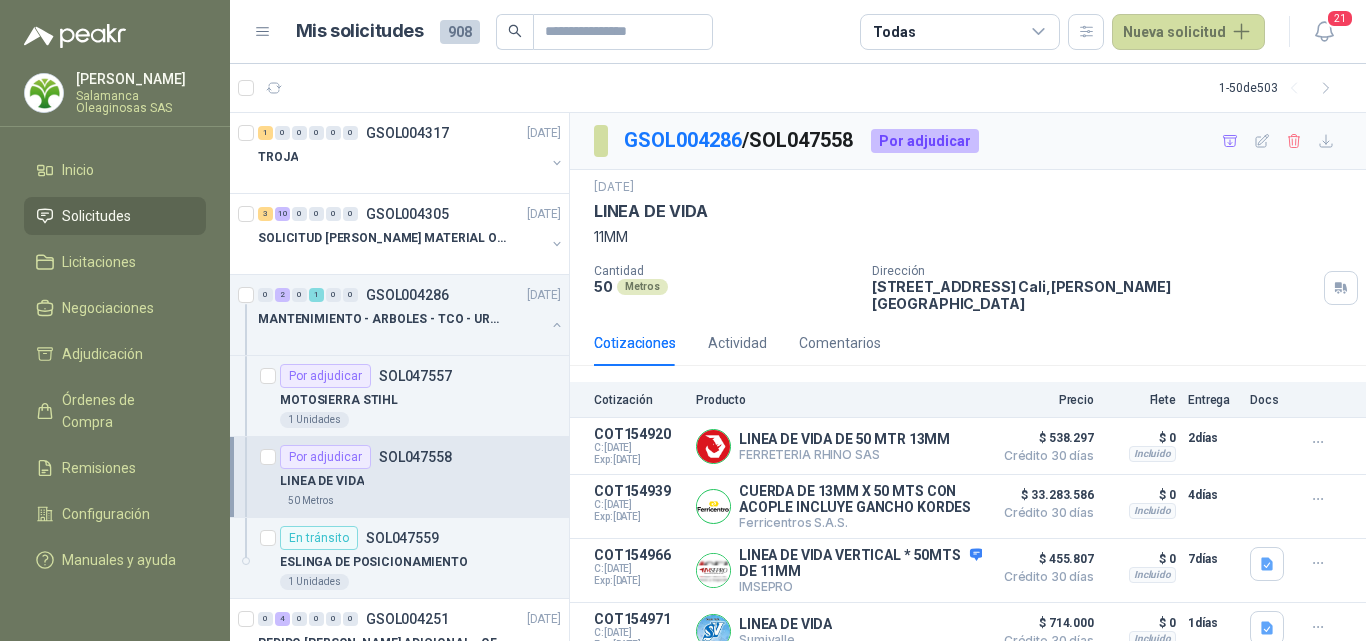 scroll, scrollTop: 266, scrollLeft: 0, axis: vertical 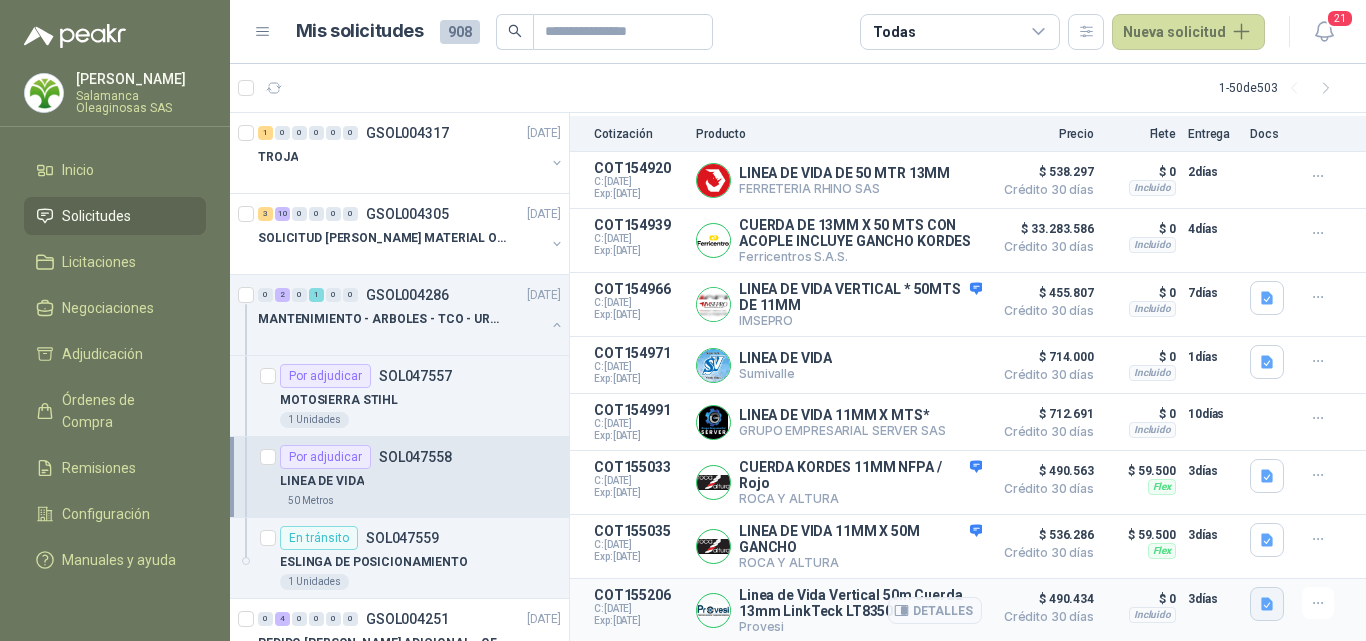 click 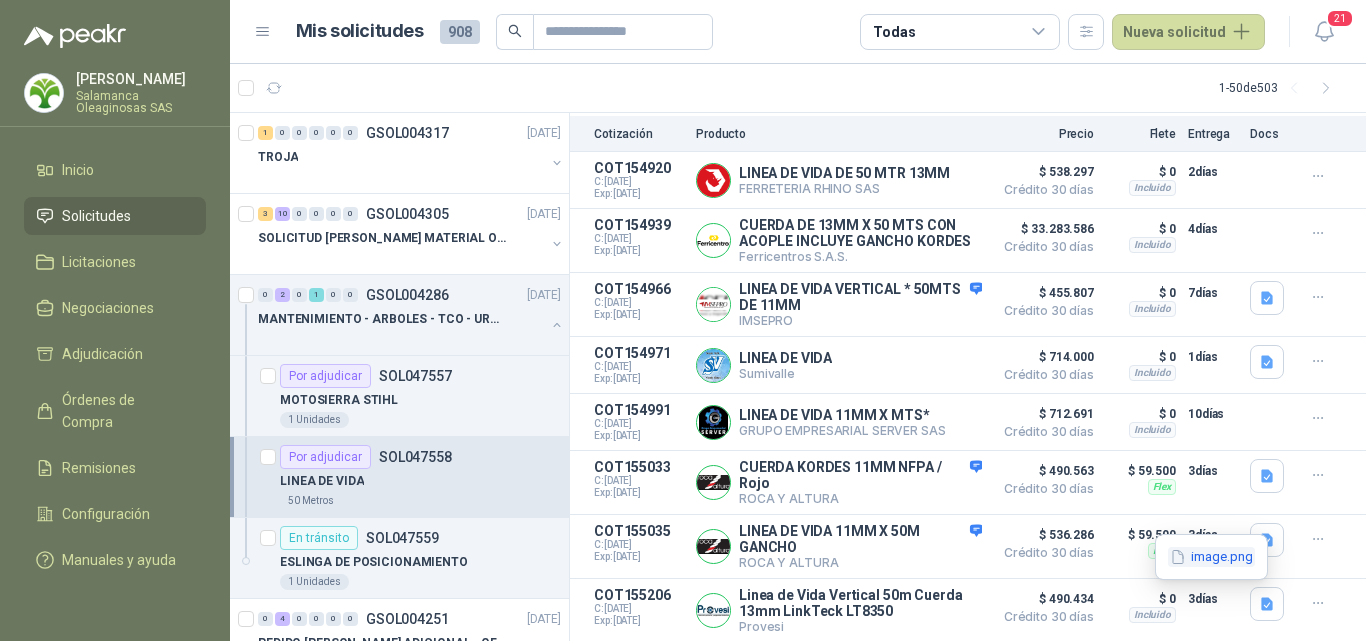 click on "image.png" at bounding box center (1211, 557) 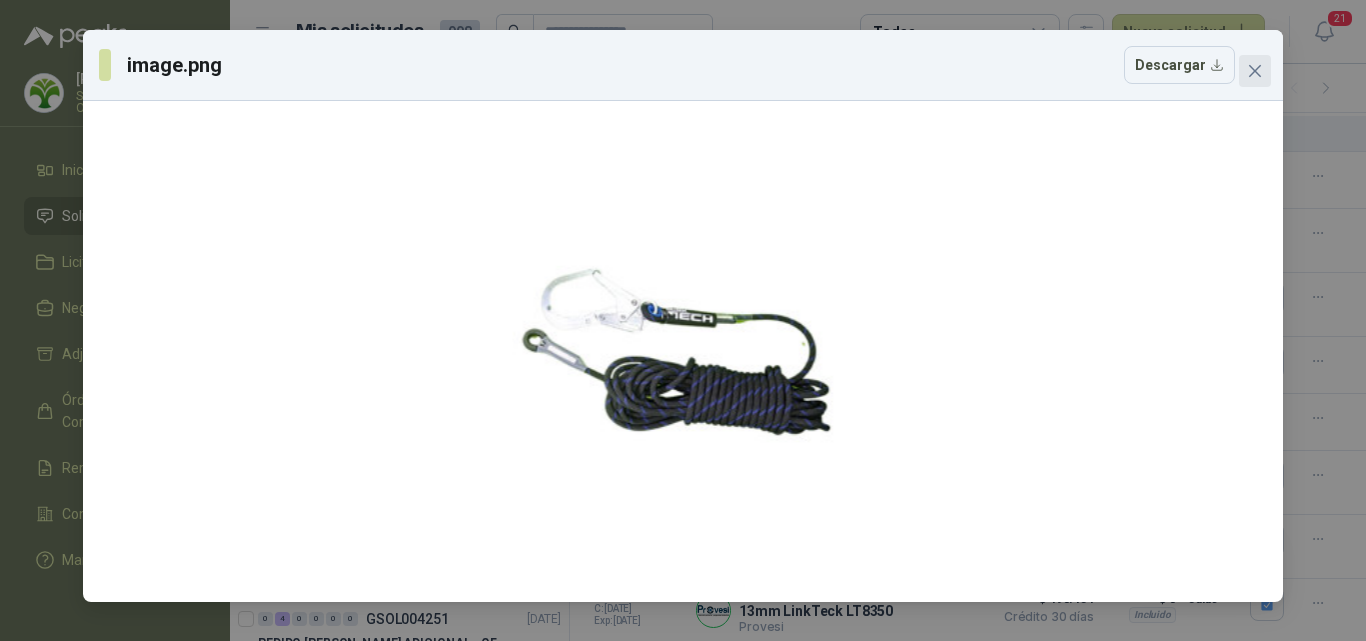 click 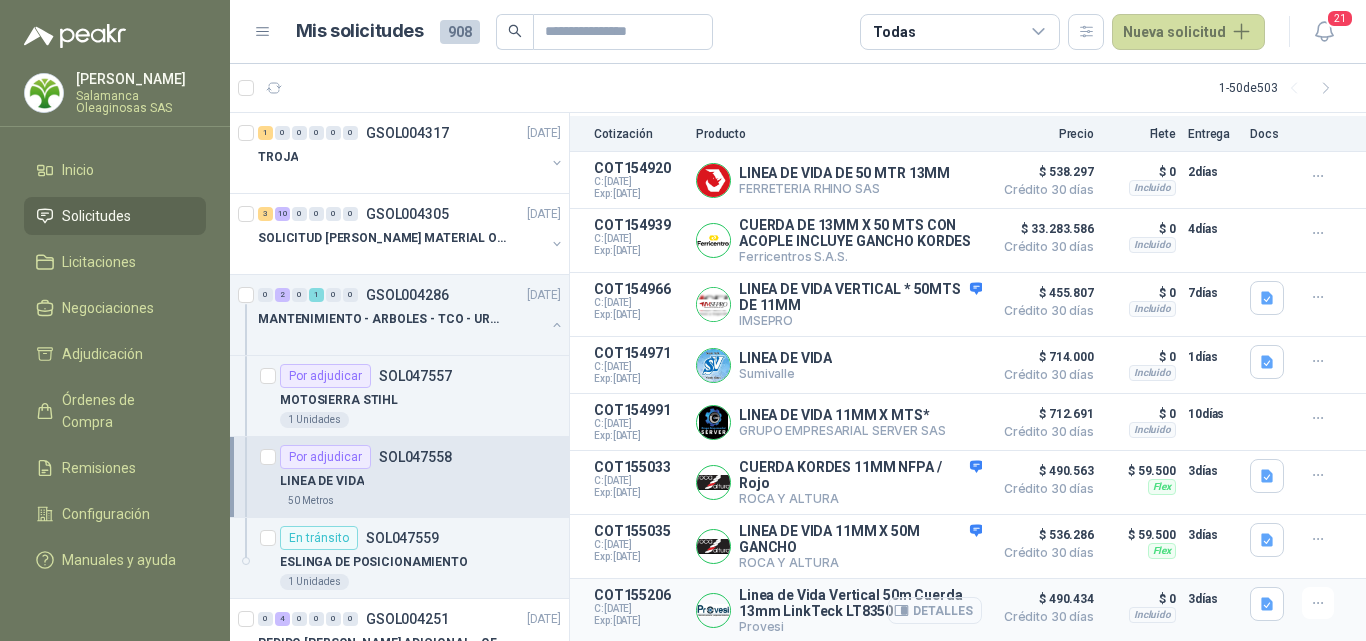 click on "Detalles" at bounding box center [935, 610] 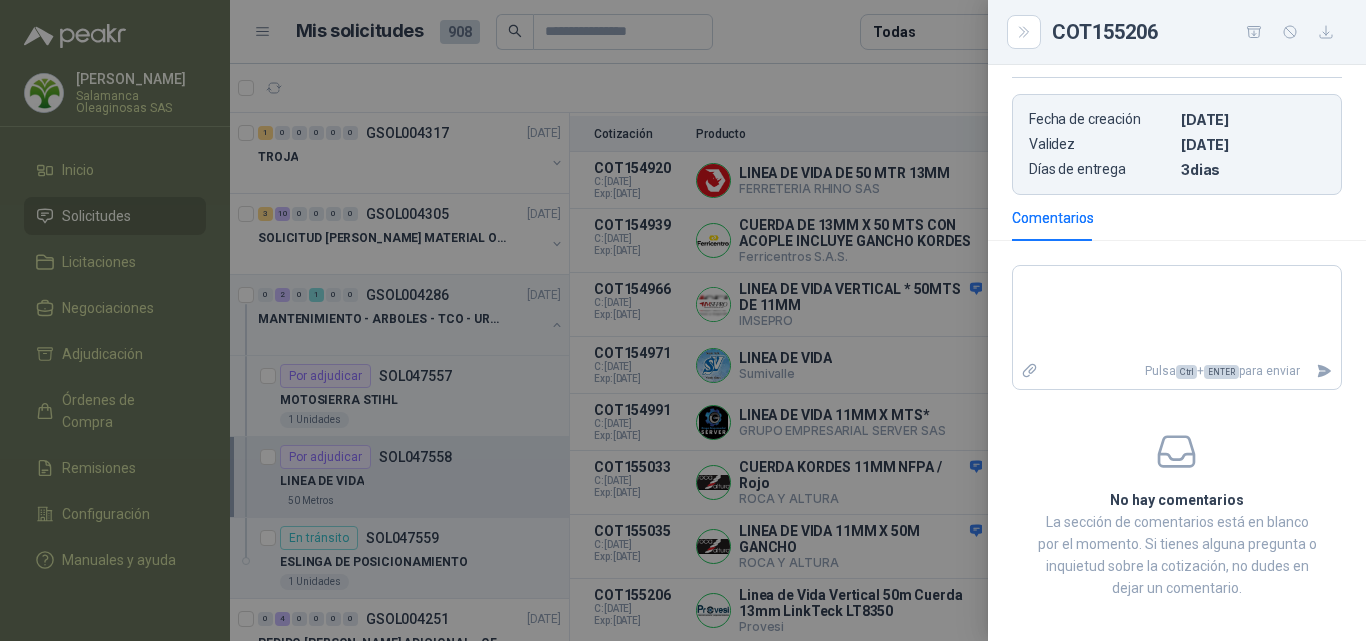 scroll, scrollTop: 514, scrollLeft: 0, axis: vertical 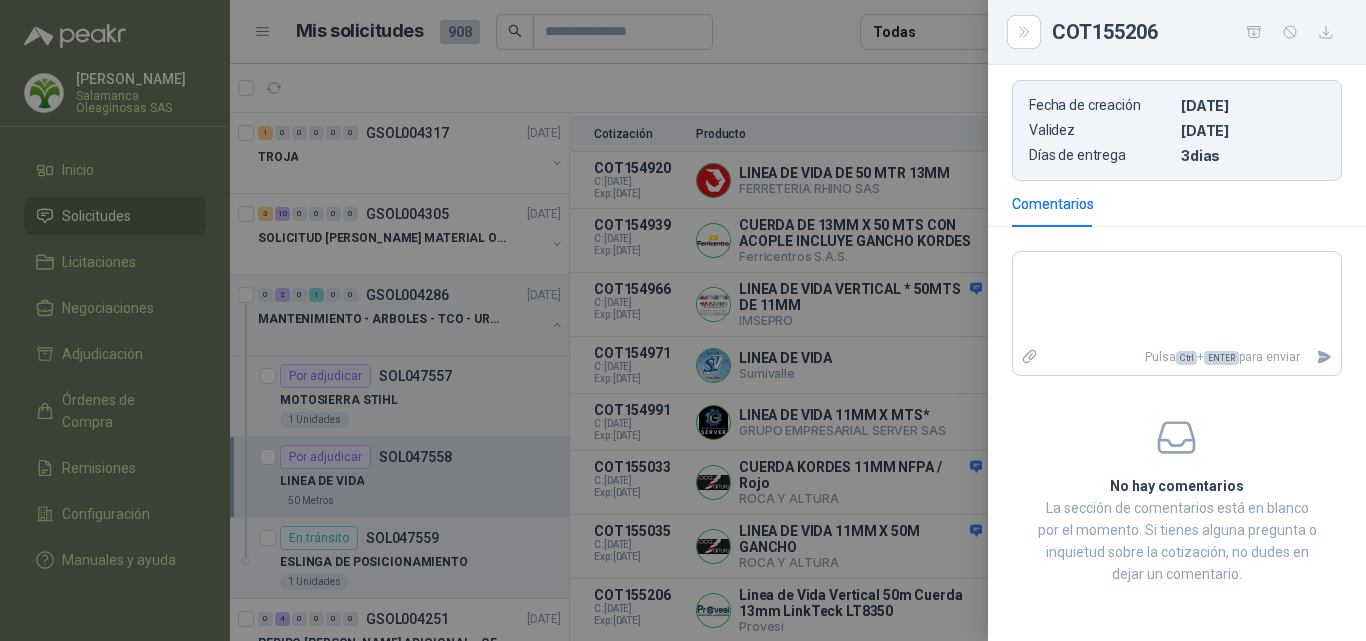 click at bounding box center (683, 320) 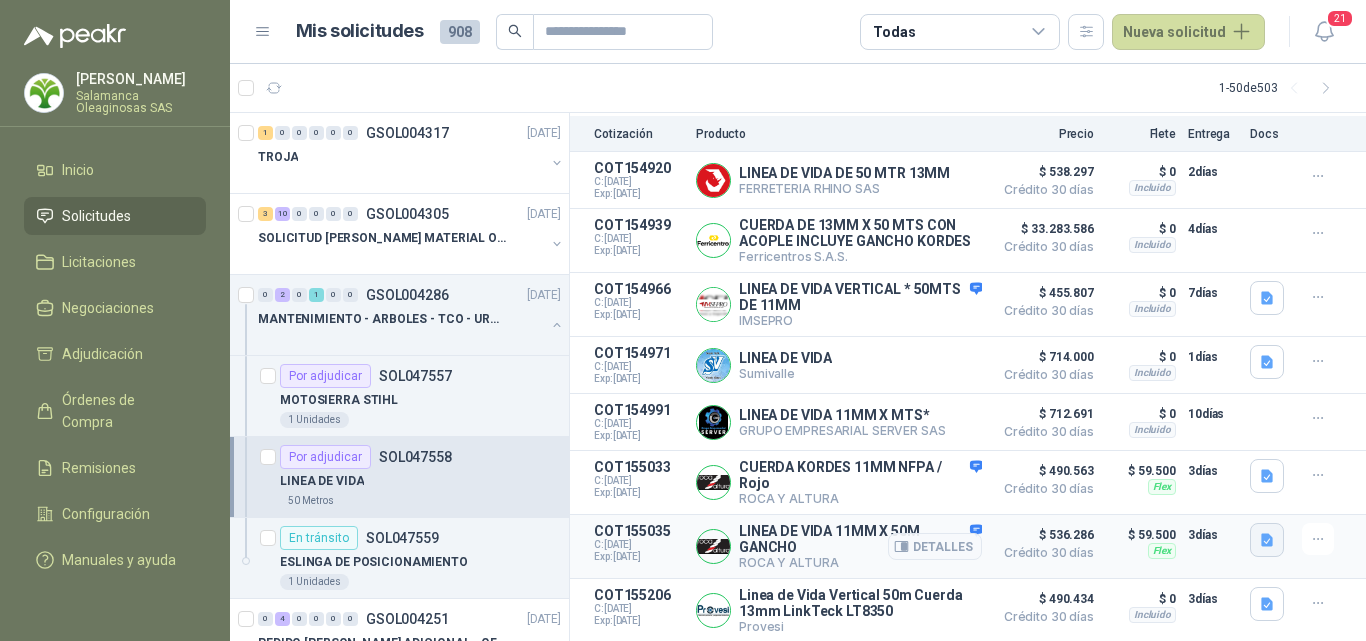 click 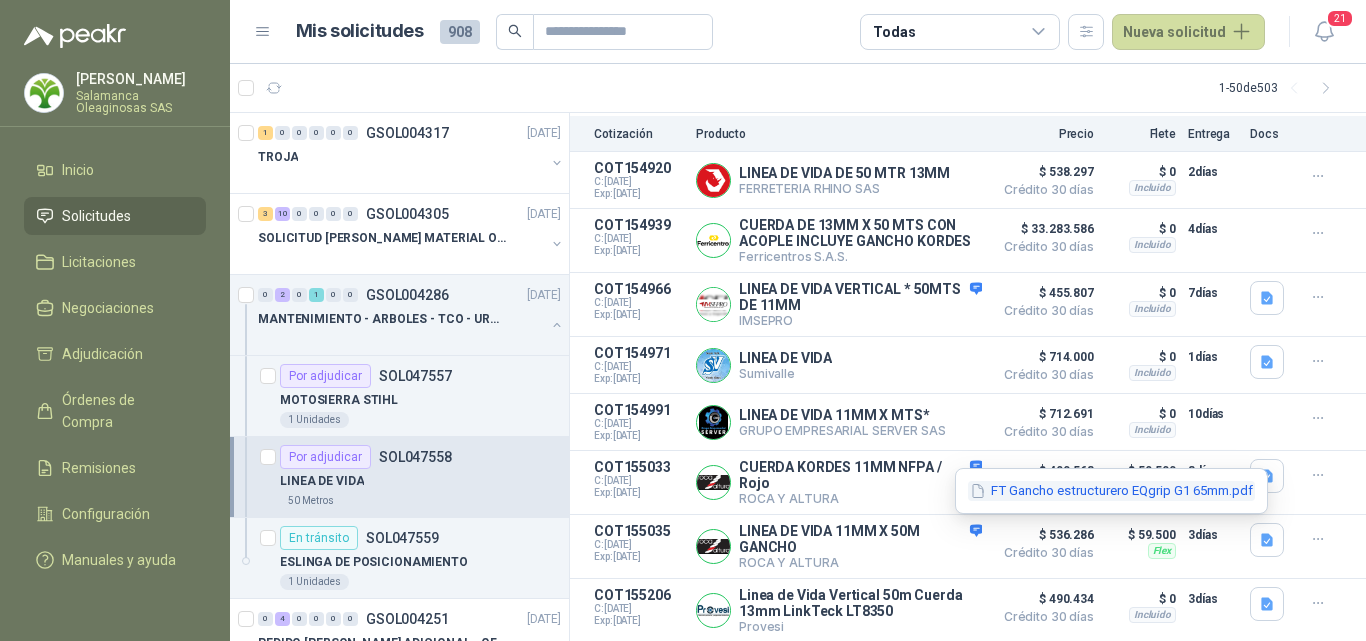 click on "FT Gancho estructurero EQgrip G1 65mm.pdf" at bounding box center [1111, 491] 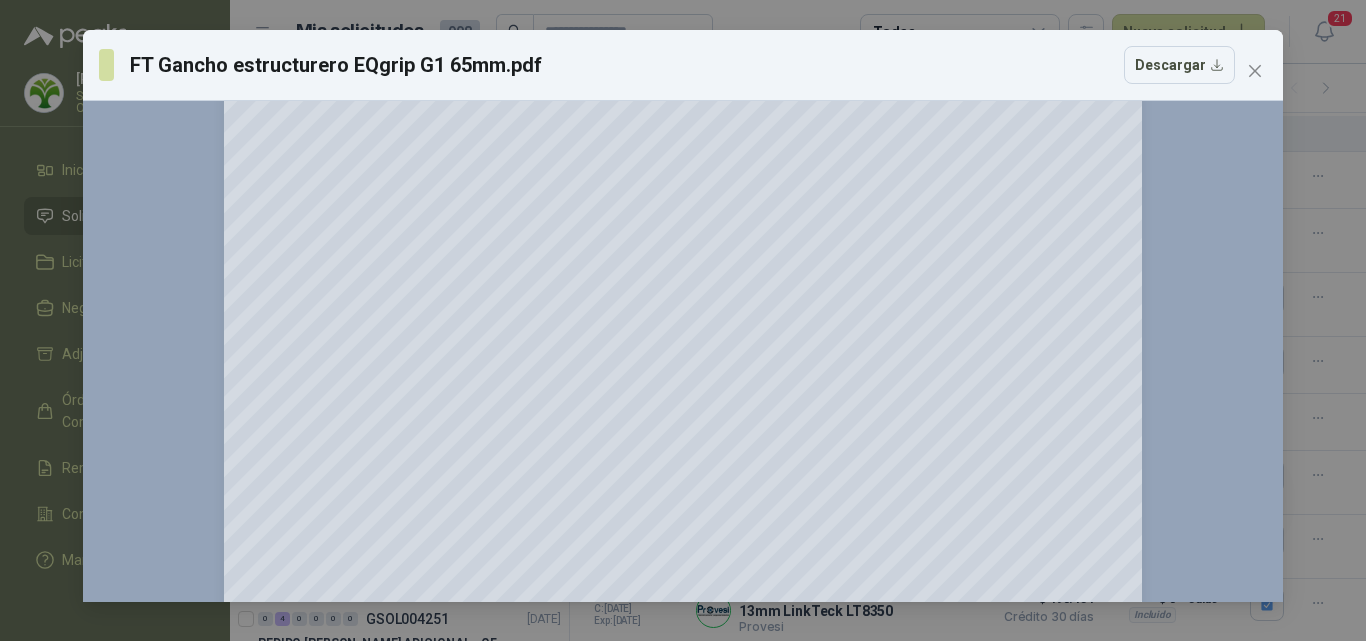 scroll, scrollTop: 719, scrollLeft: 0, axis: vertical 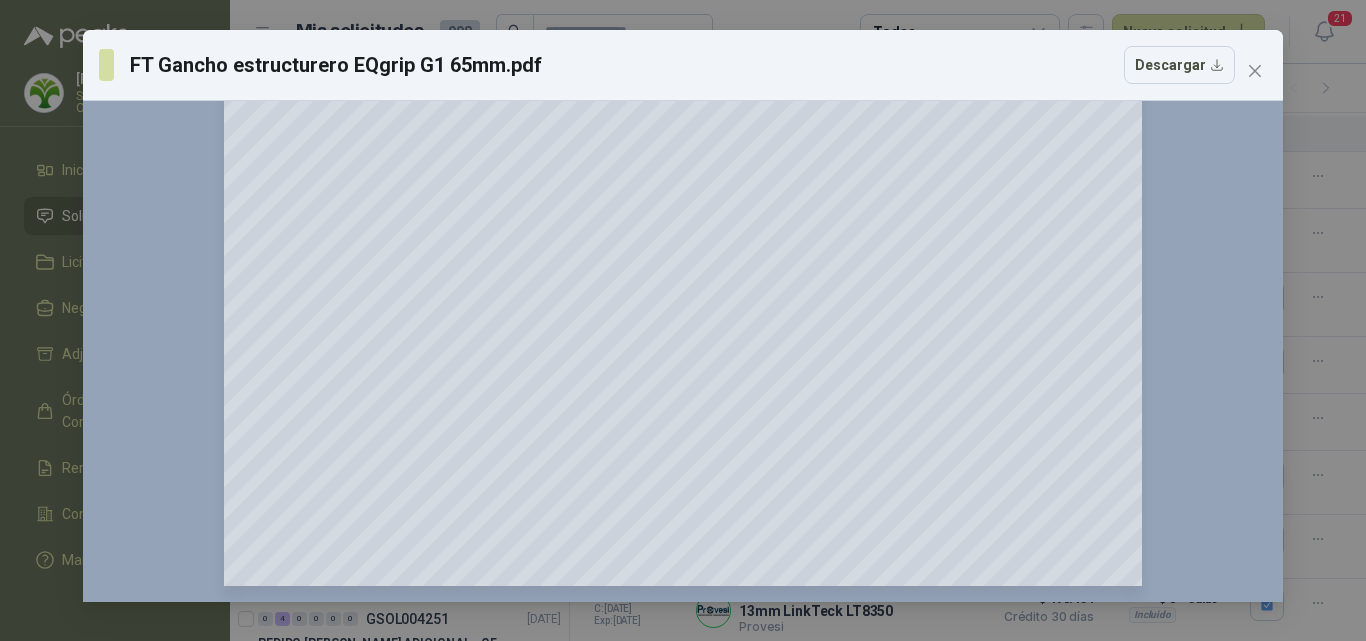 click at bounding box center (1255, 71) 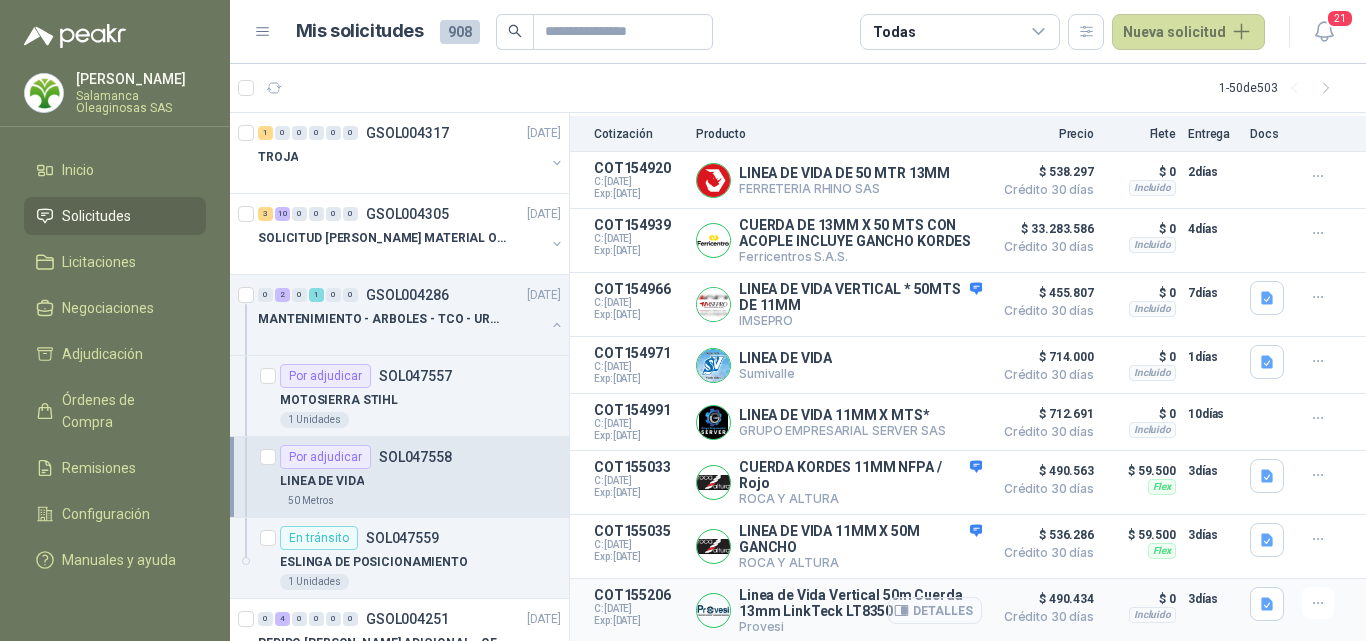 click on "Detalles" at bounding box center [935, 610] 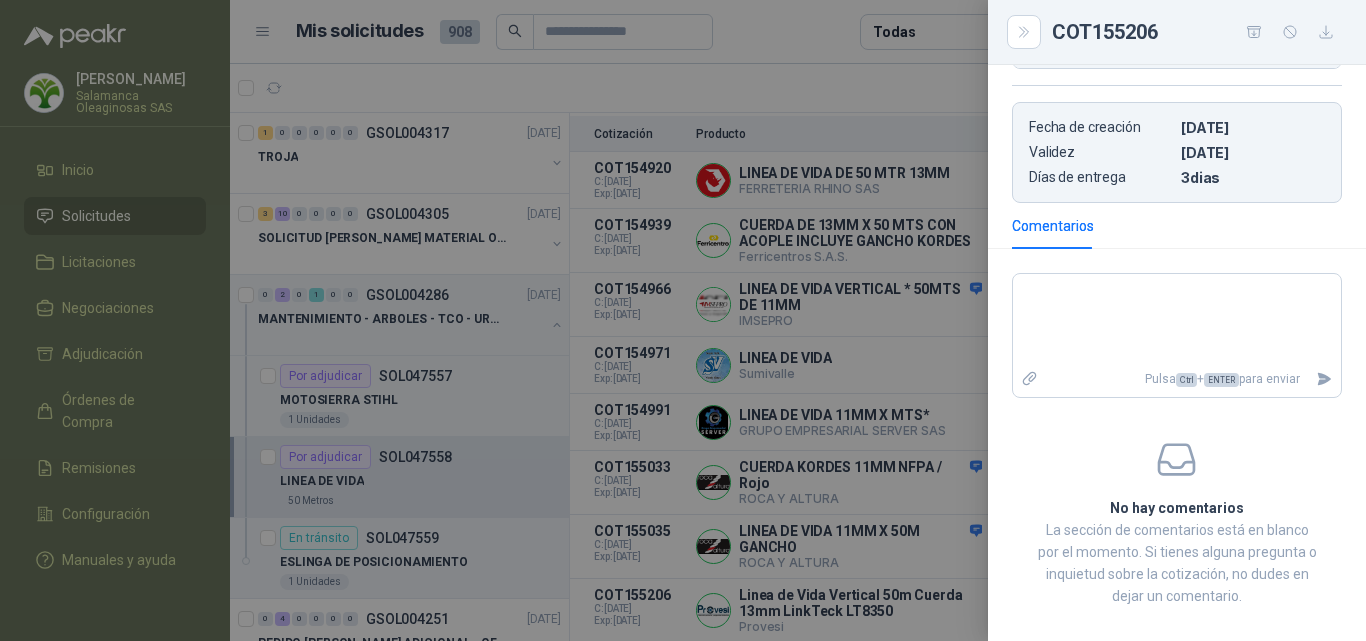scroll, scrollTop: 514, scrollLeft: 0, axis: vertical 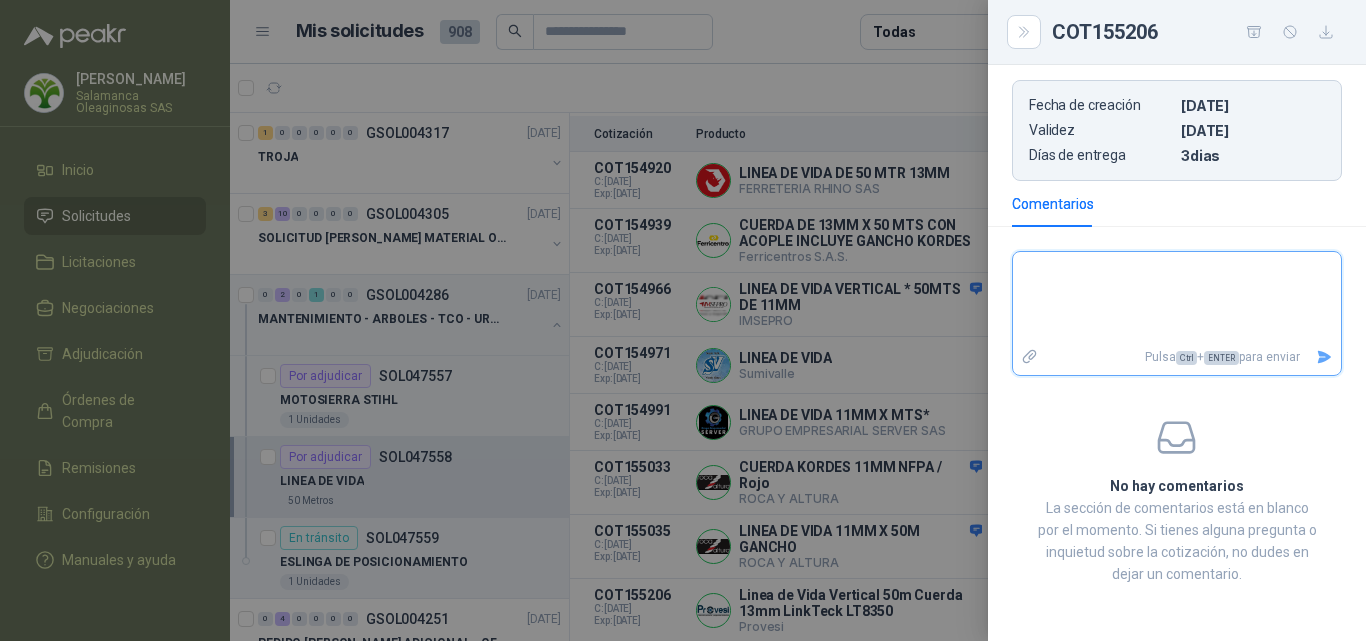 click at bounding box center [1177, 298] 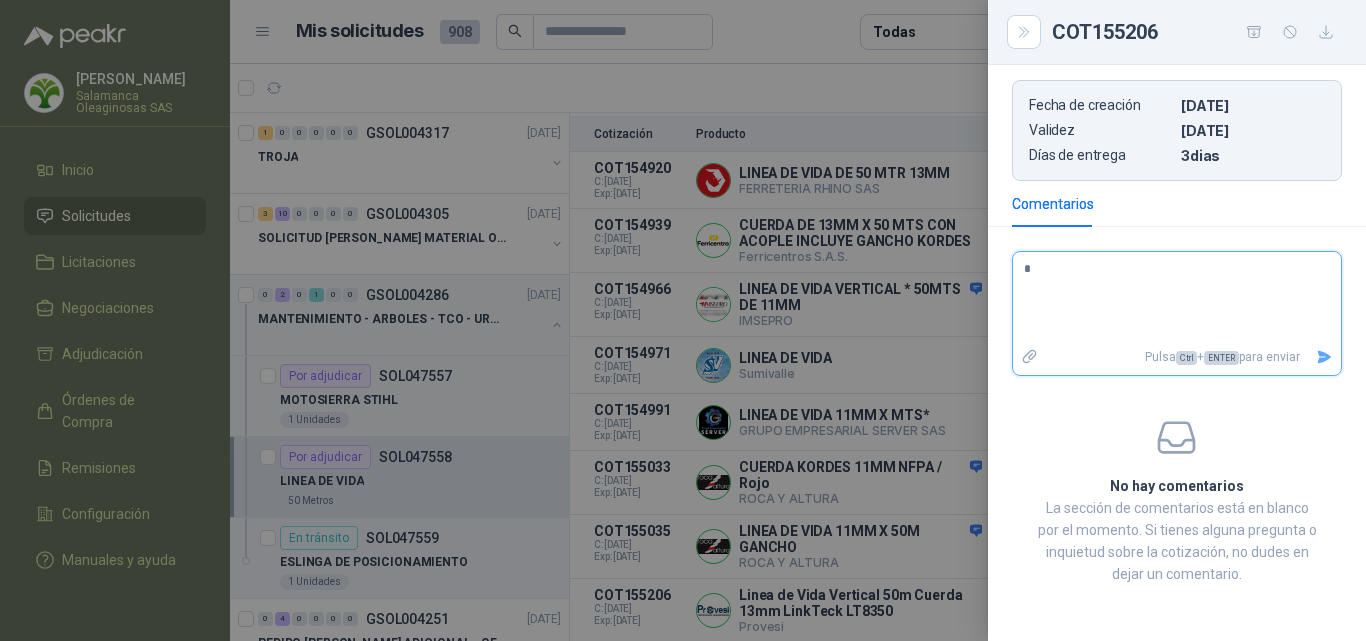 type 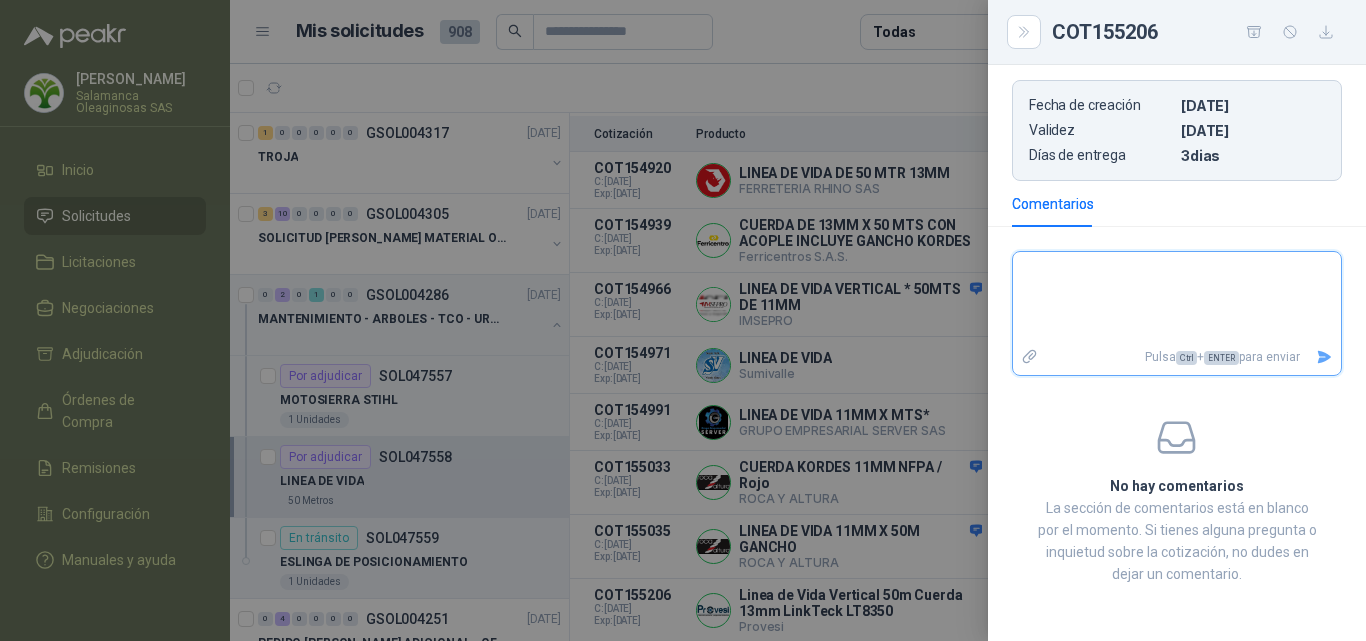 type 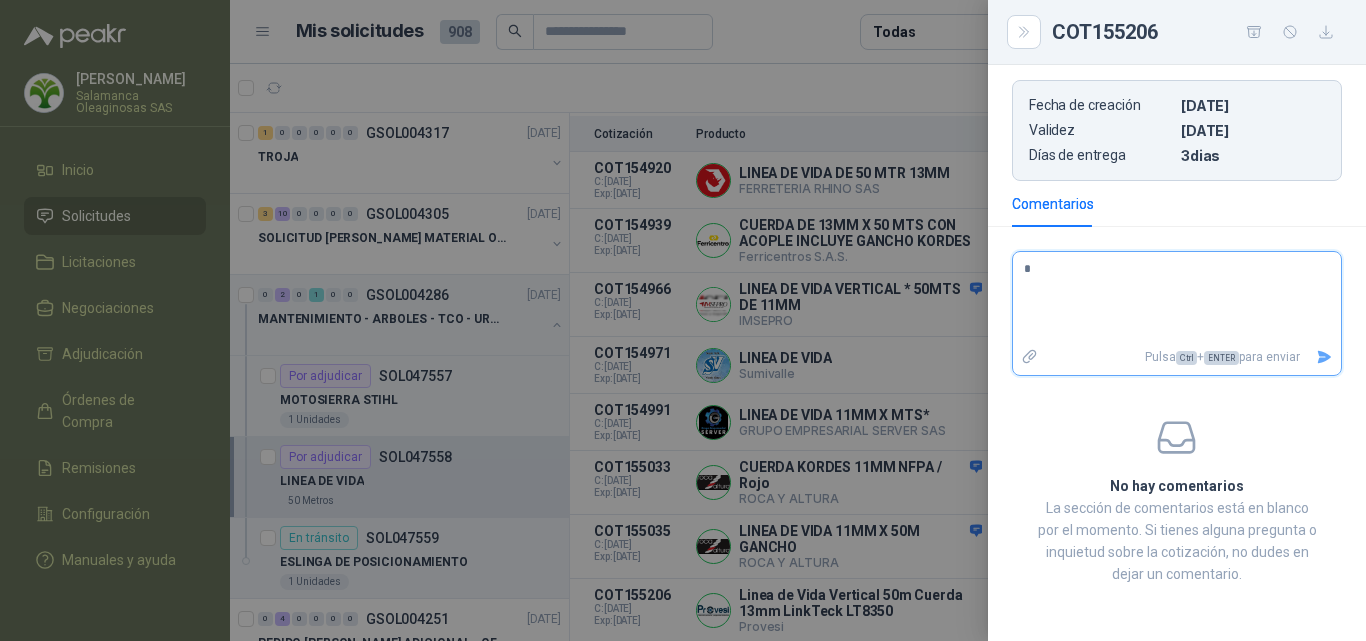type 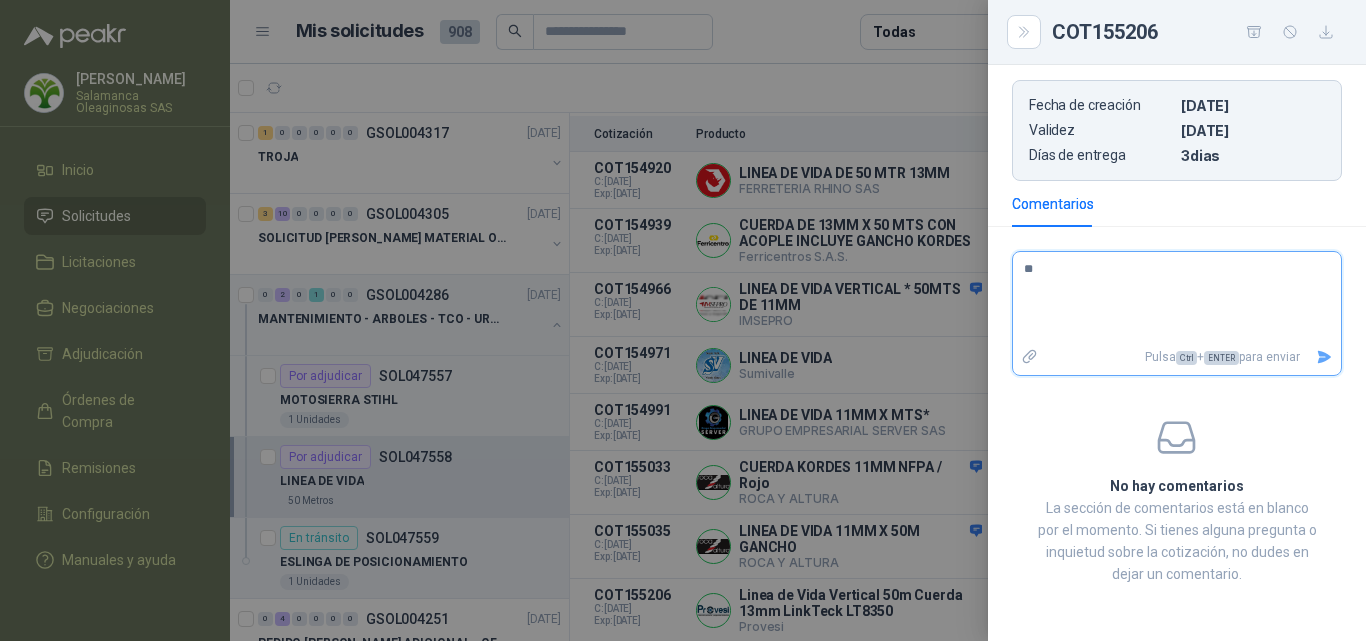 type 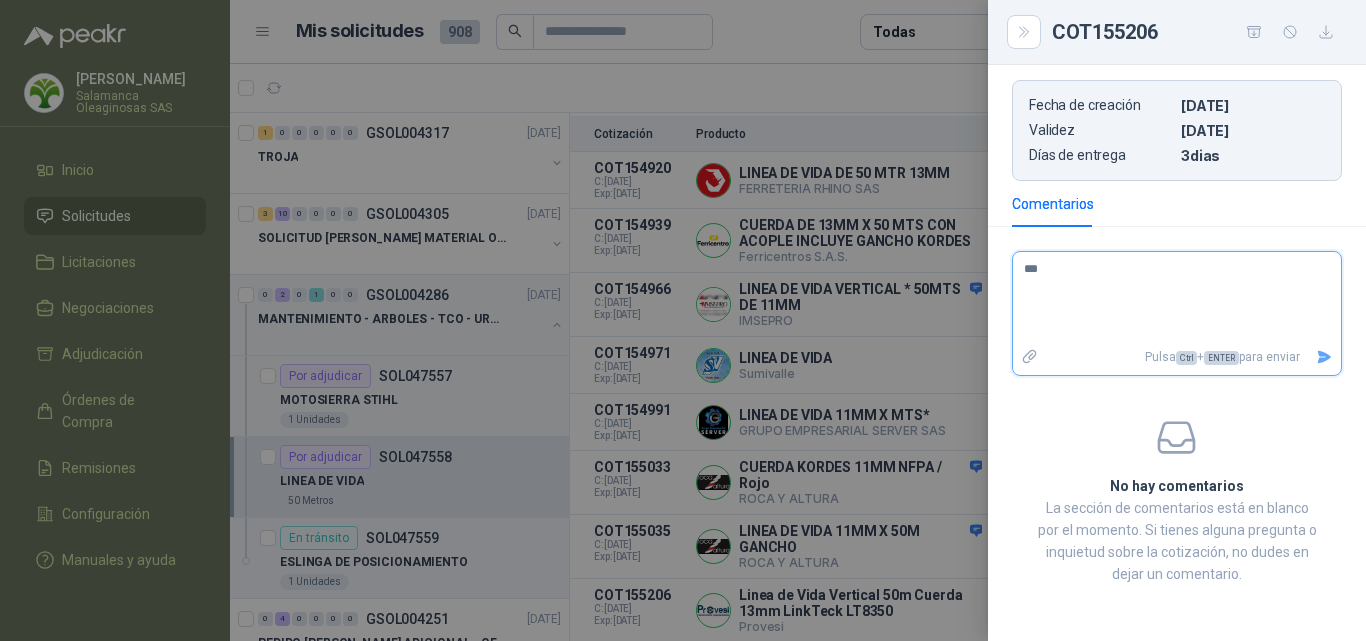 type 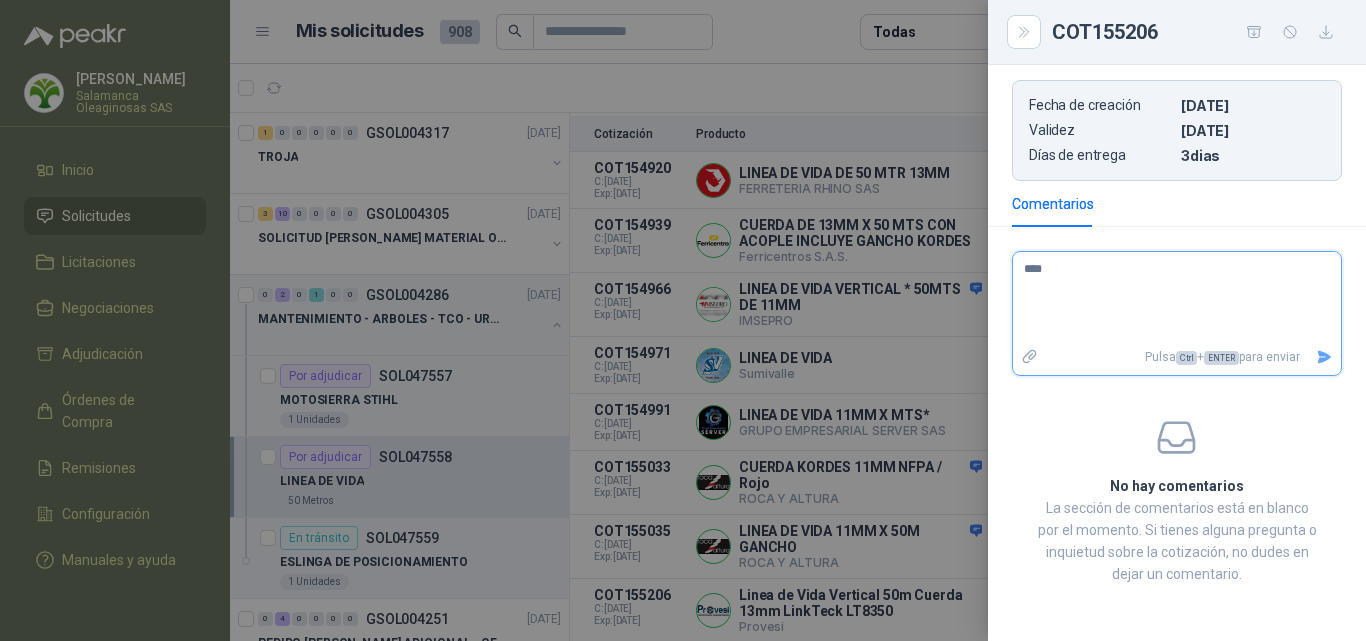 type 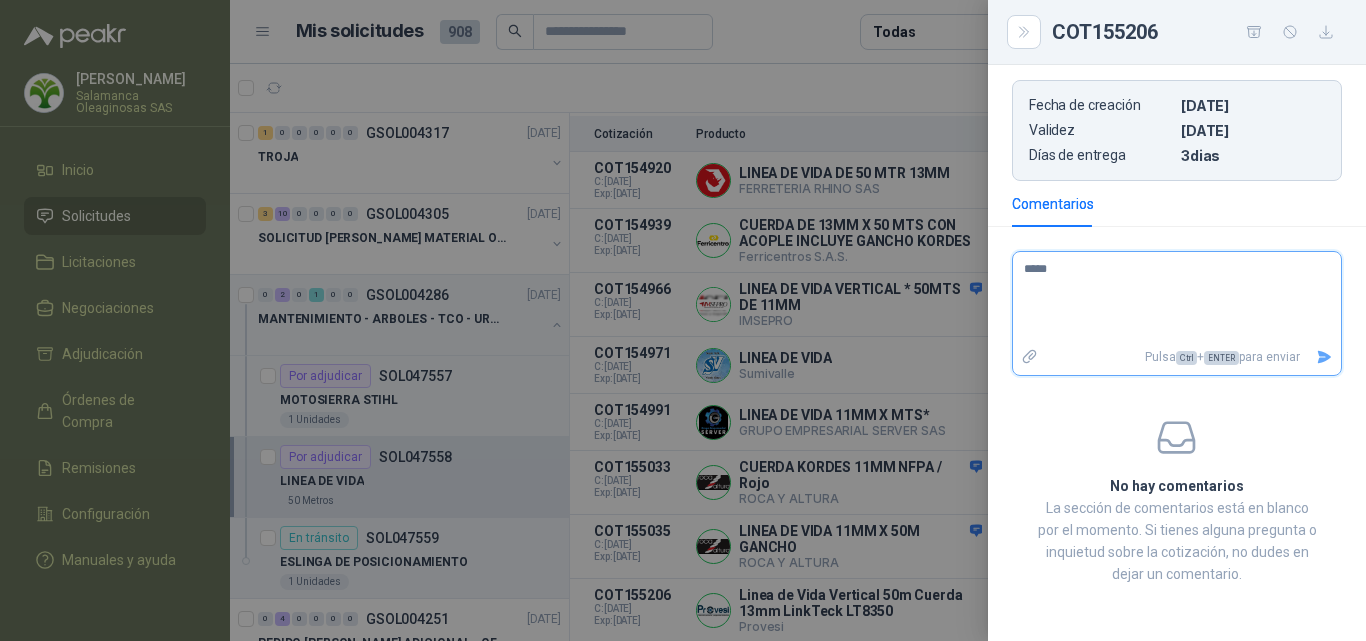 type 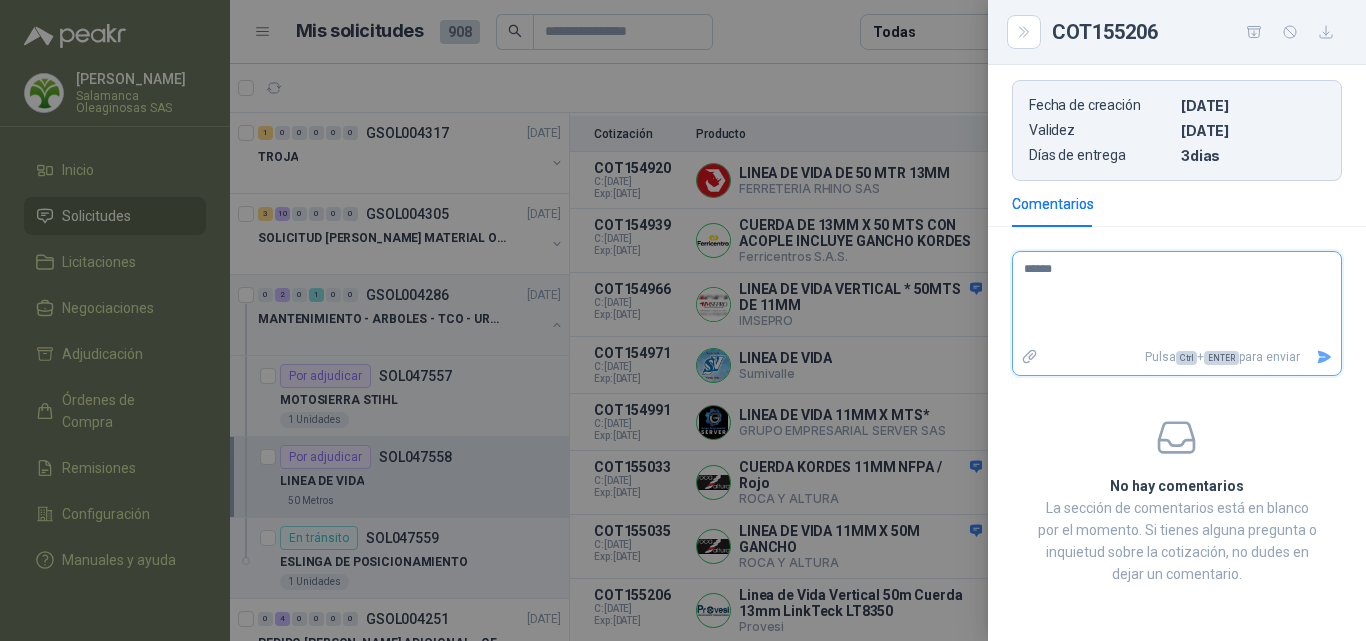 type 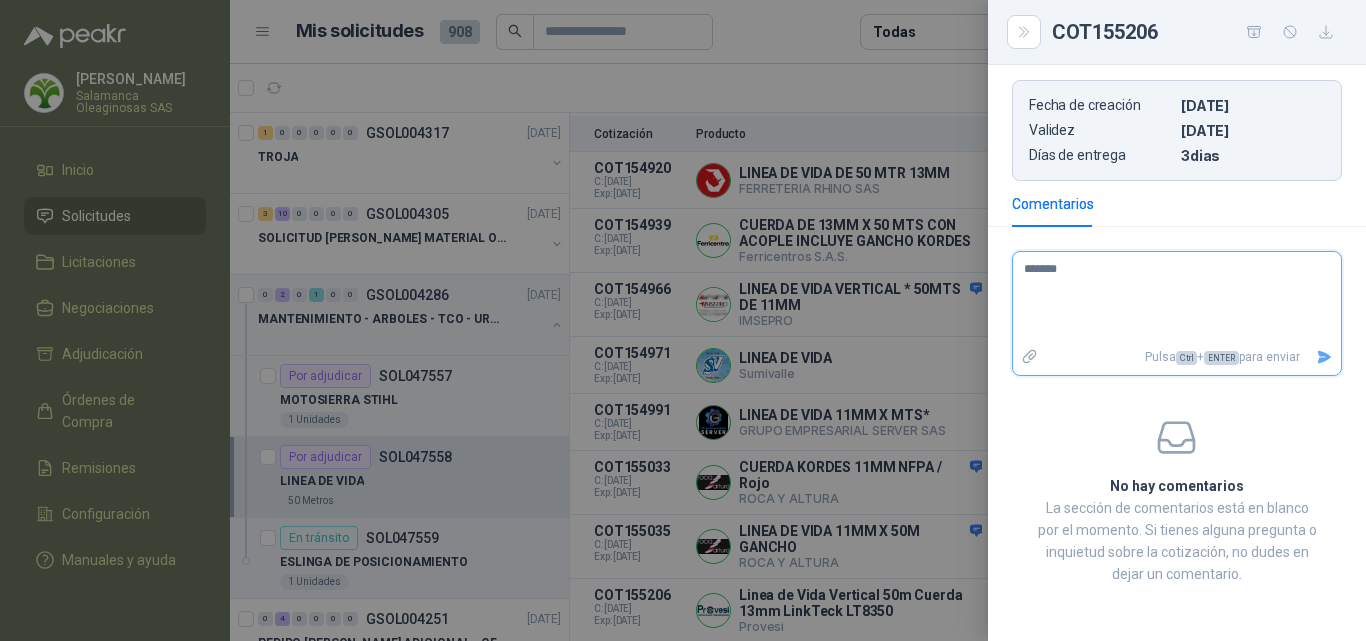 type 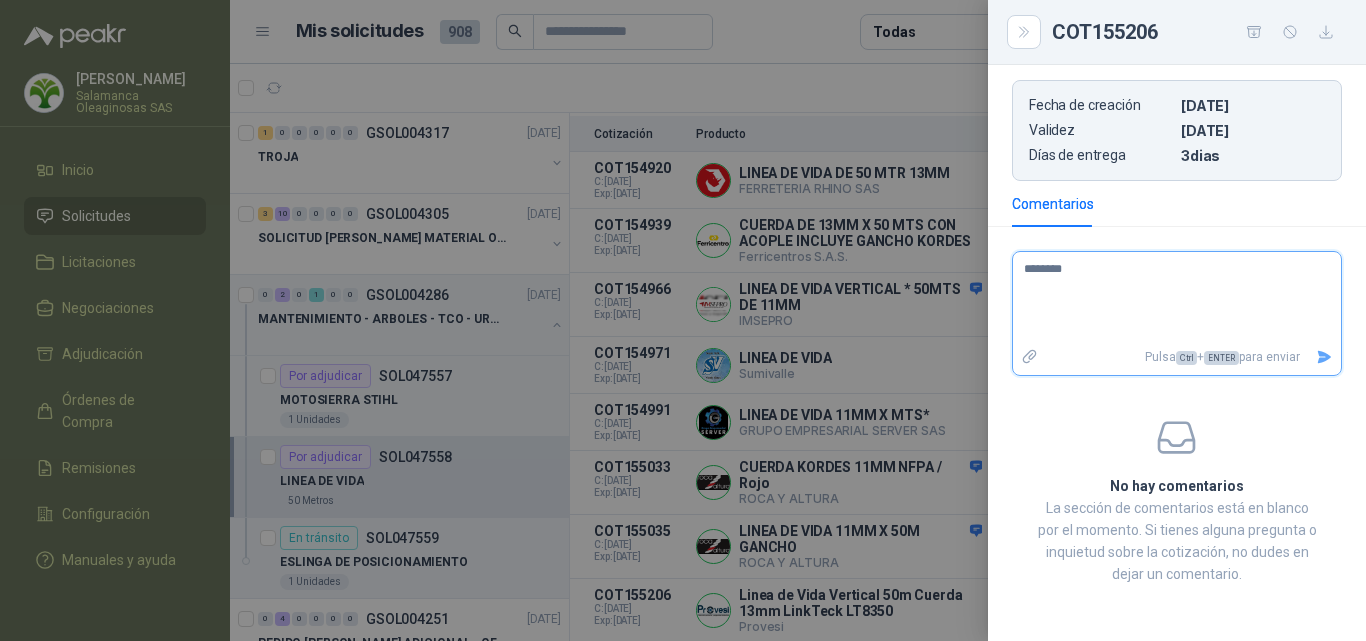 type 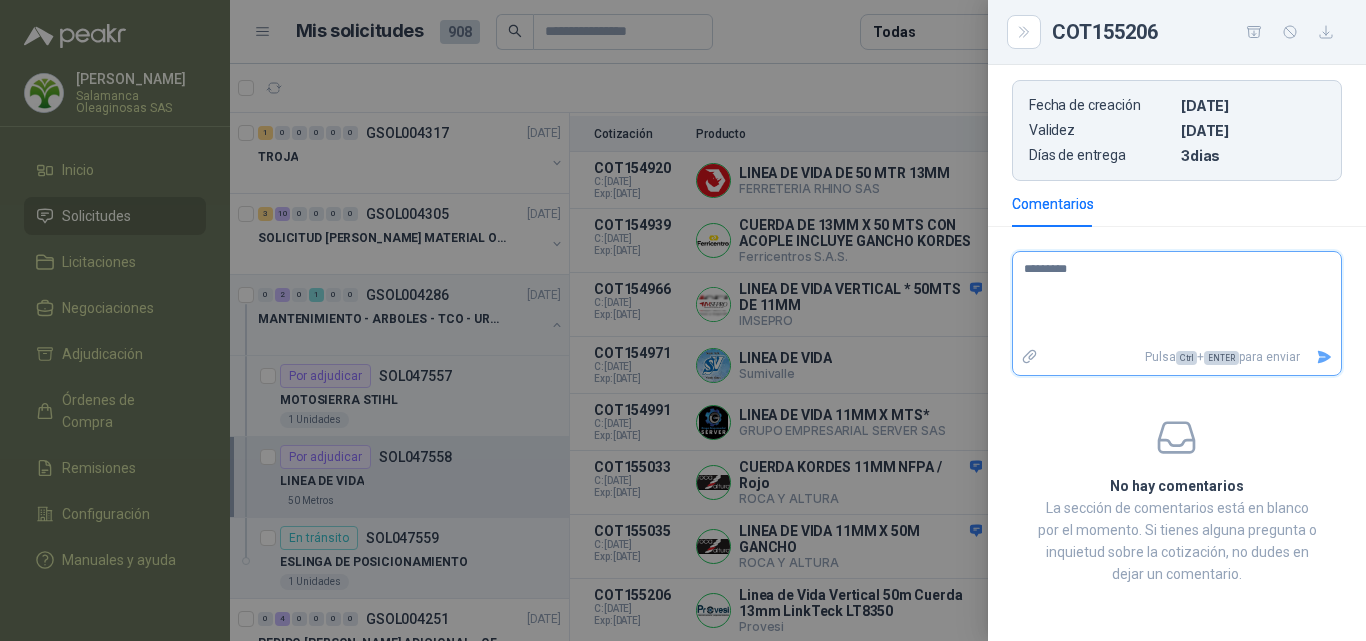 type 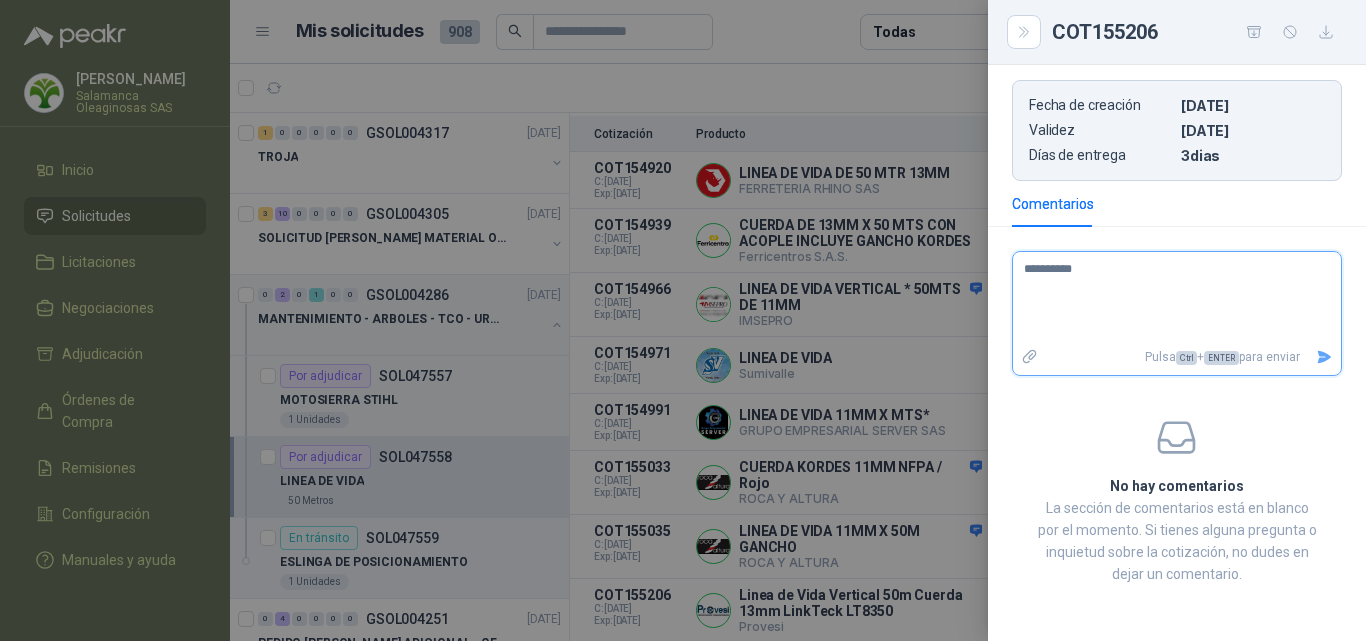 type 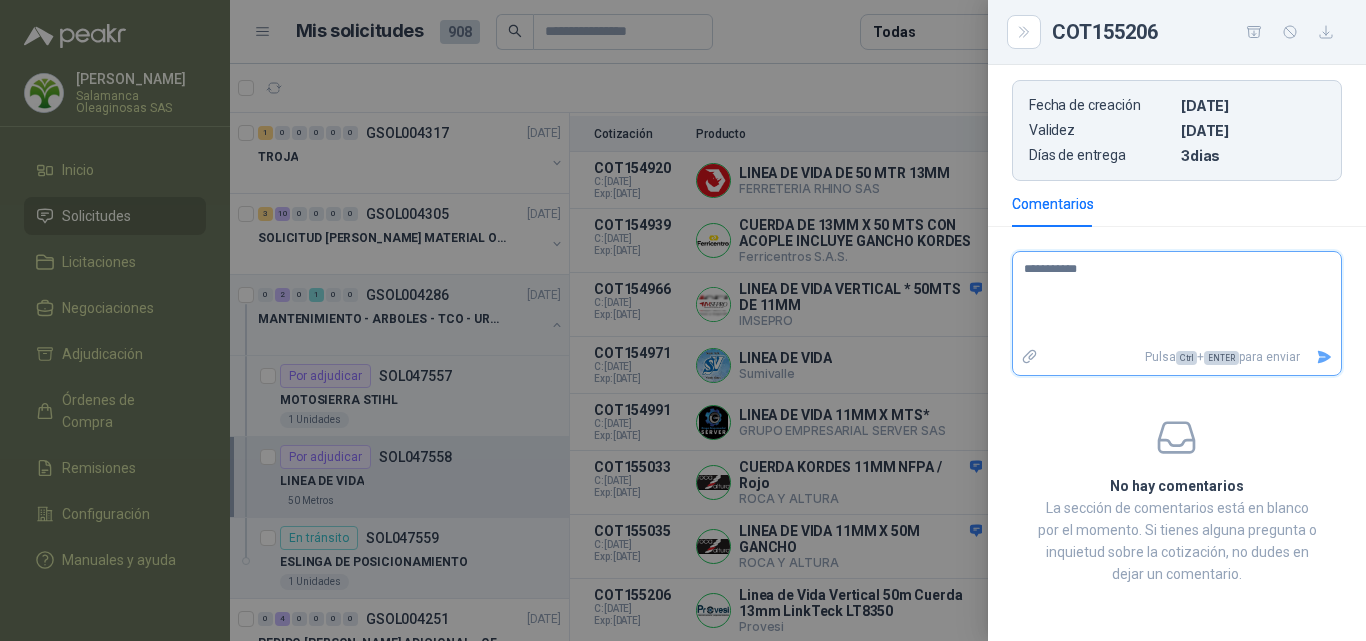 type 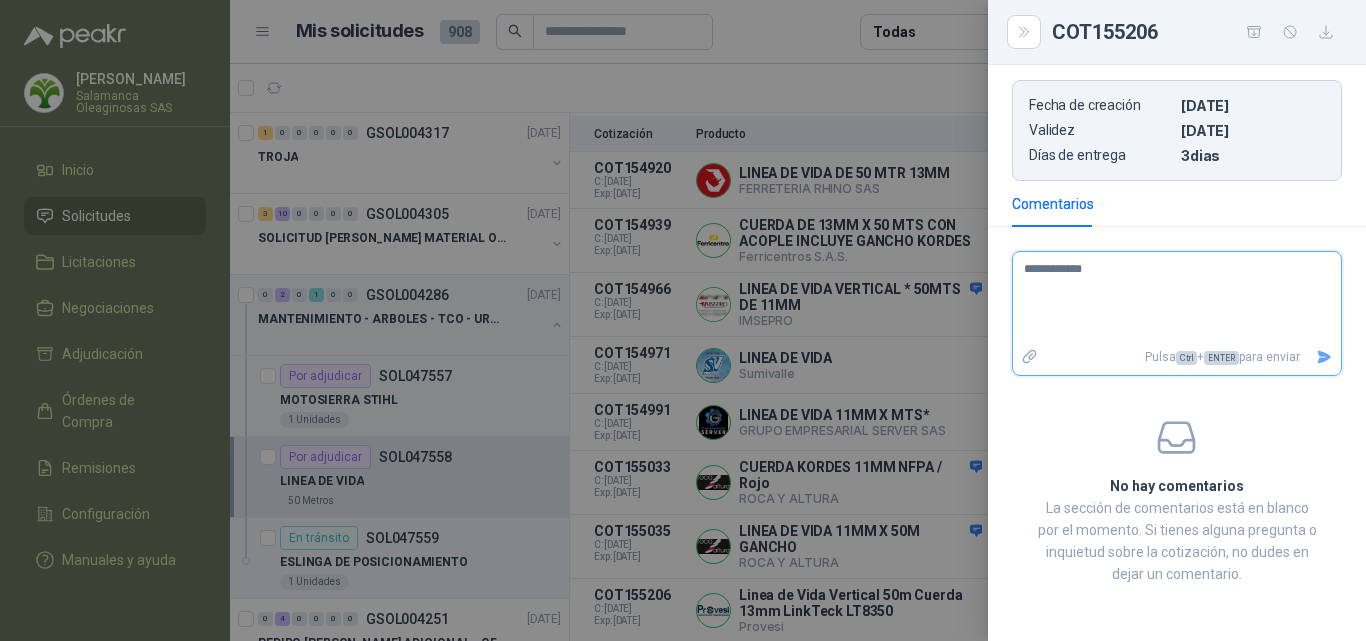 type 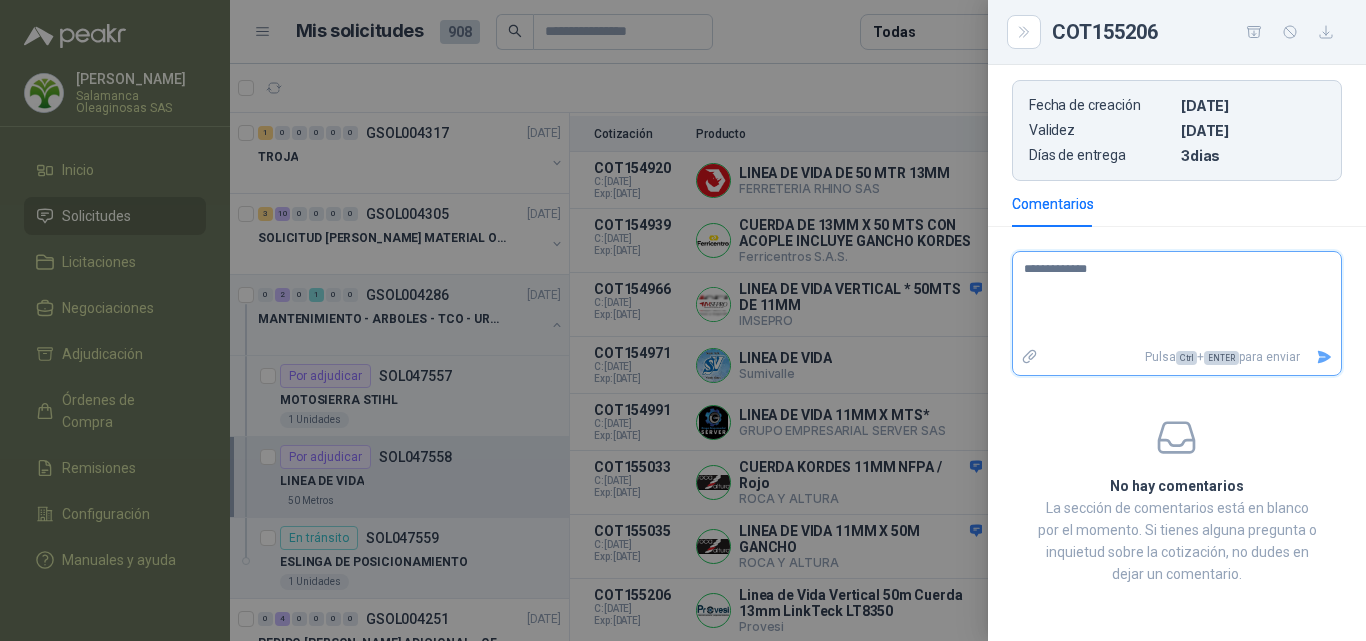 type 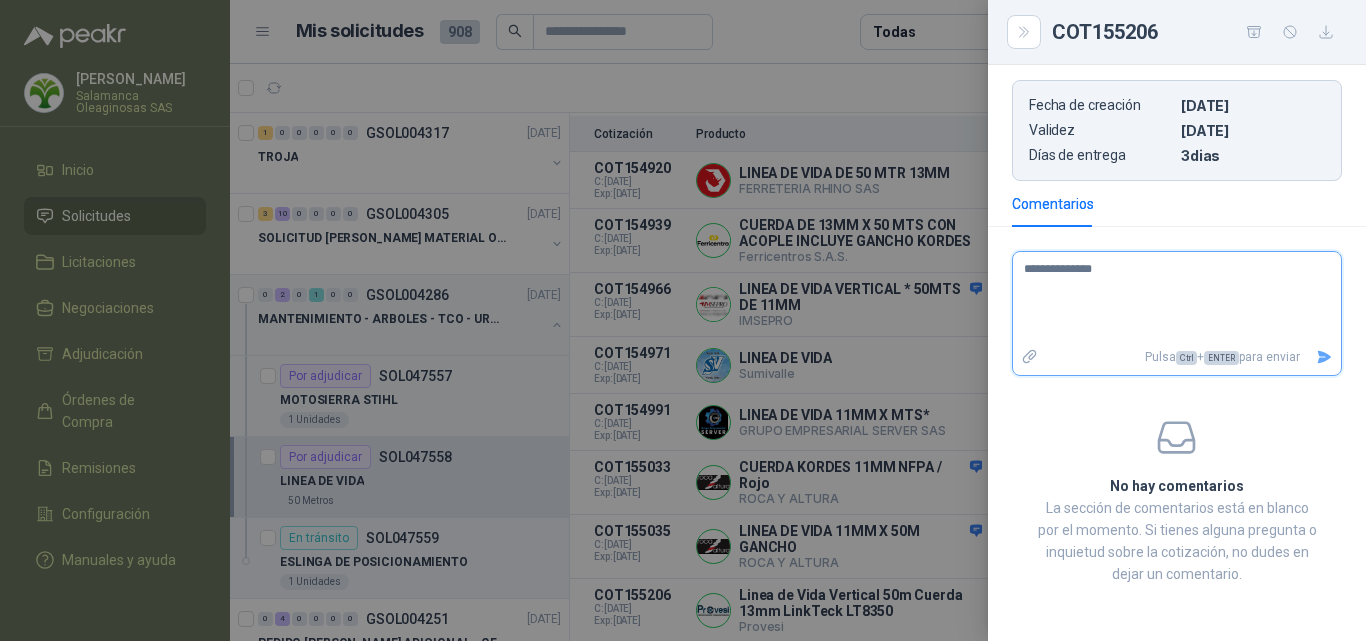 type 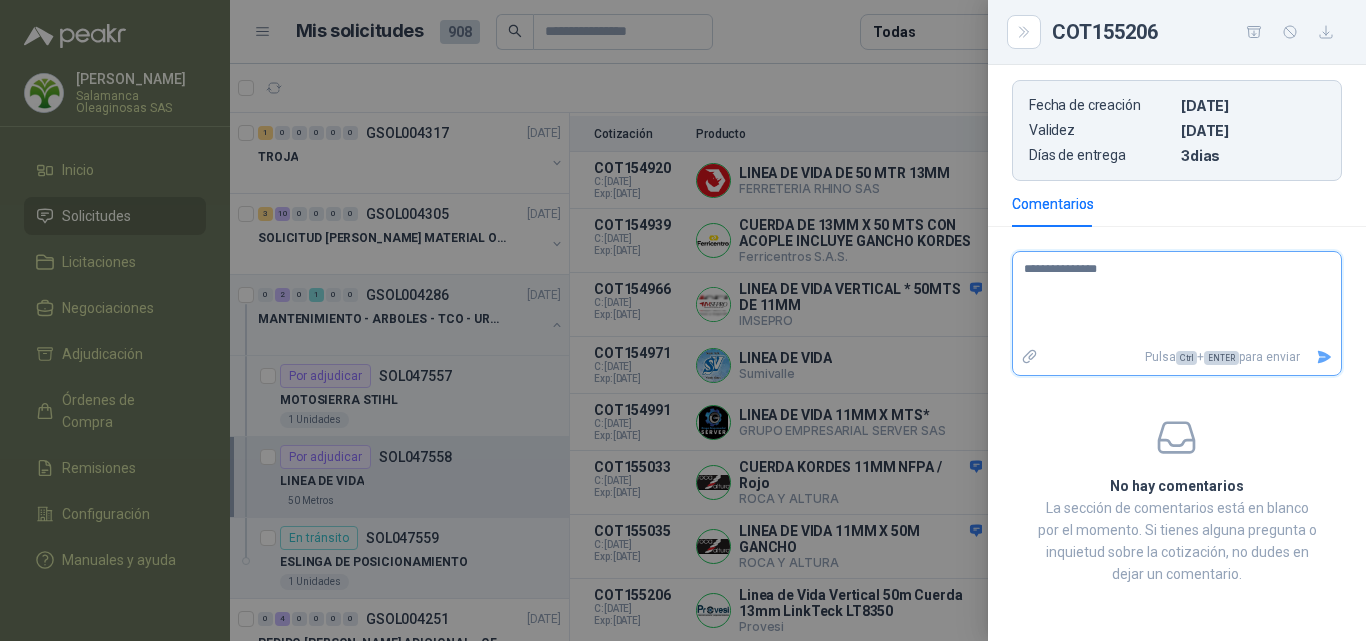 type 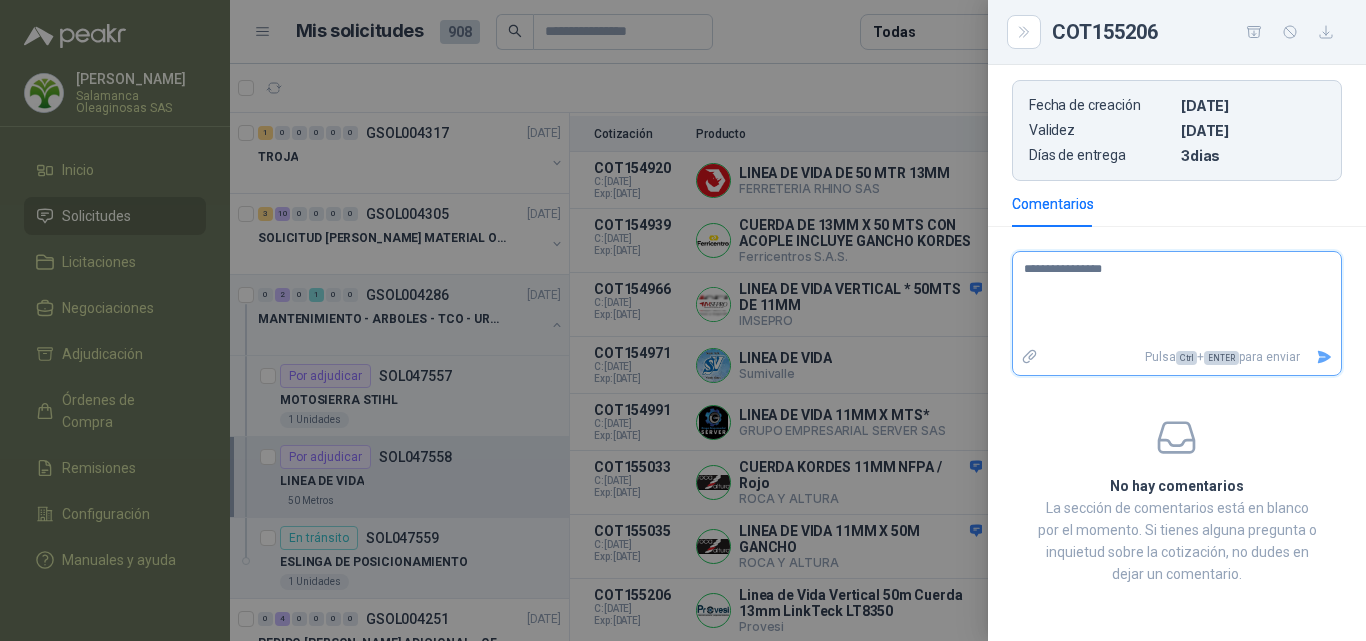 type 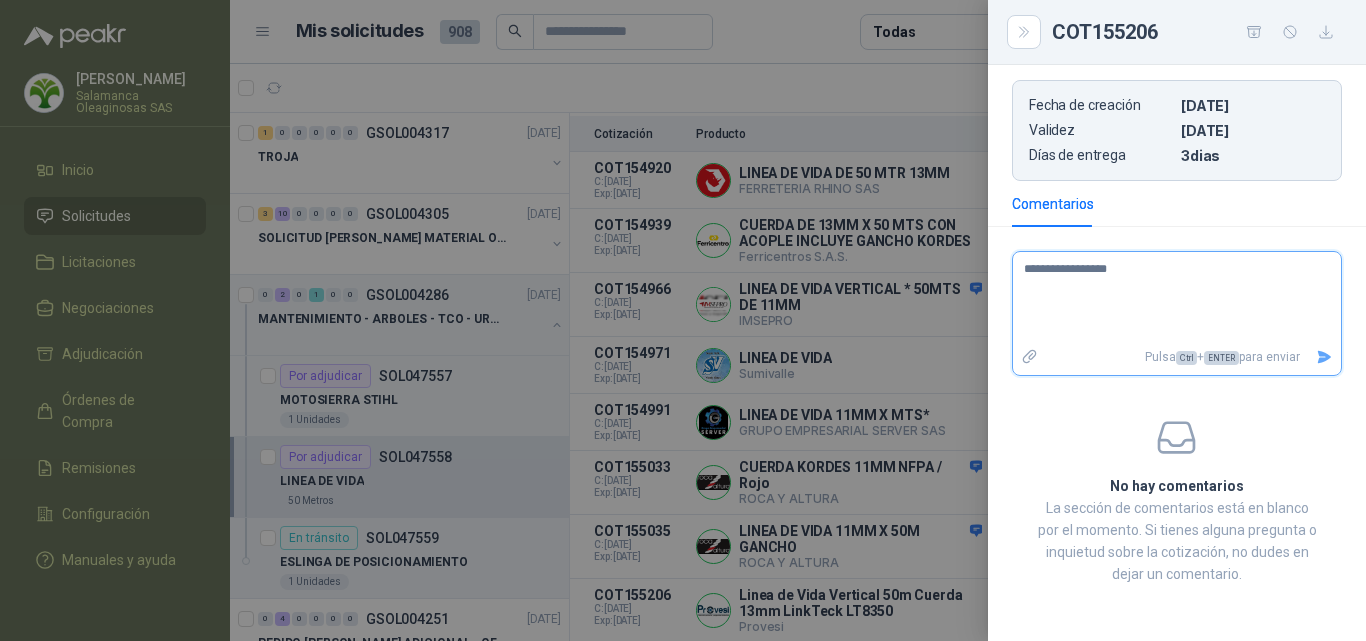 type 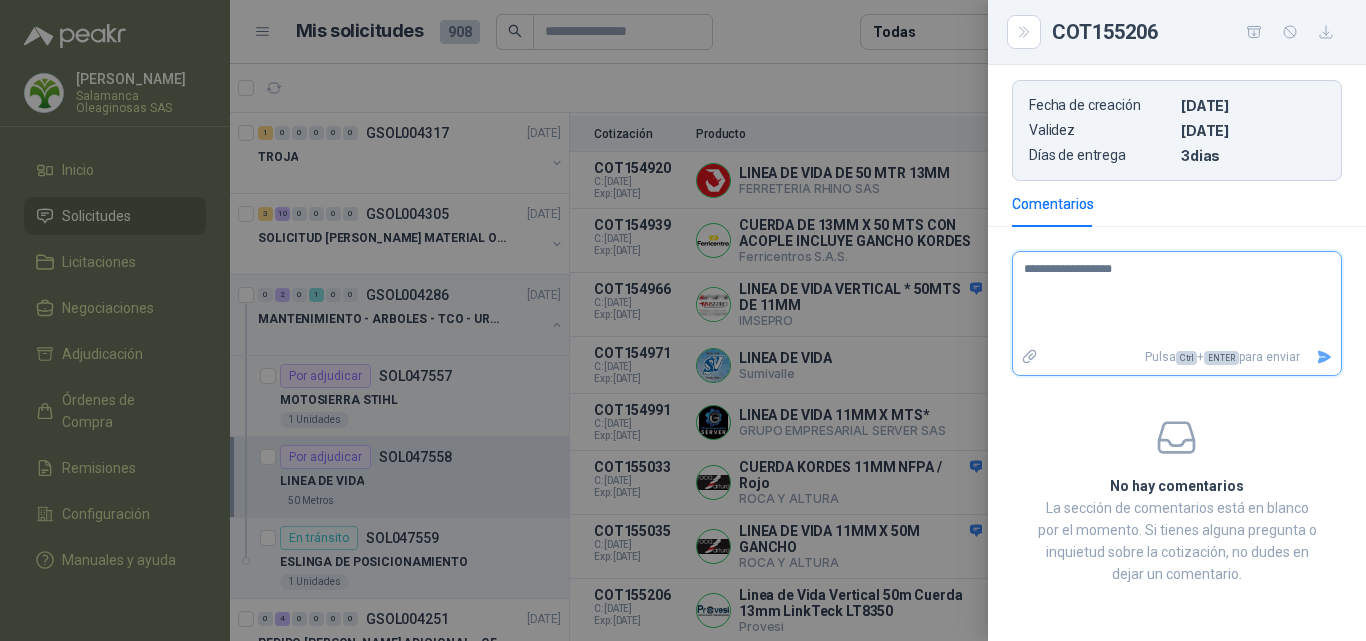 type 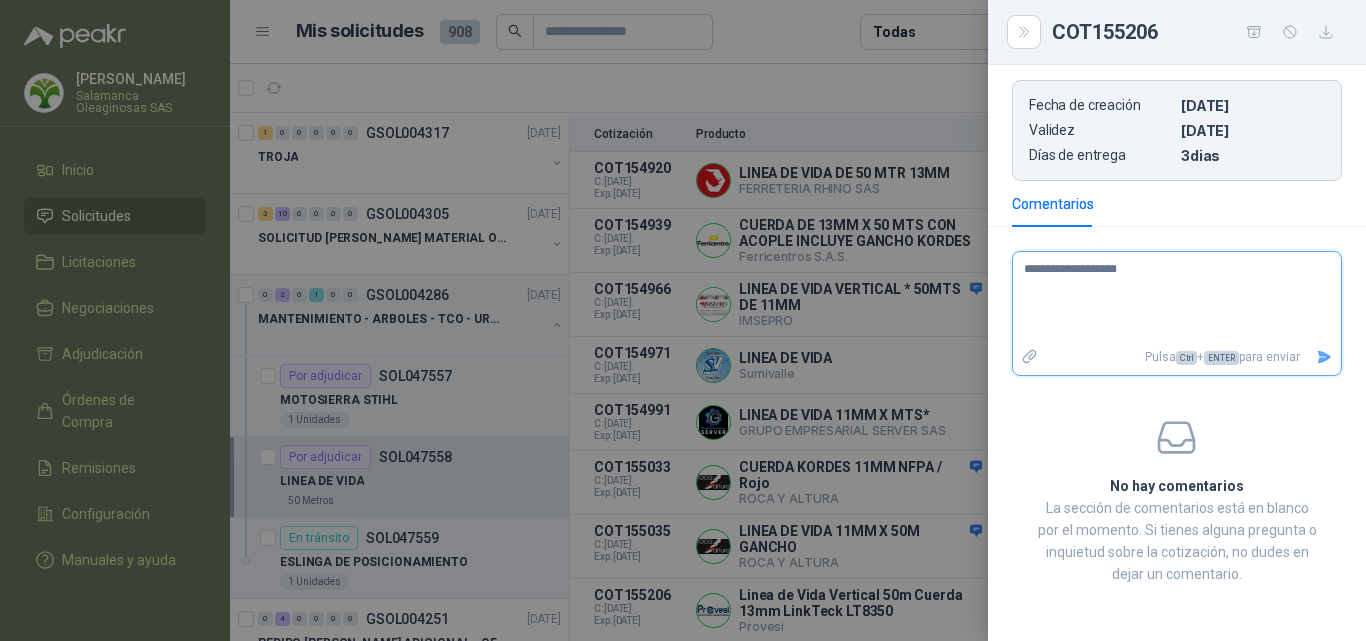 type 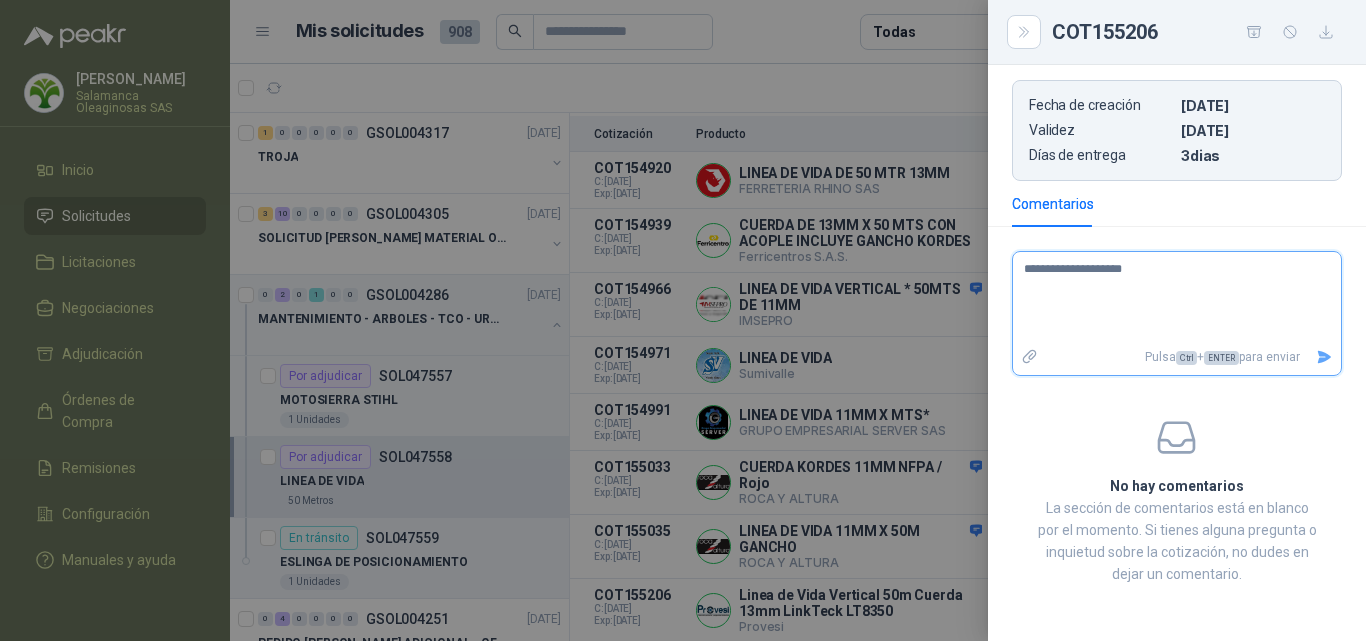 type 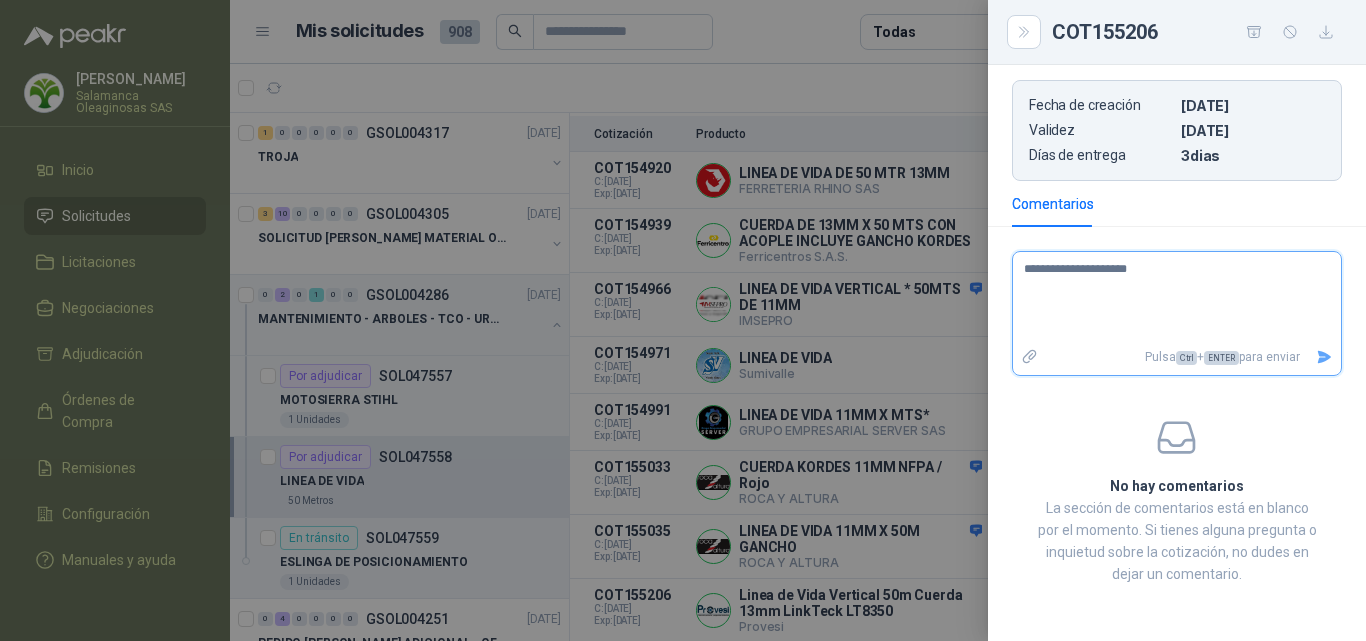 type 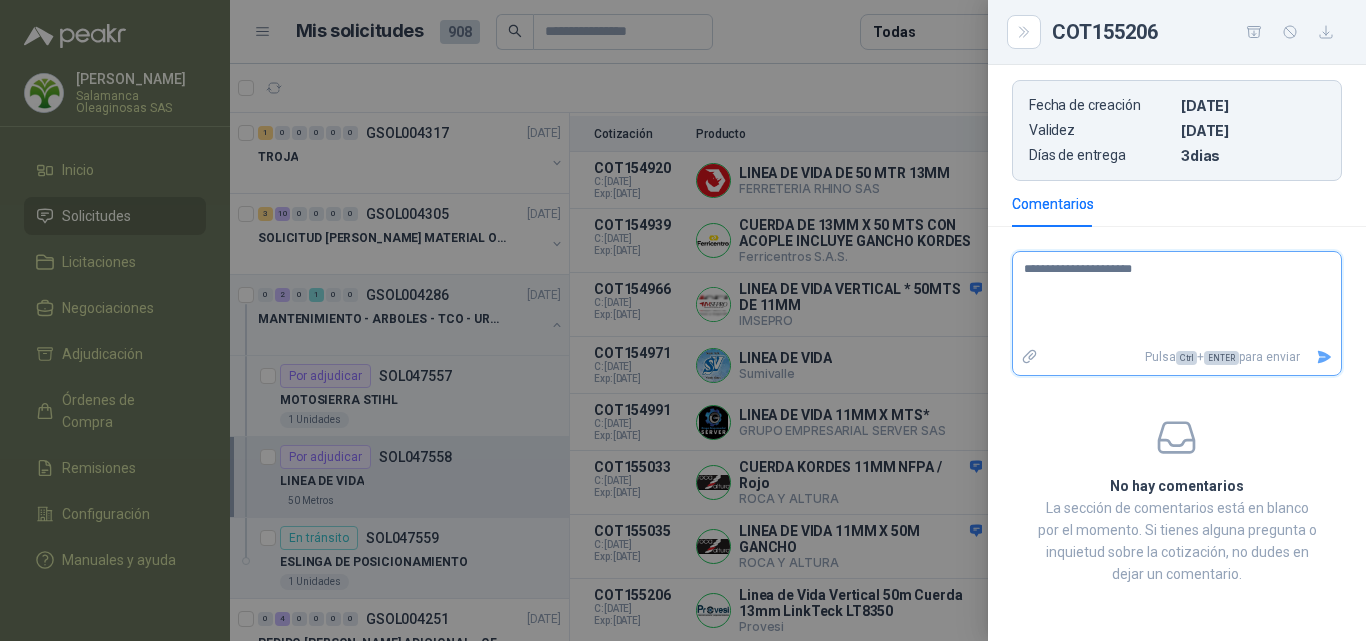 type 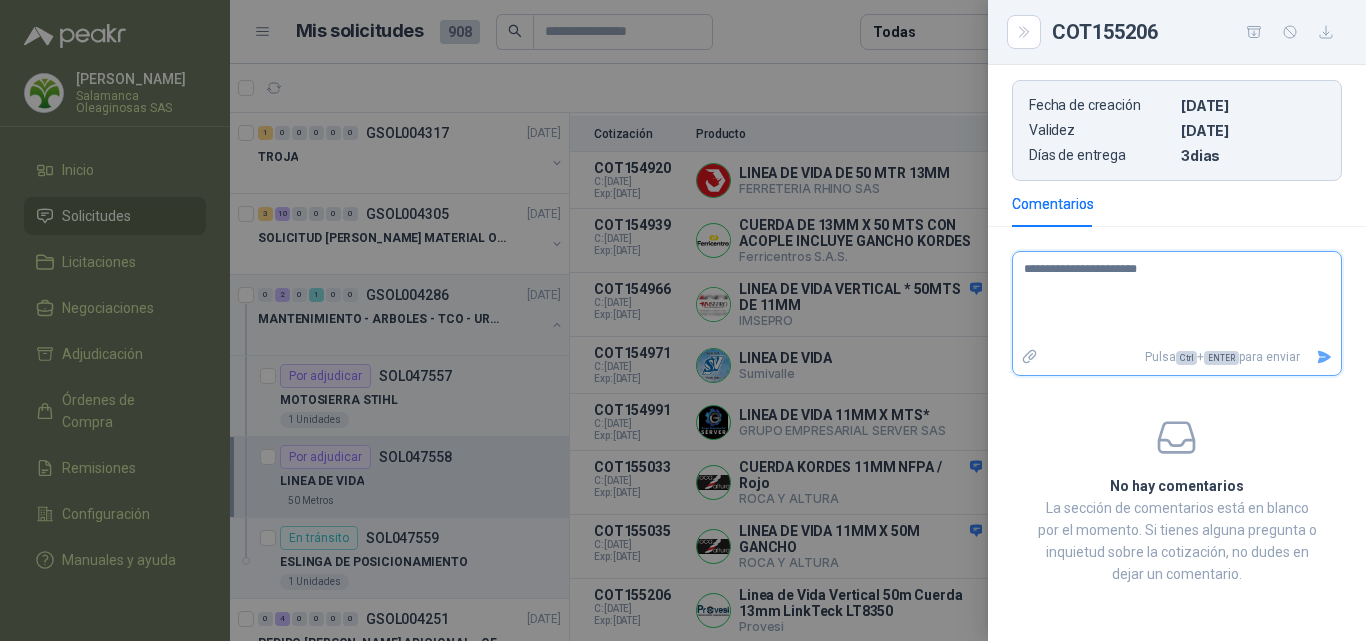 type 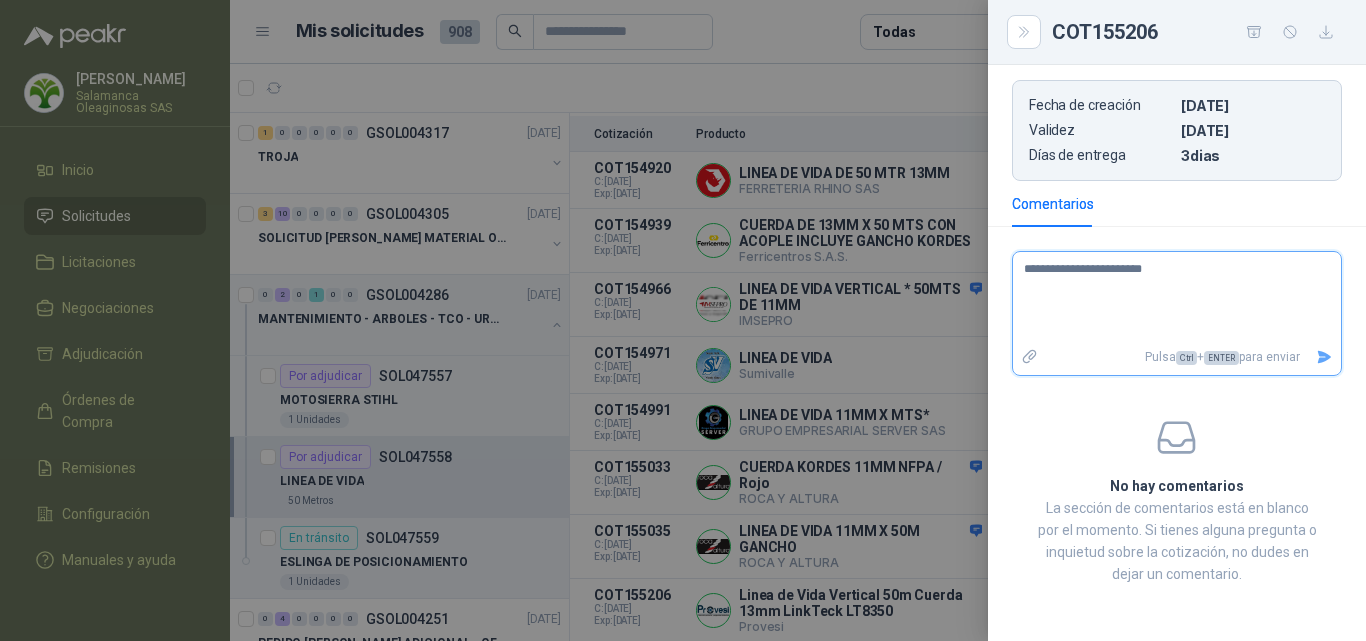type 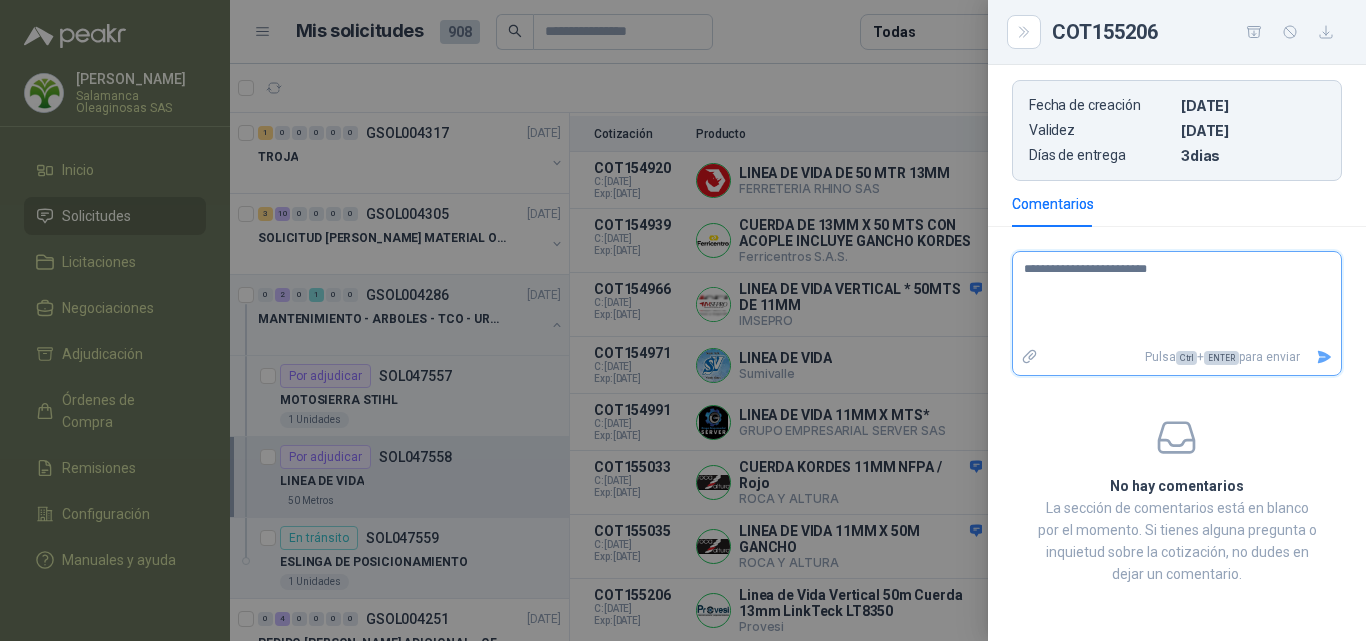 type 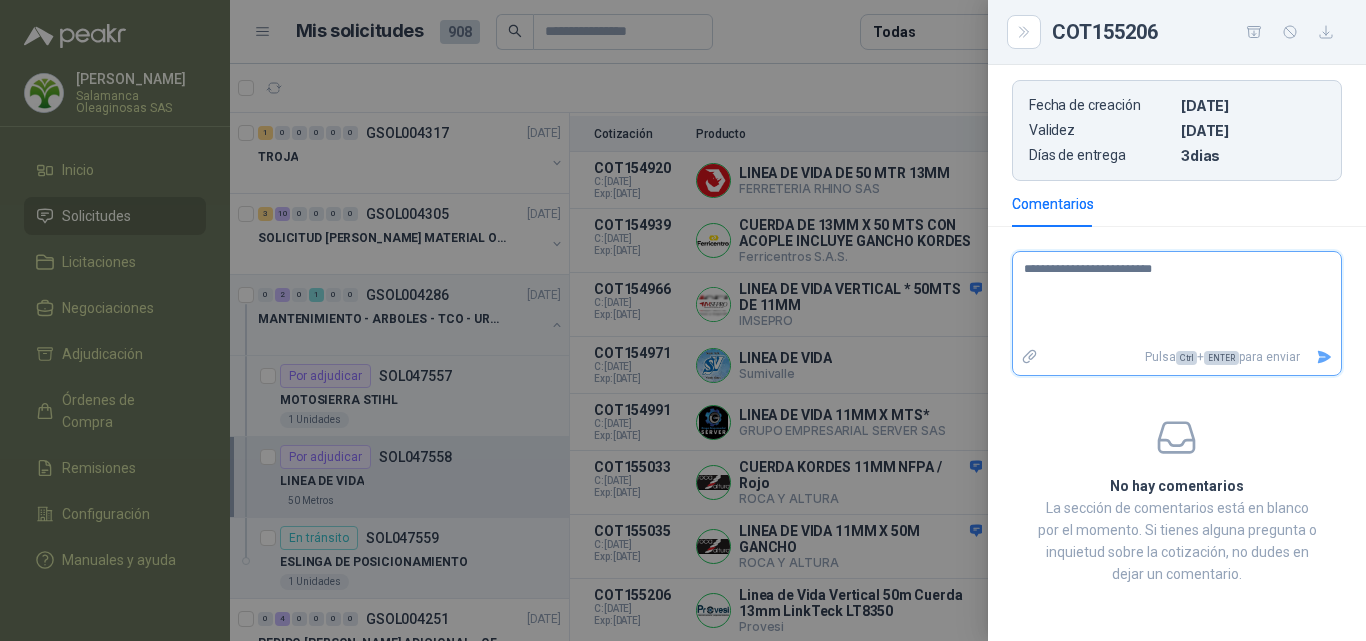 type 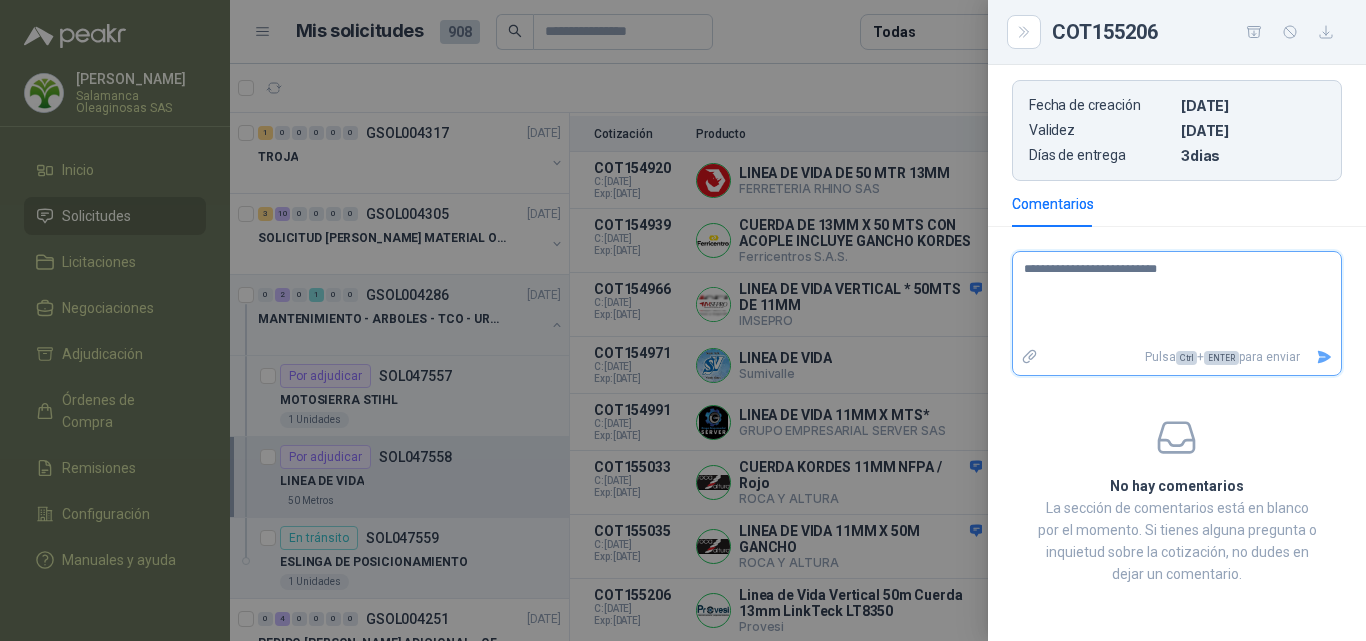 type 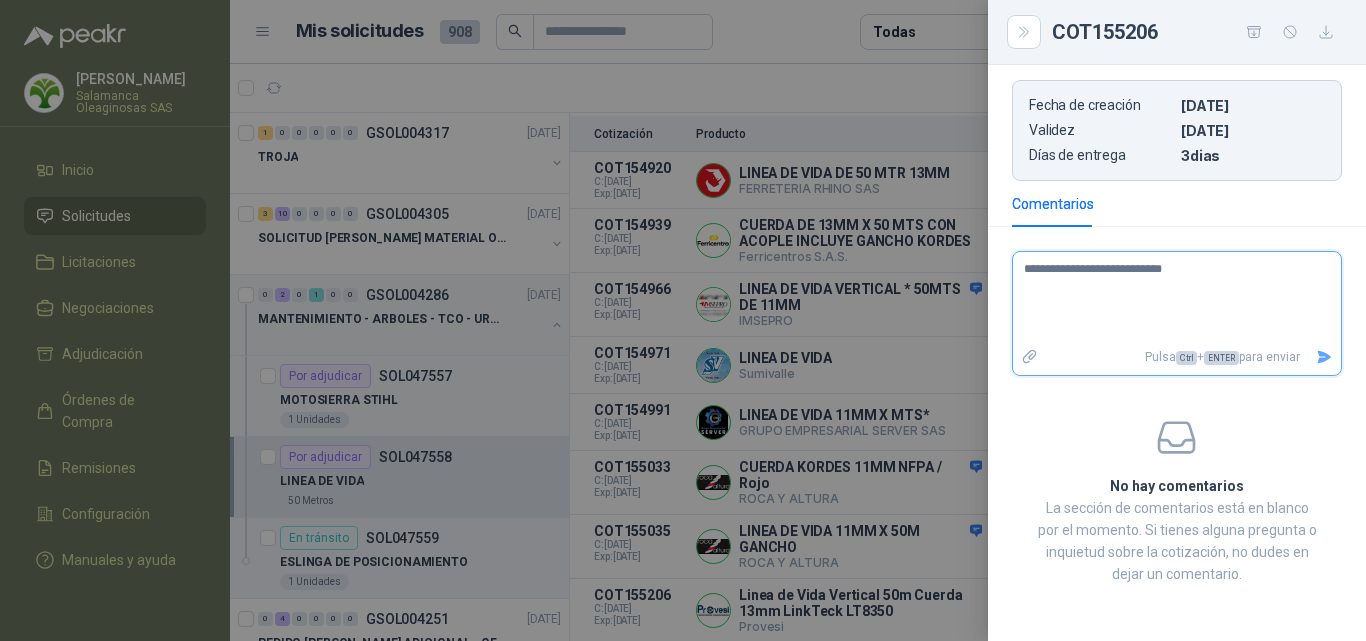 type 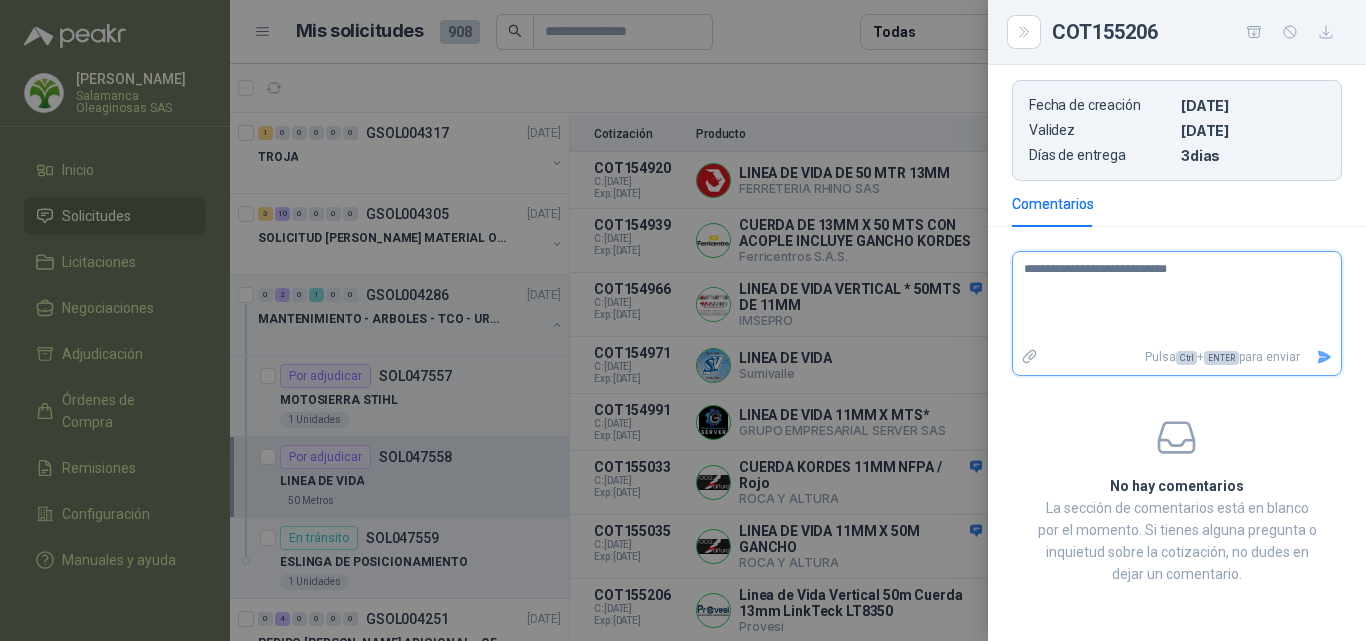 type 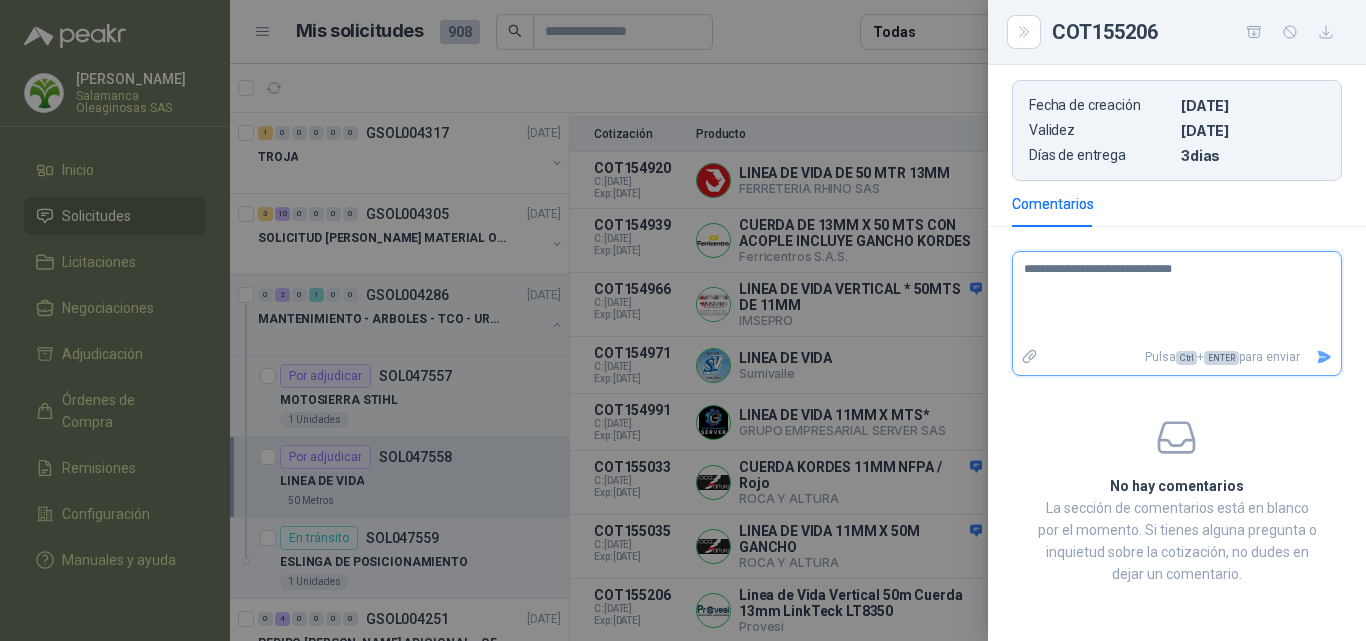 type 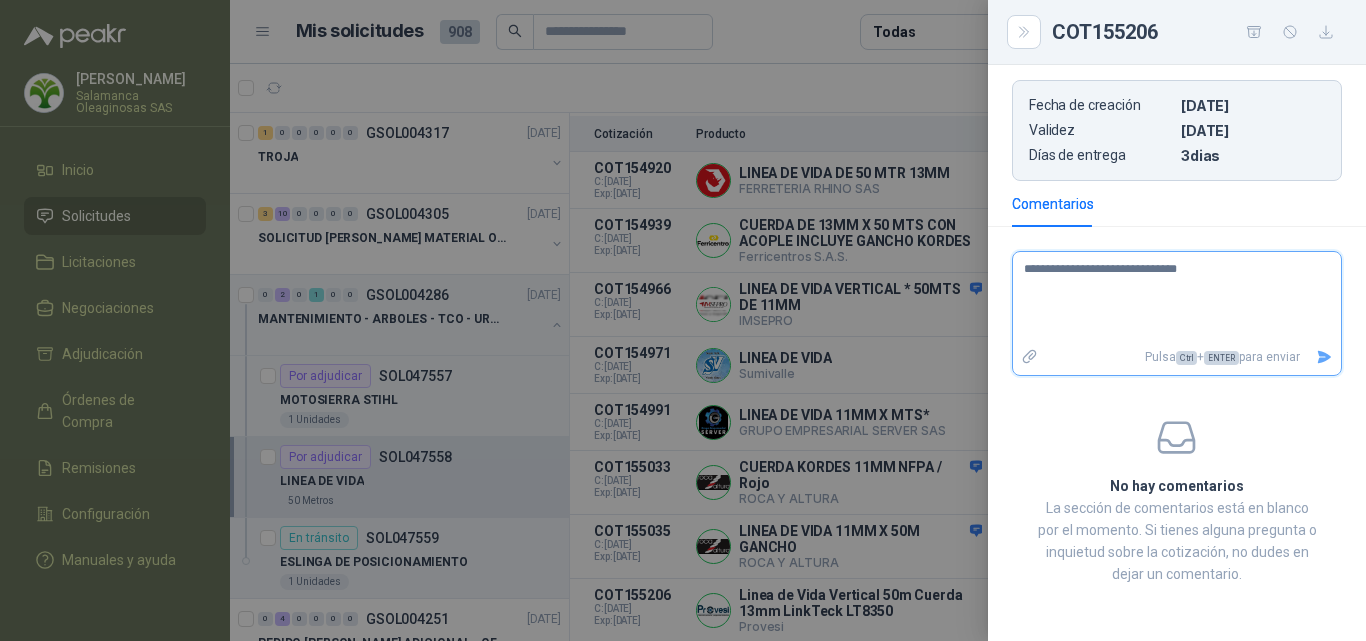 type 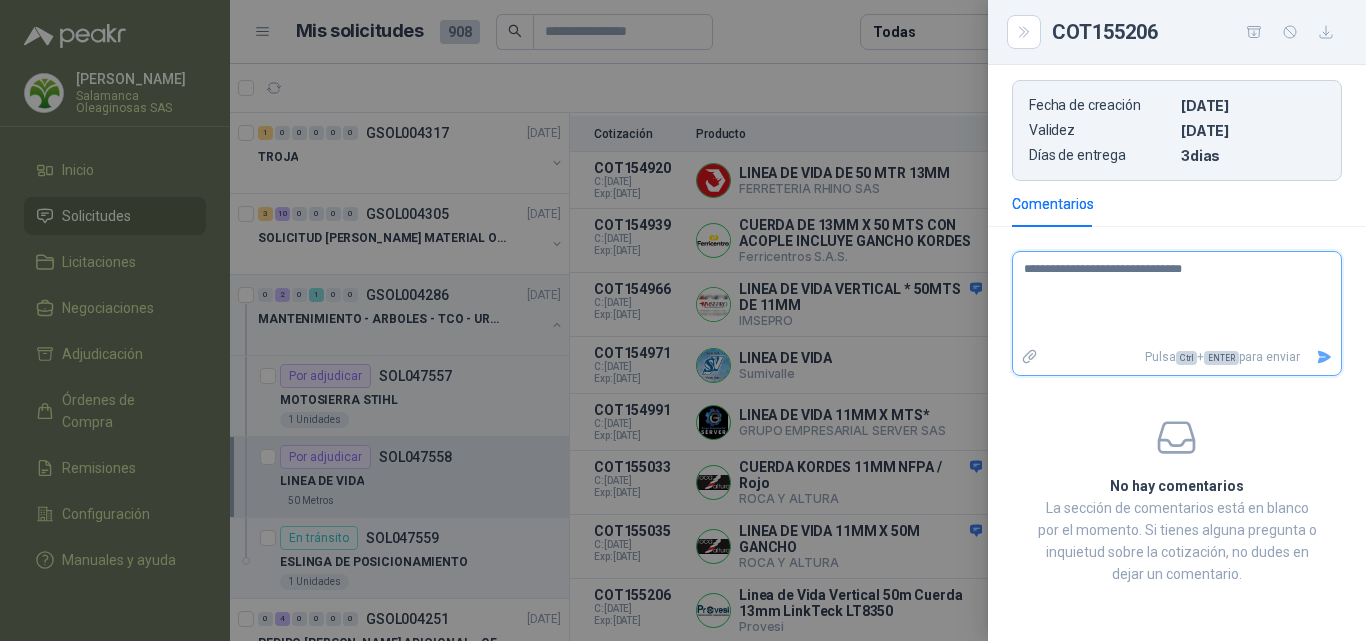 type 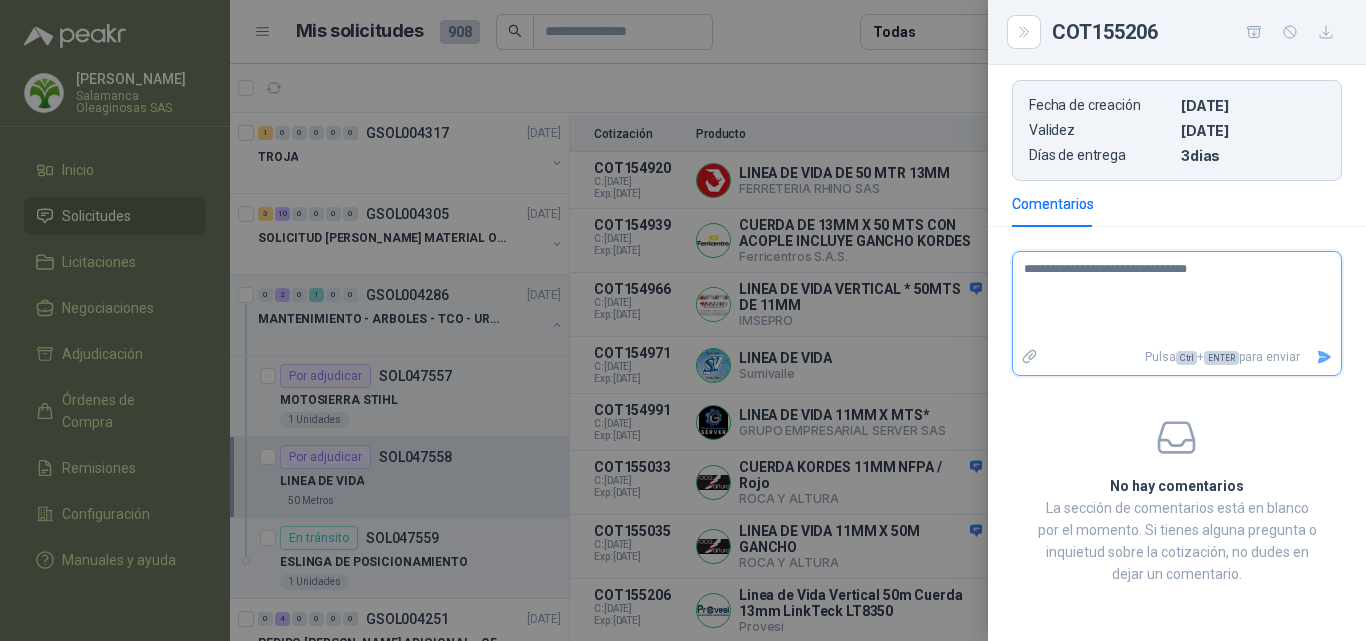 type 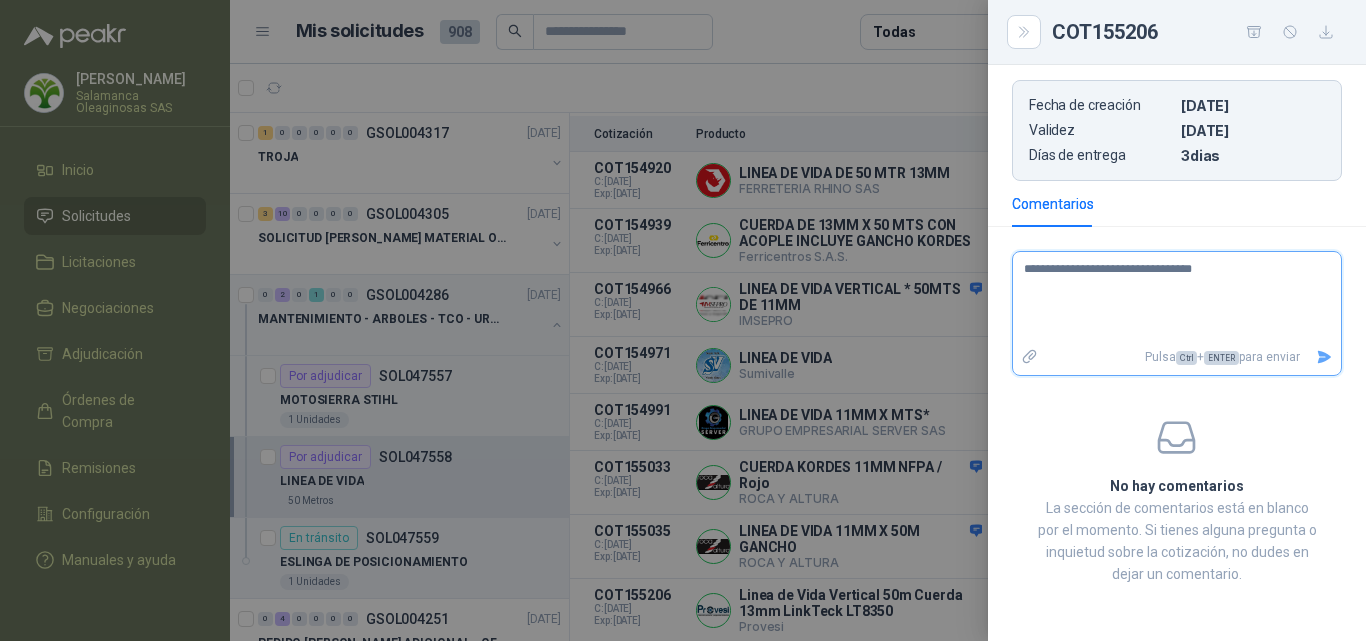 type 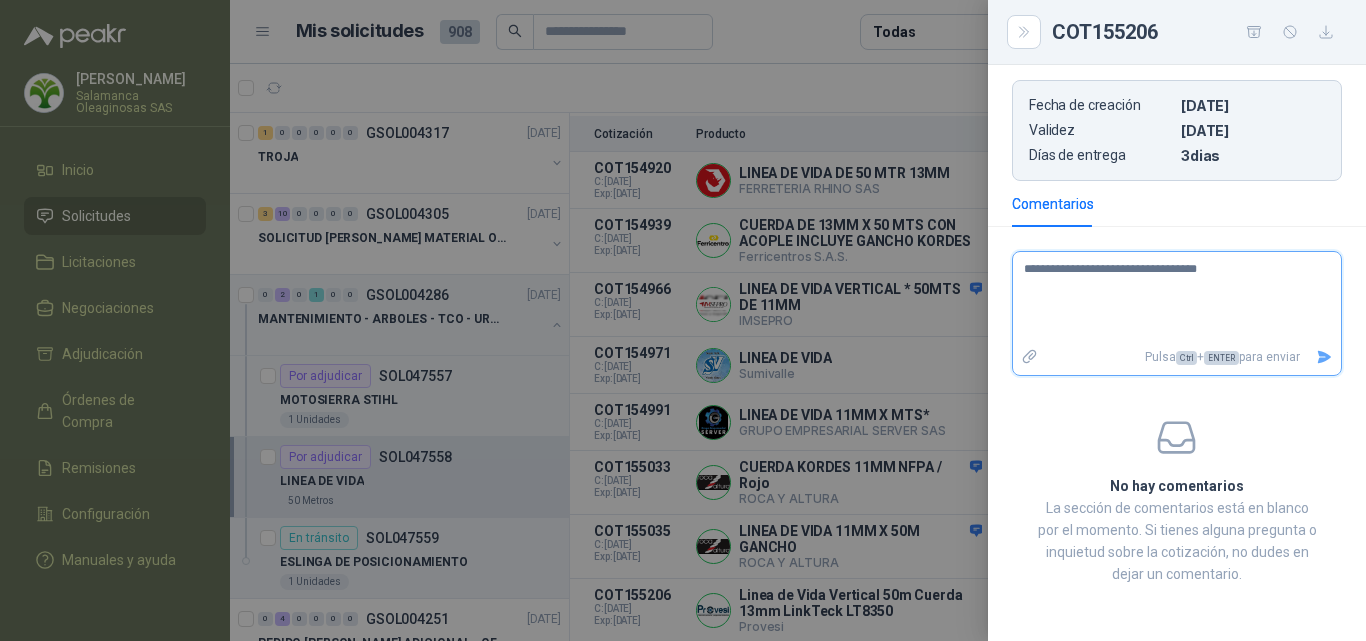 type 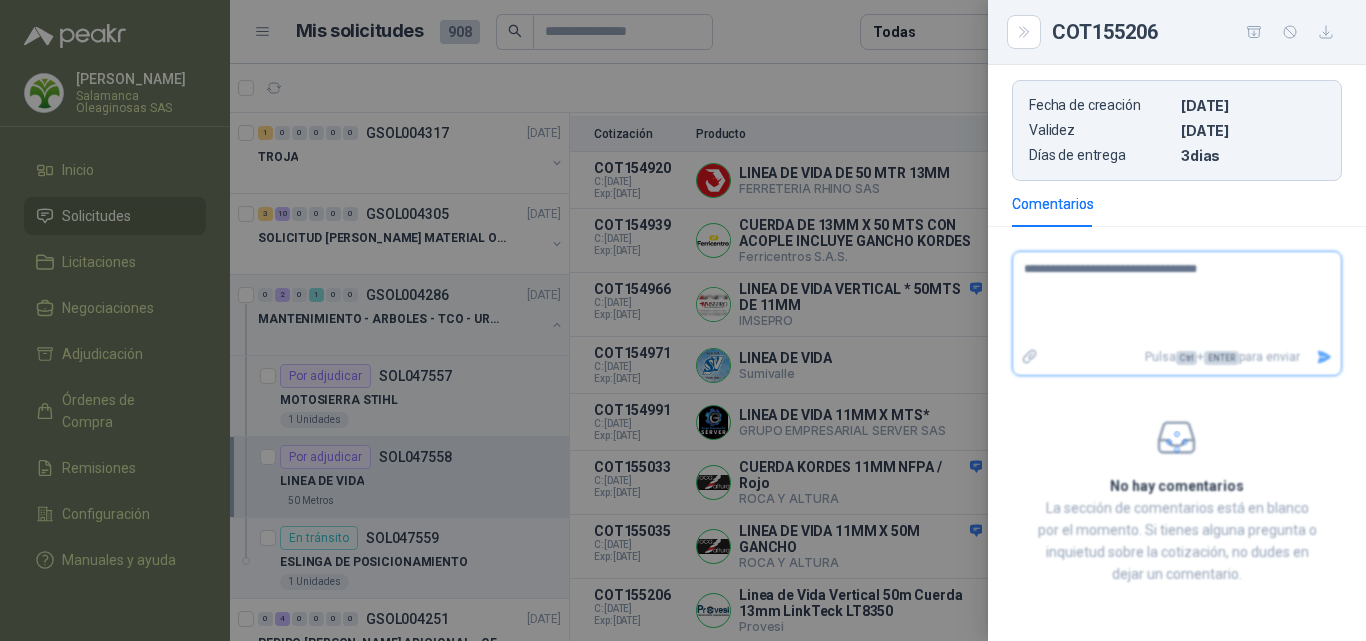 type 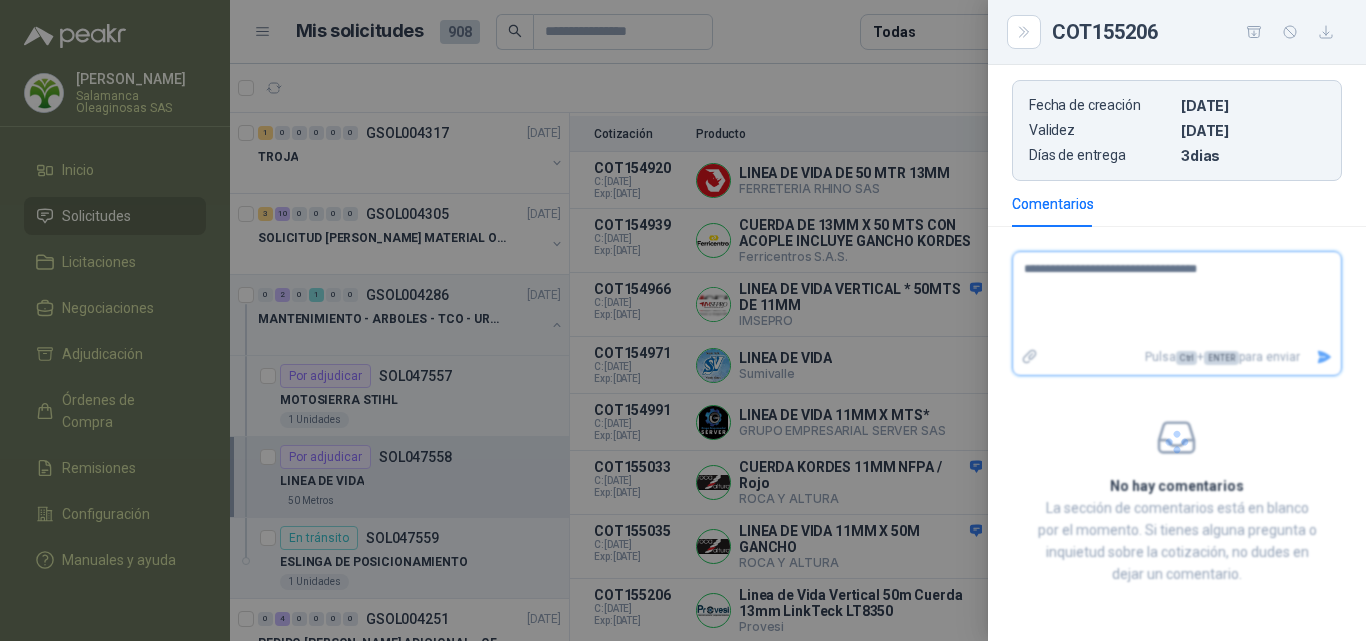type 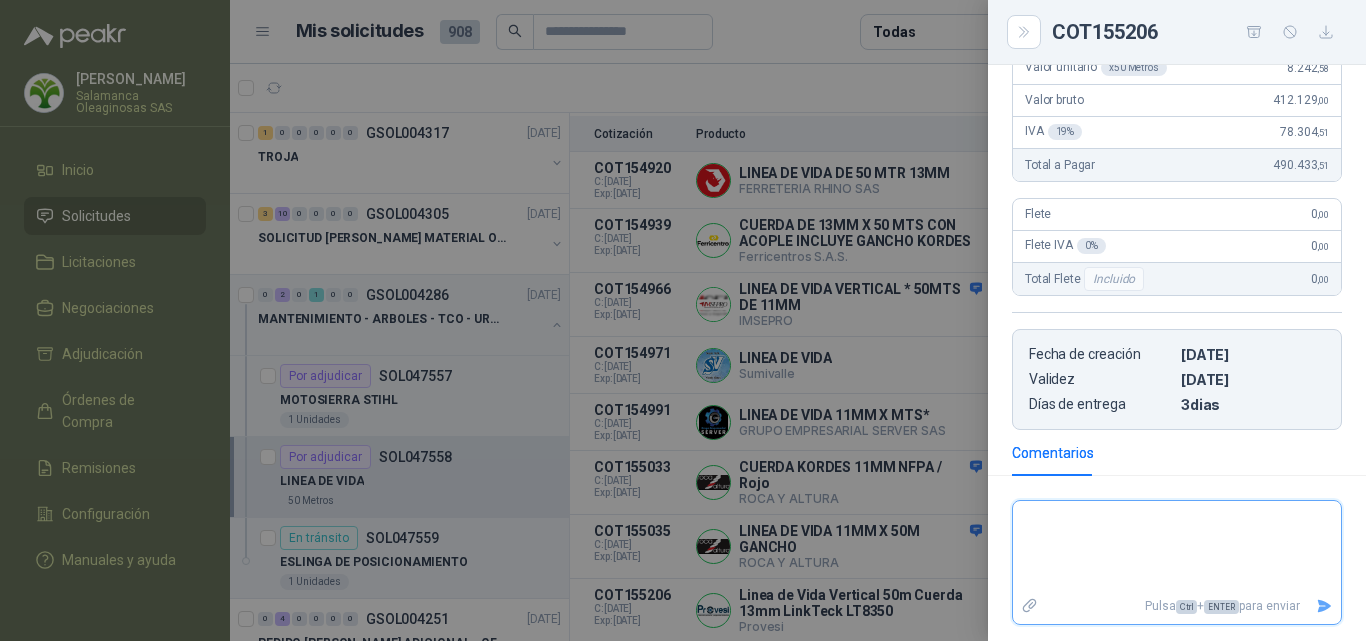 scroll, scrollTop: 354, scrollLeft: 0, axis: vertical 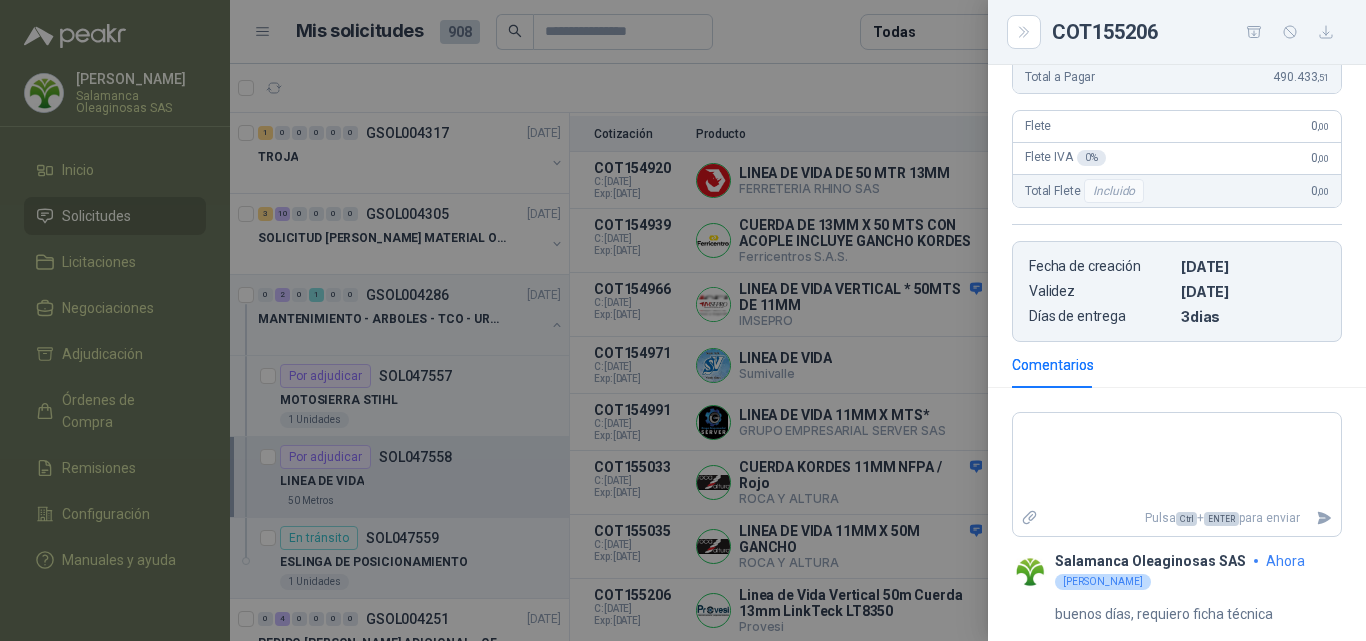 click at bounding box center (683, 320) 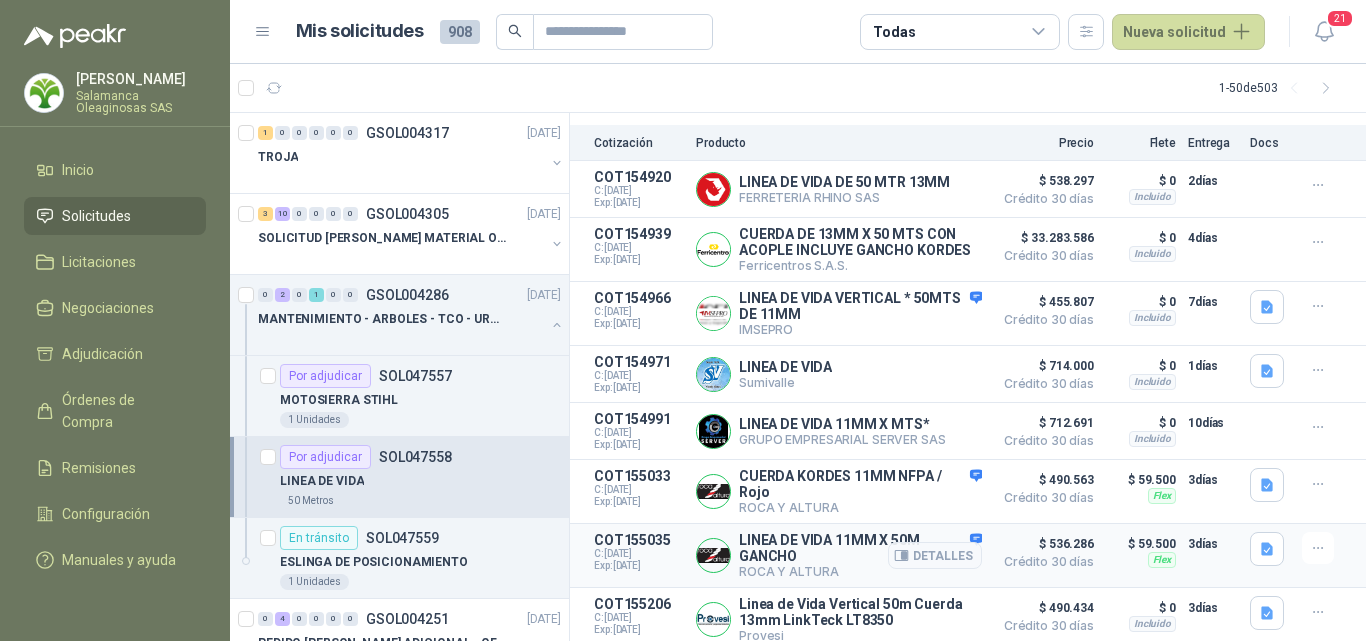 scroll, scrollTop: 266, scrollLeft: 0, axis: vertical 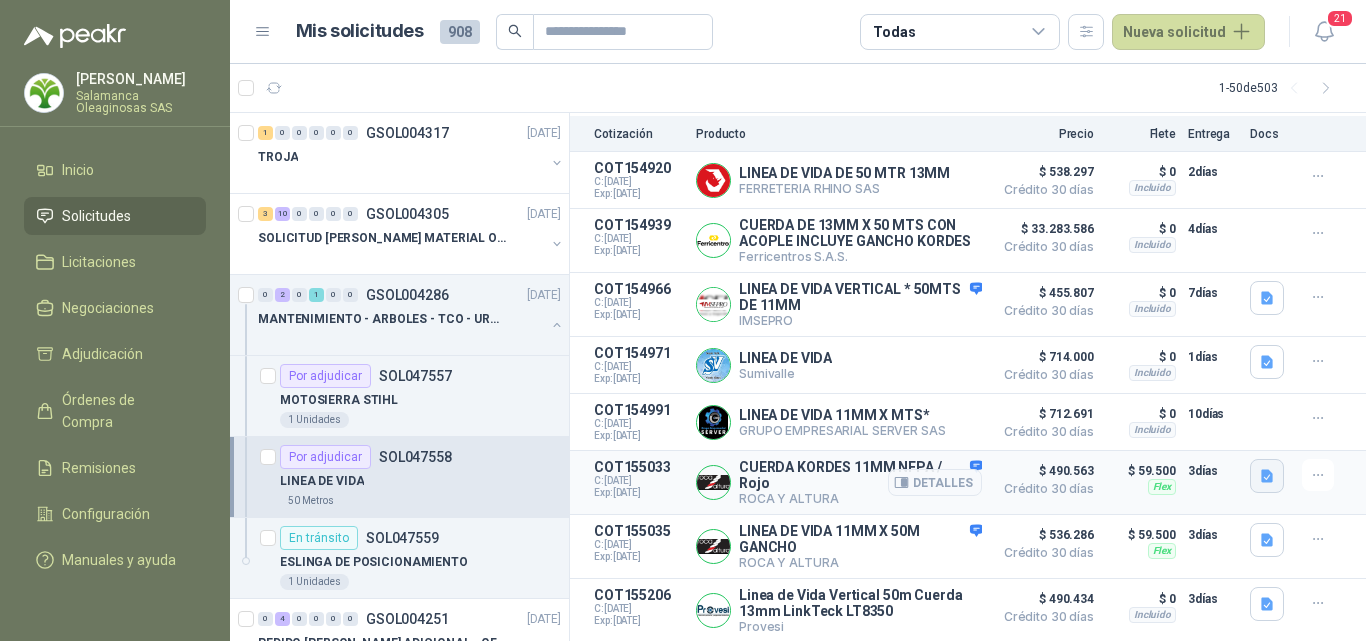 click 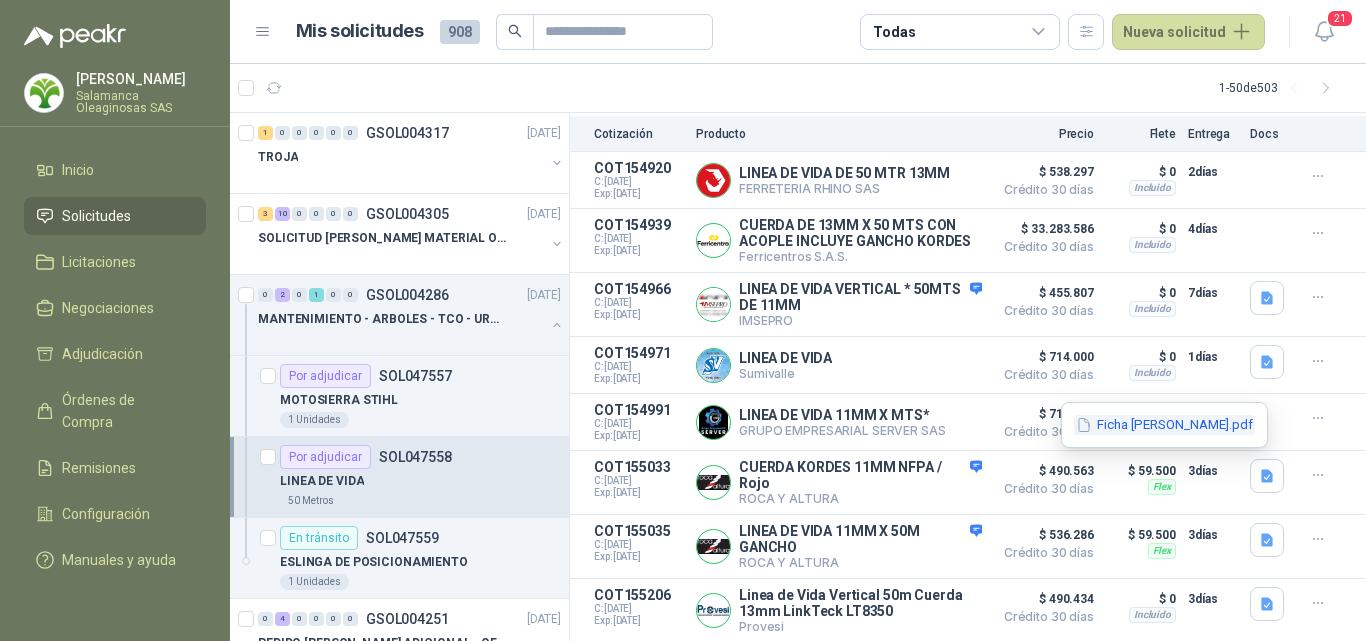 click on "Ficha Kordes.pdf" at bounding box center [1164, 425] 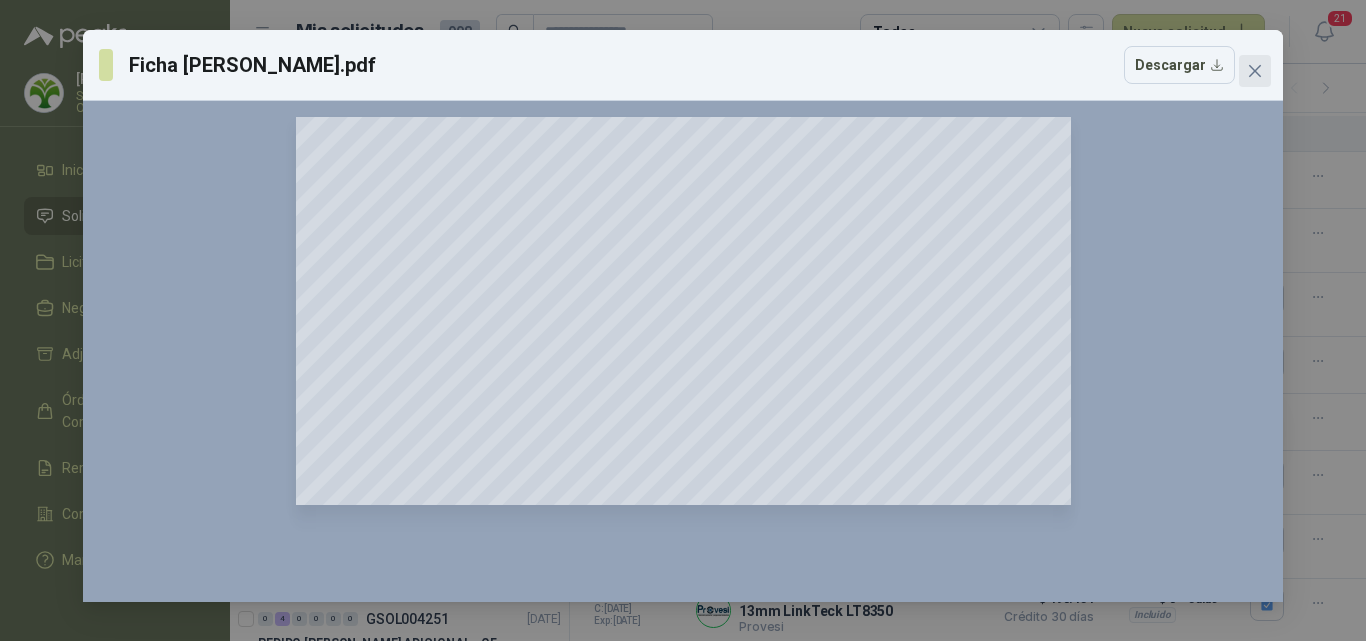 click 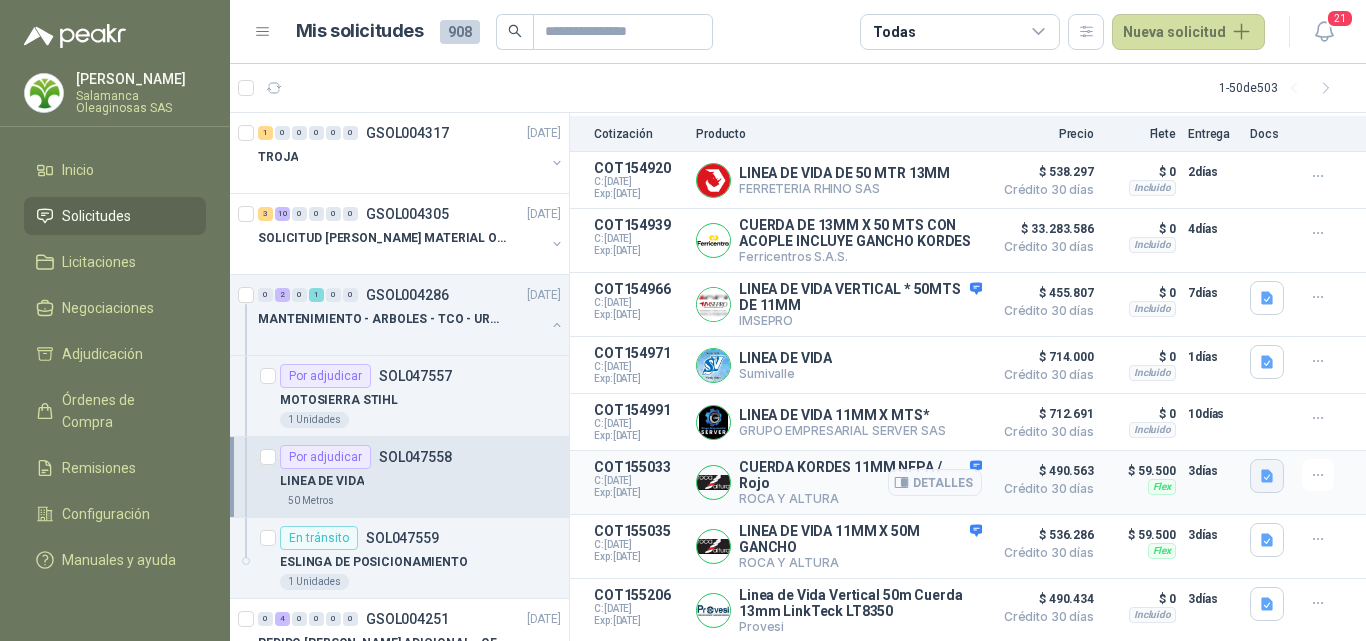 click 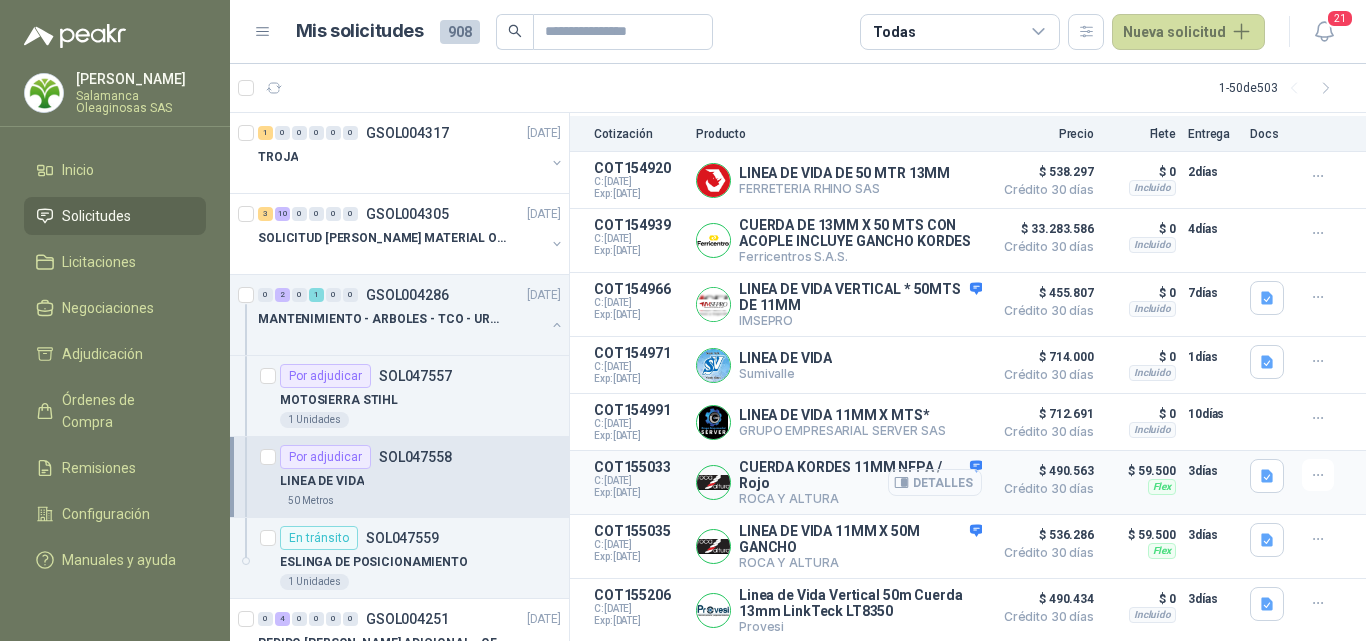 click on "Detalles" at bounding box center [935, 482] 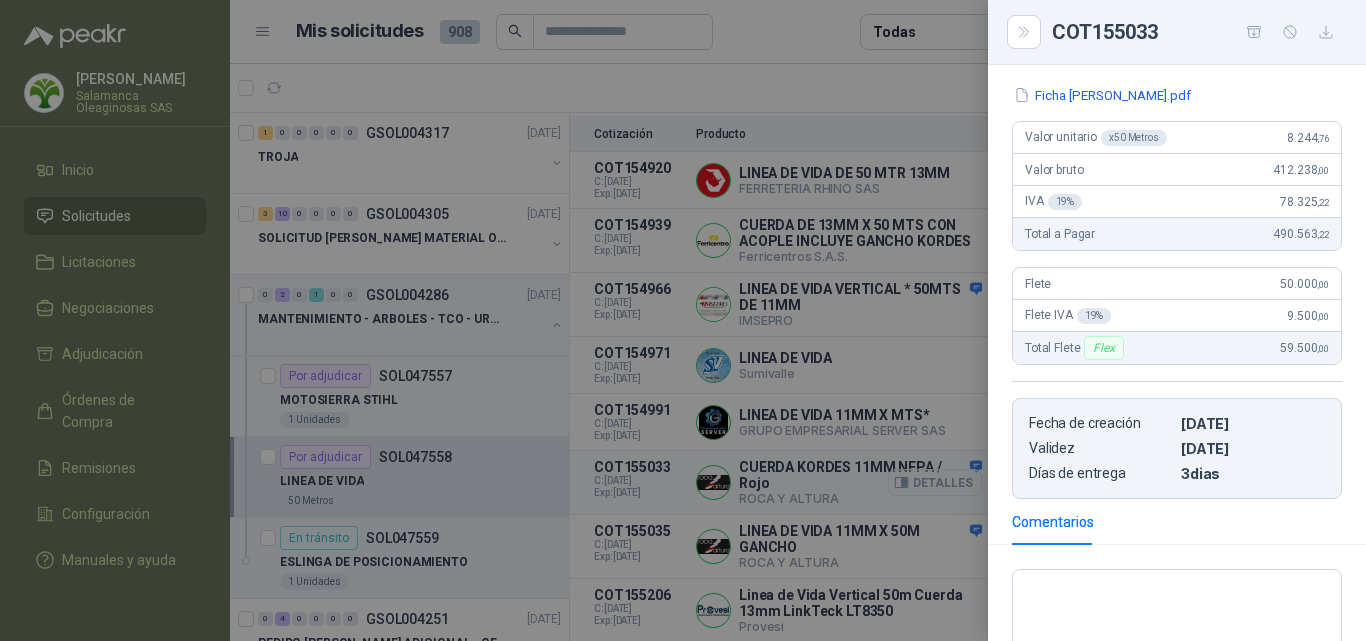 scroll, scrollTop: 536, scrollLeft: 0, axis: vertical 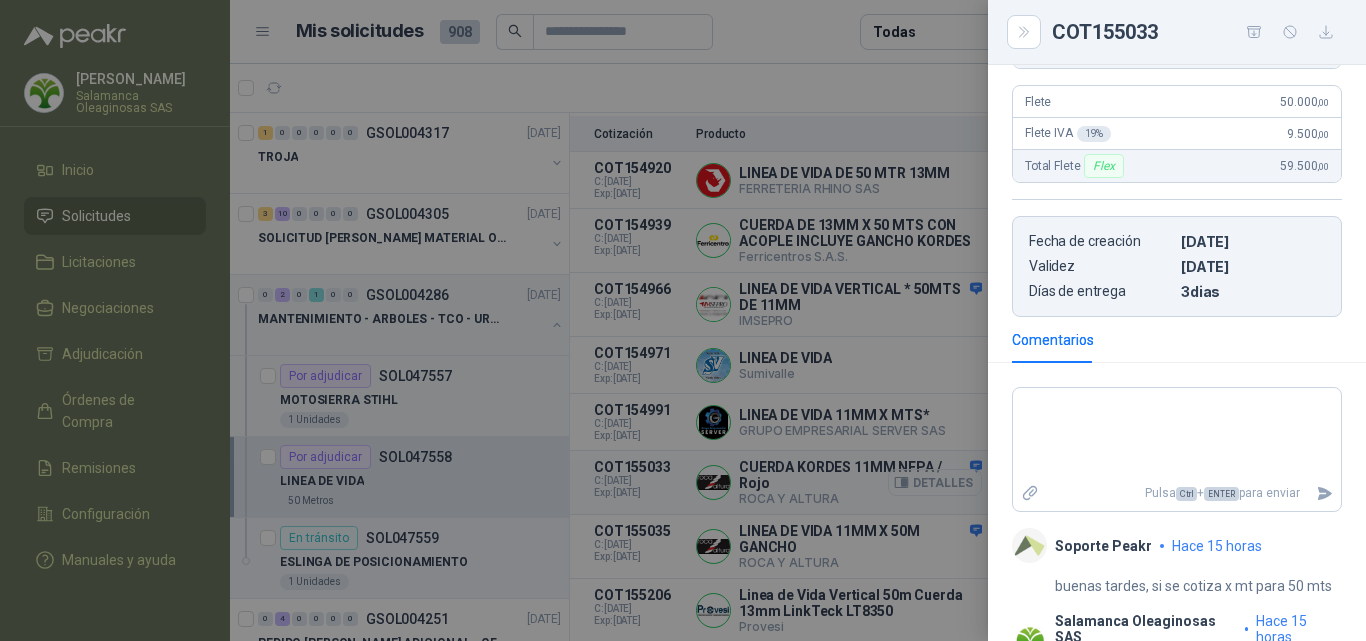 click at bounding box center (683, 320) 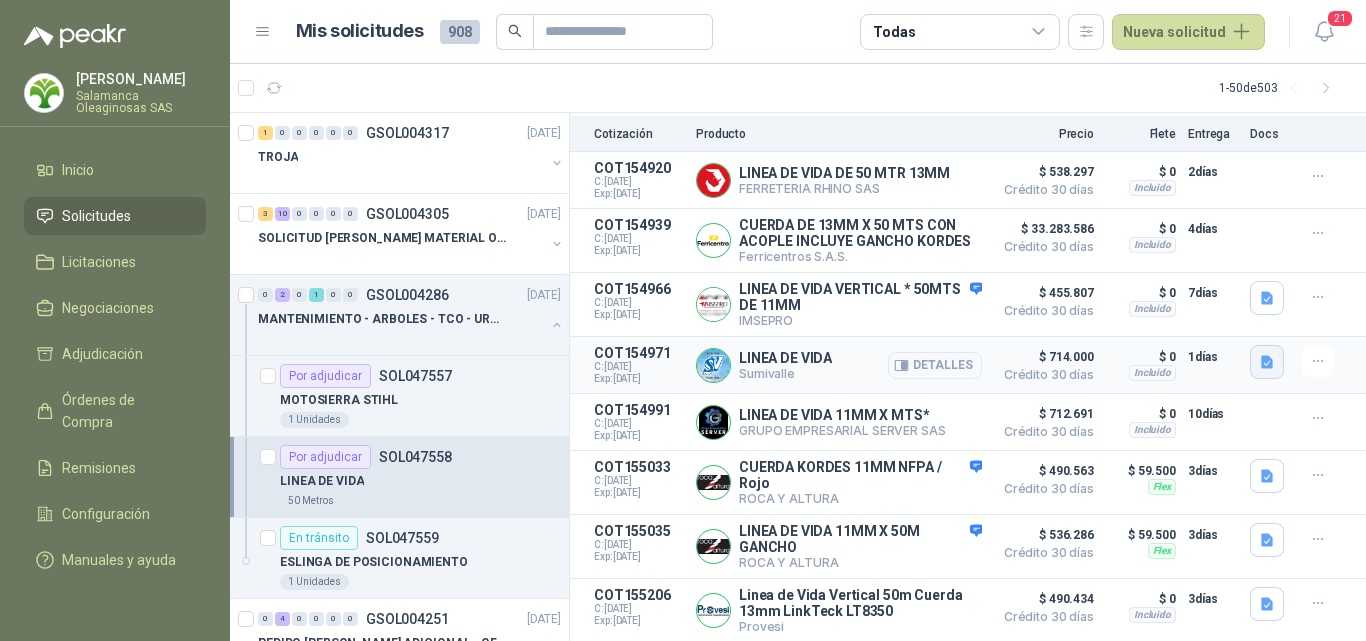 click 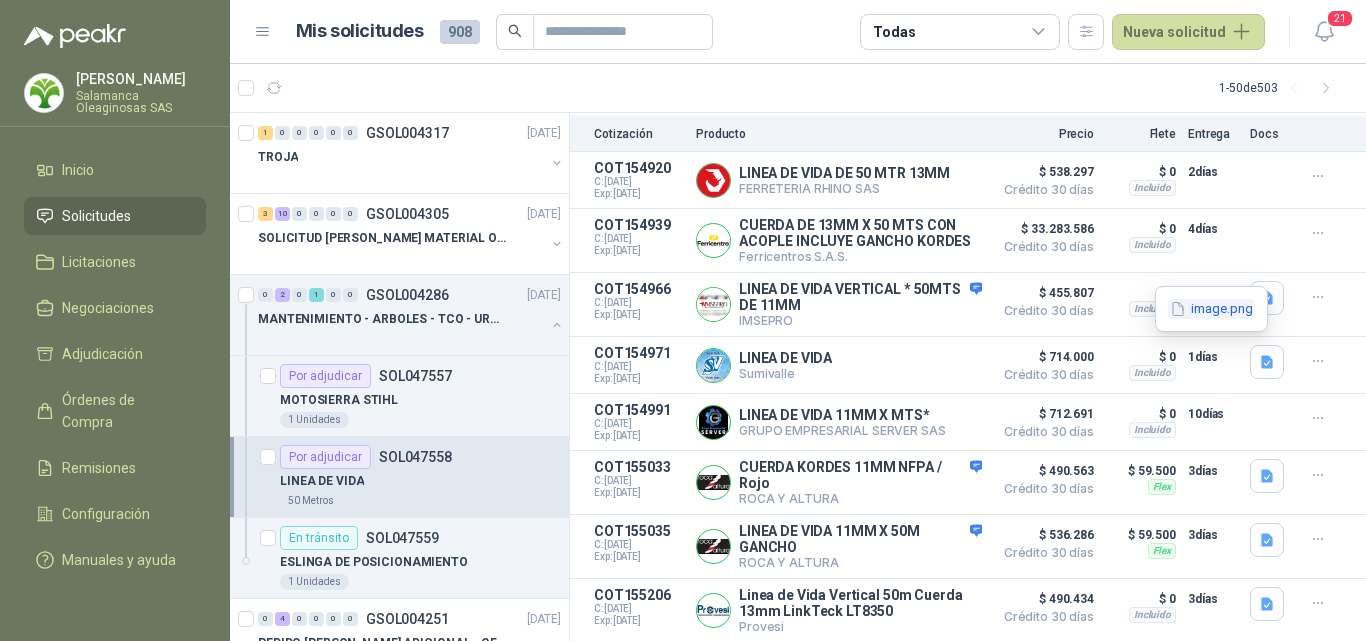 click on "image.png" at bounding box center (1211, 309) 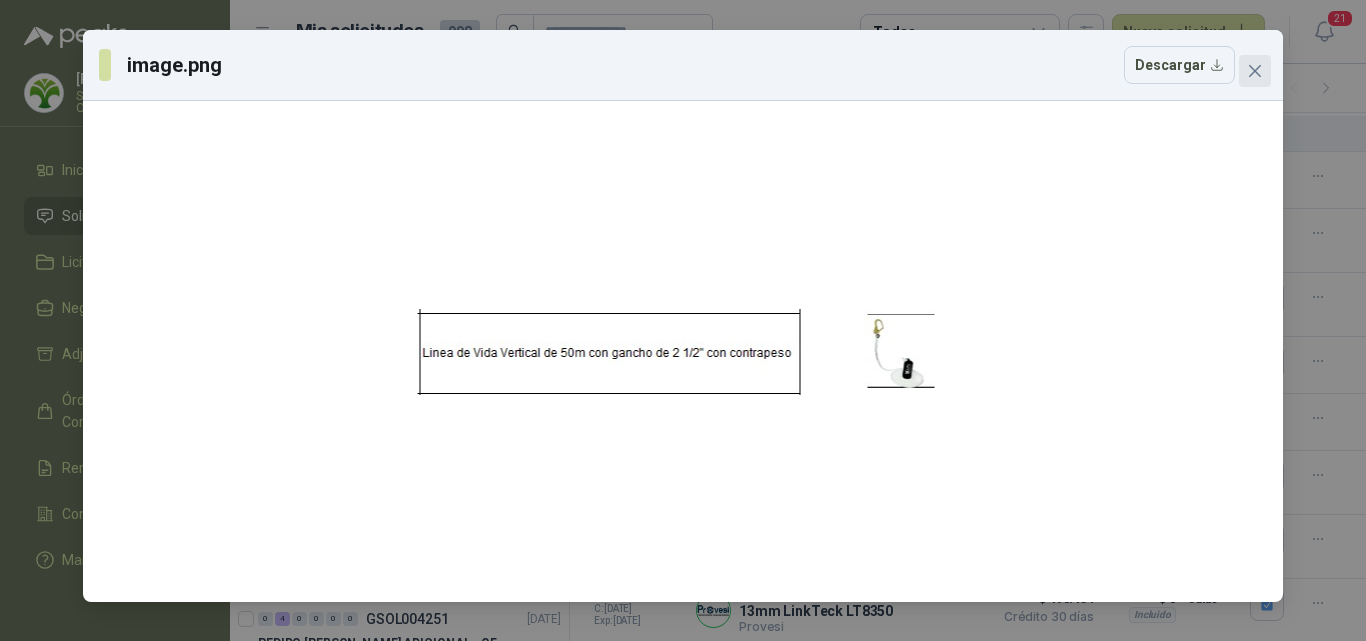 click 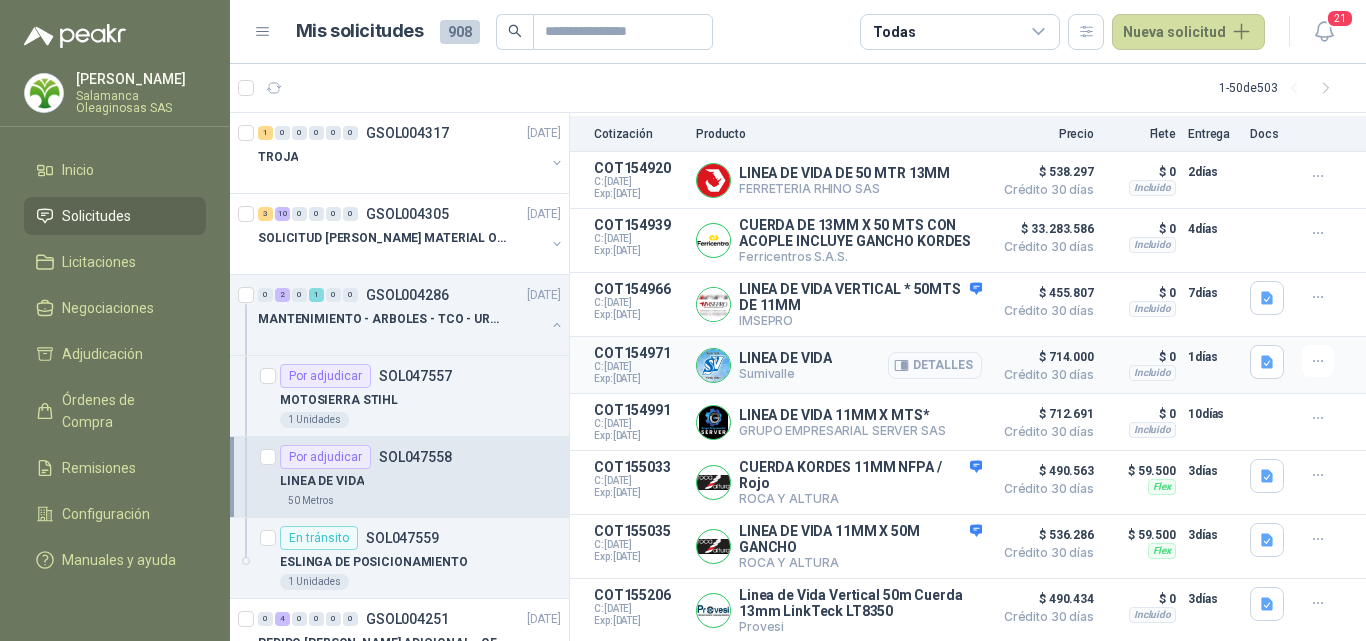 click on "Detalles" at bounding box center (935, 365) 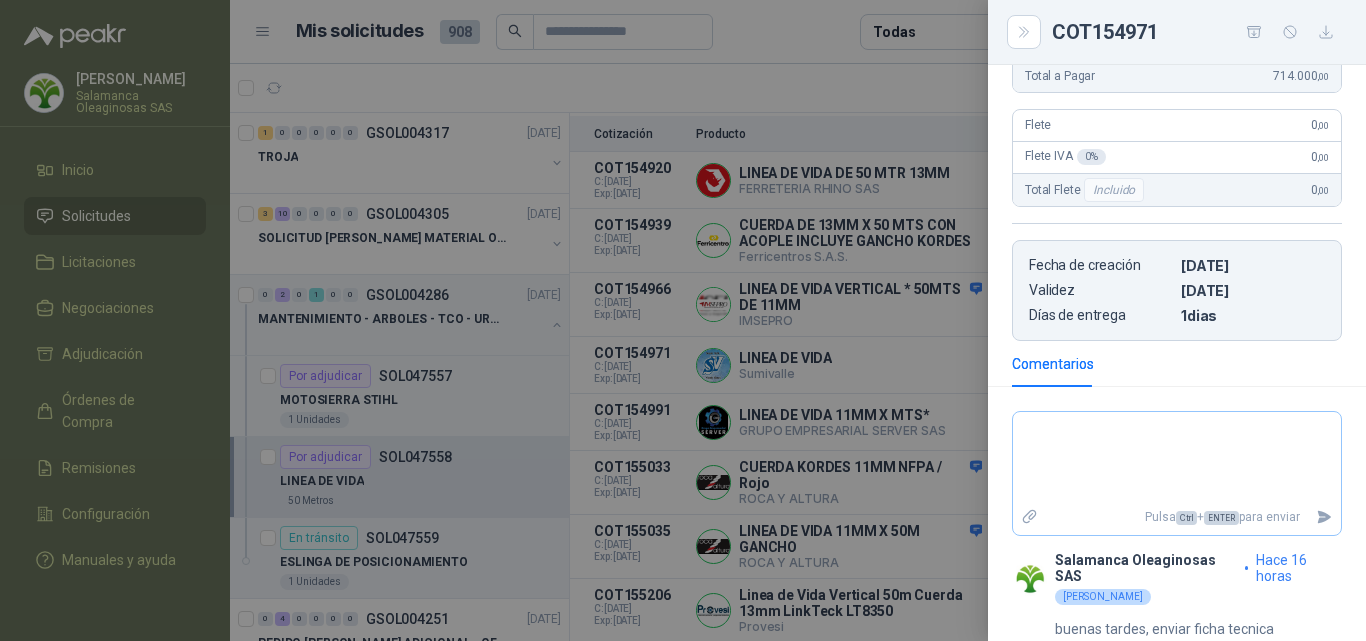scroll, scrollTop: 347, scrollLeft: 0, axis: vertical 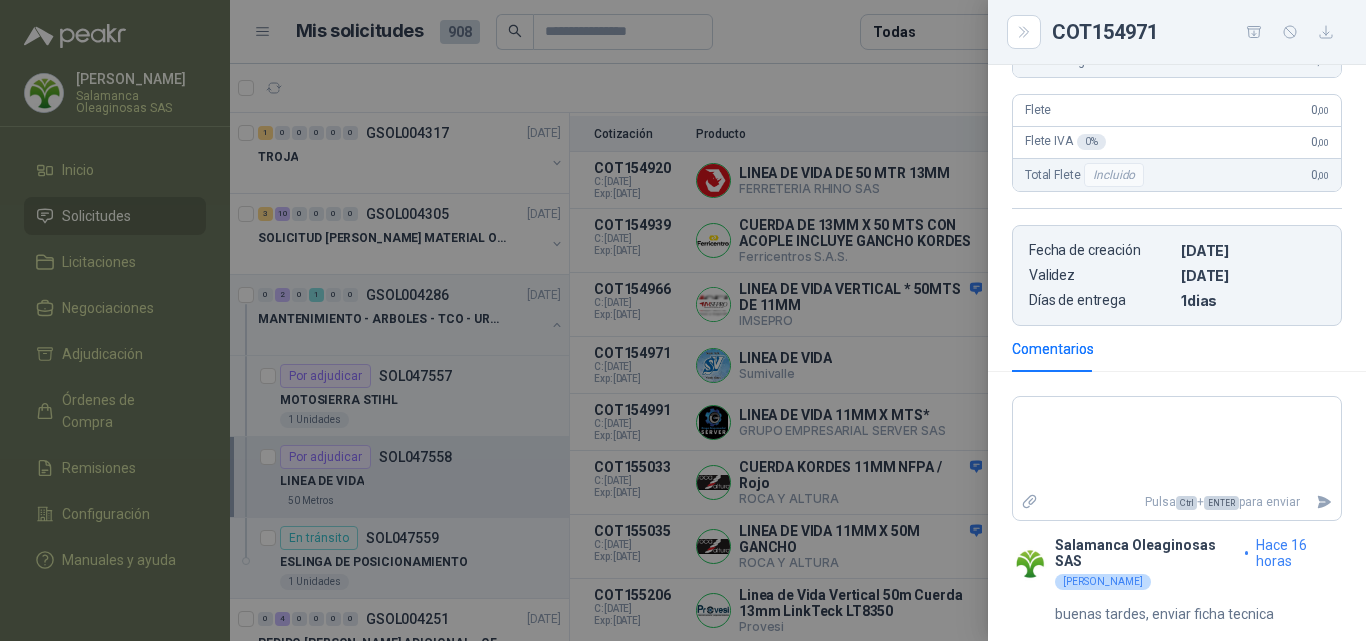 click at bounding box center (683, 320) 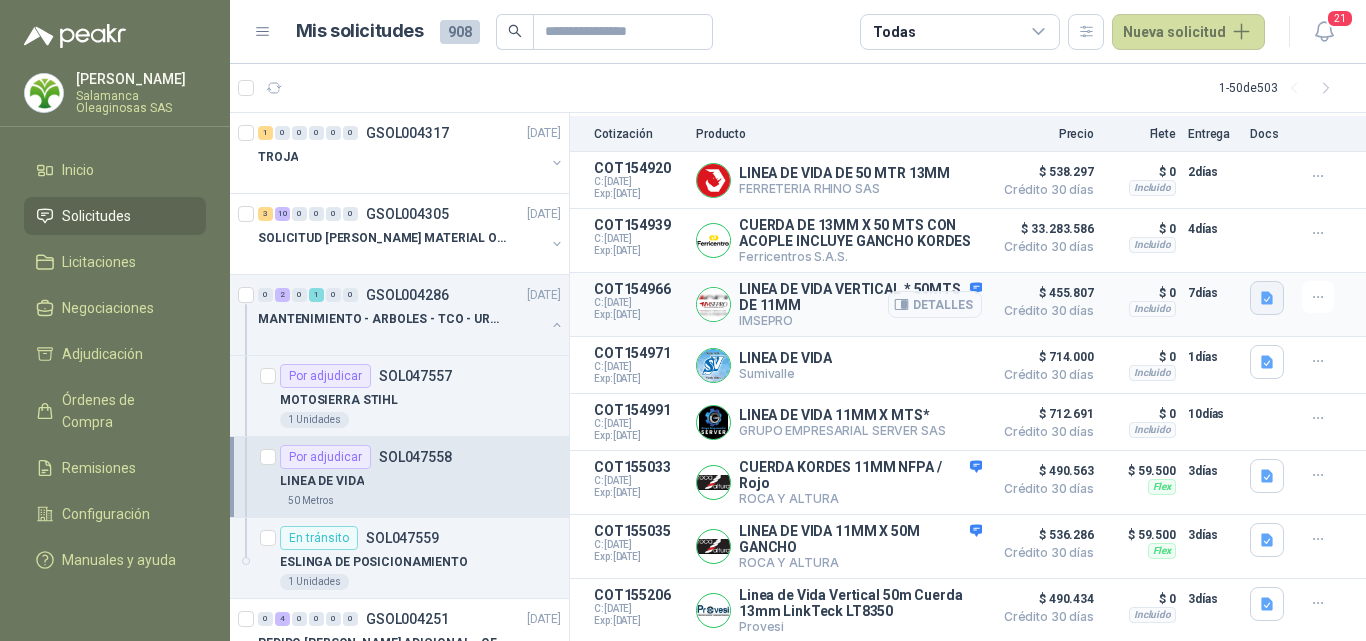 click 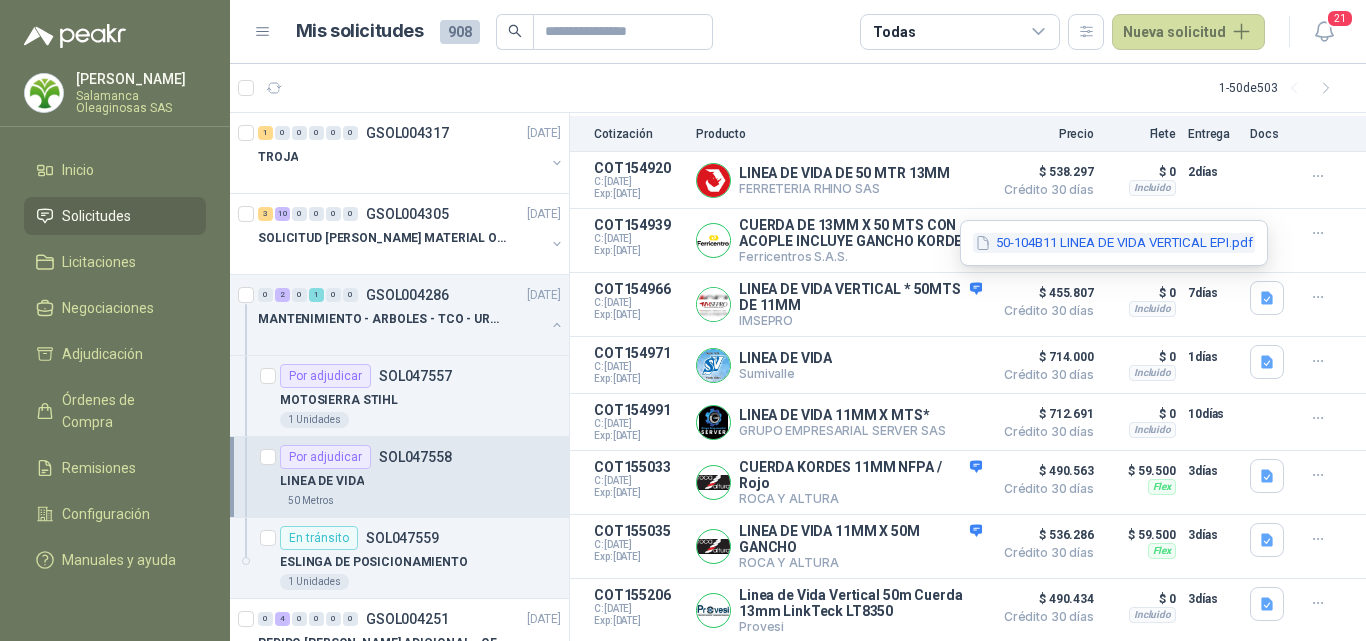 click on "50-104B11 LINEA DE VIDA VERTICAL EPI.pdf" at bounding box center [1114, 243] 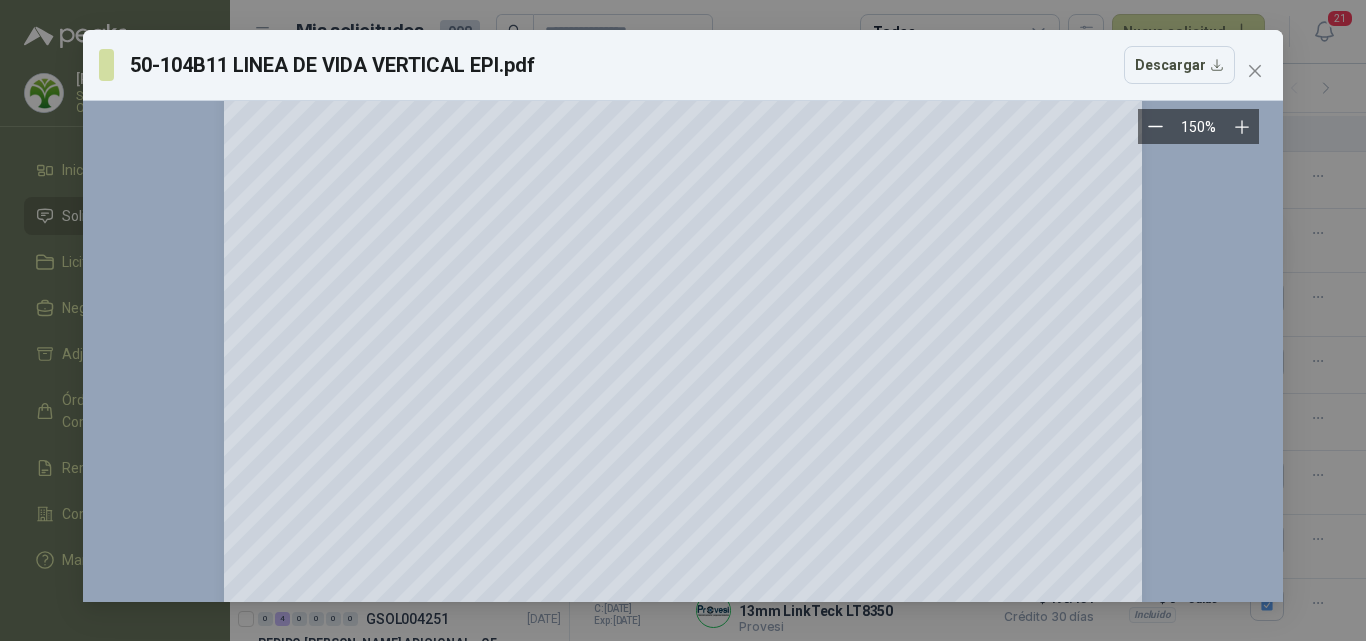 scroll, scrollTop: 600, scrollLeft: 0, axis: vertical 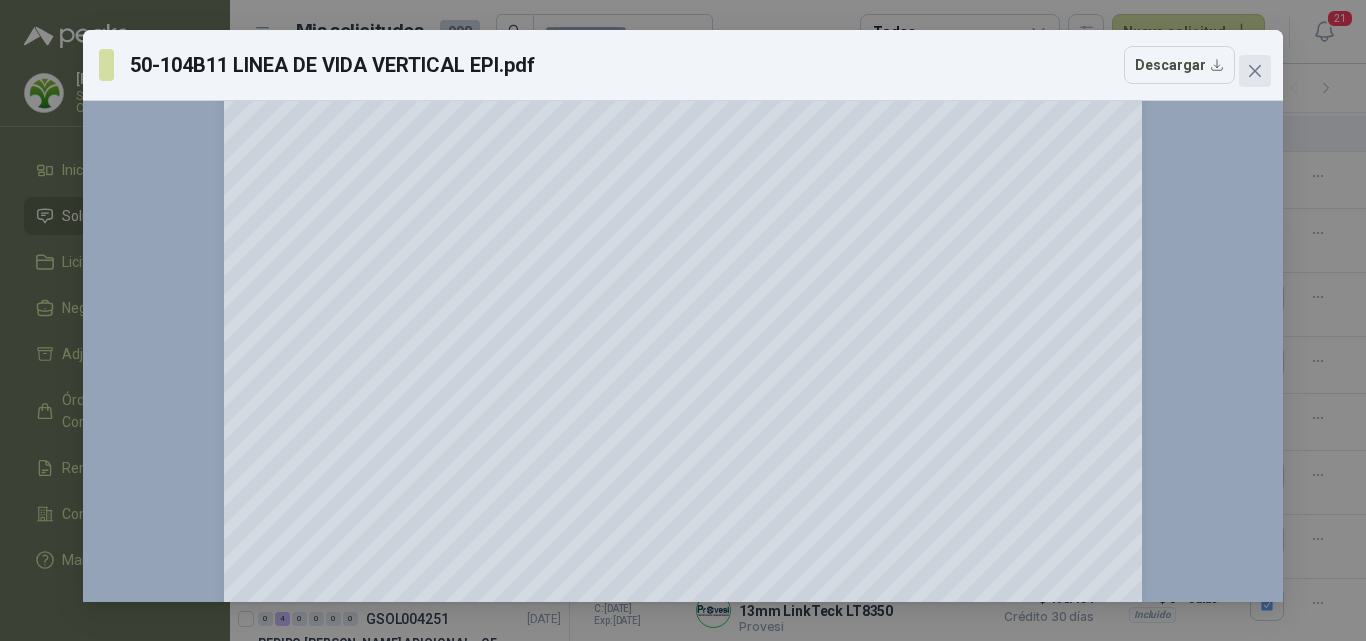 click 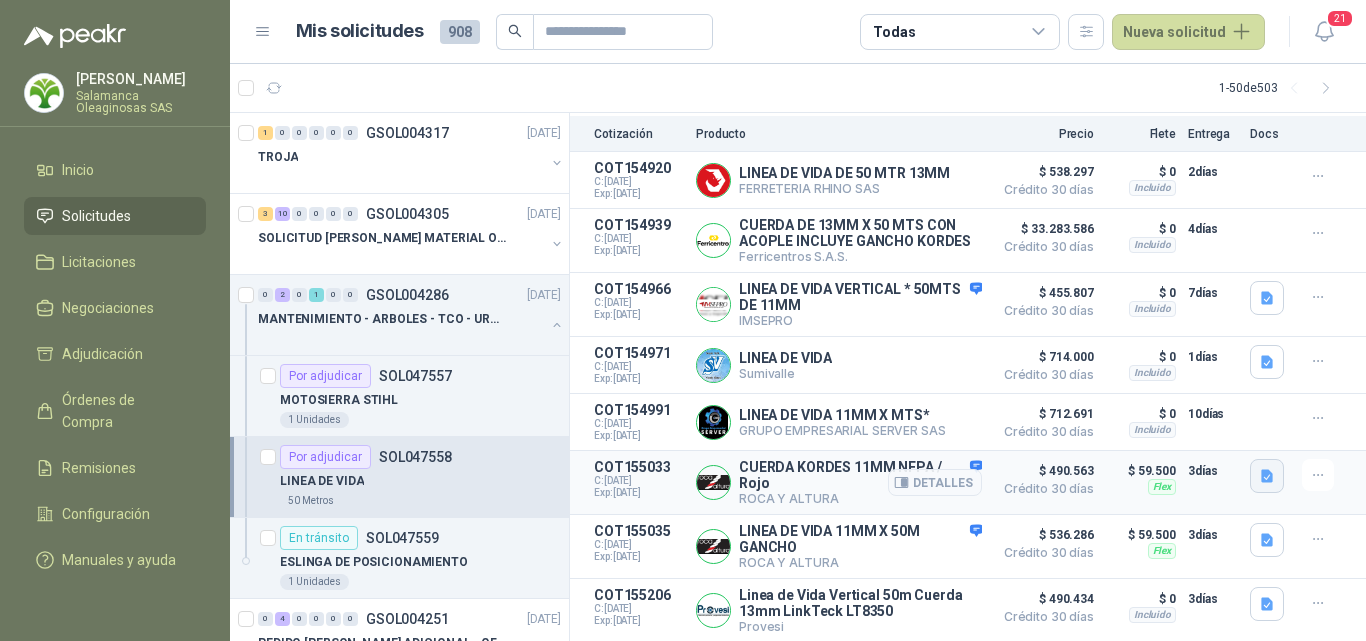 click 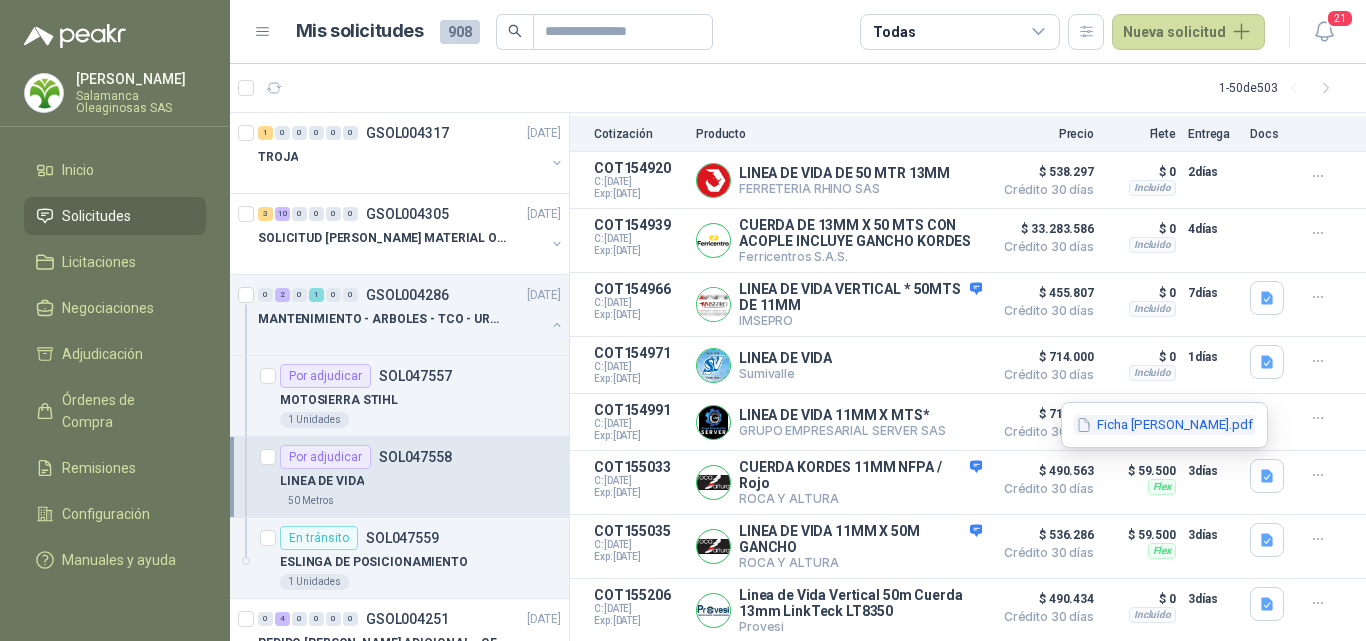 click on "Ficha Kordes.pdf" at bounding box center (1164, 425) 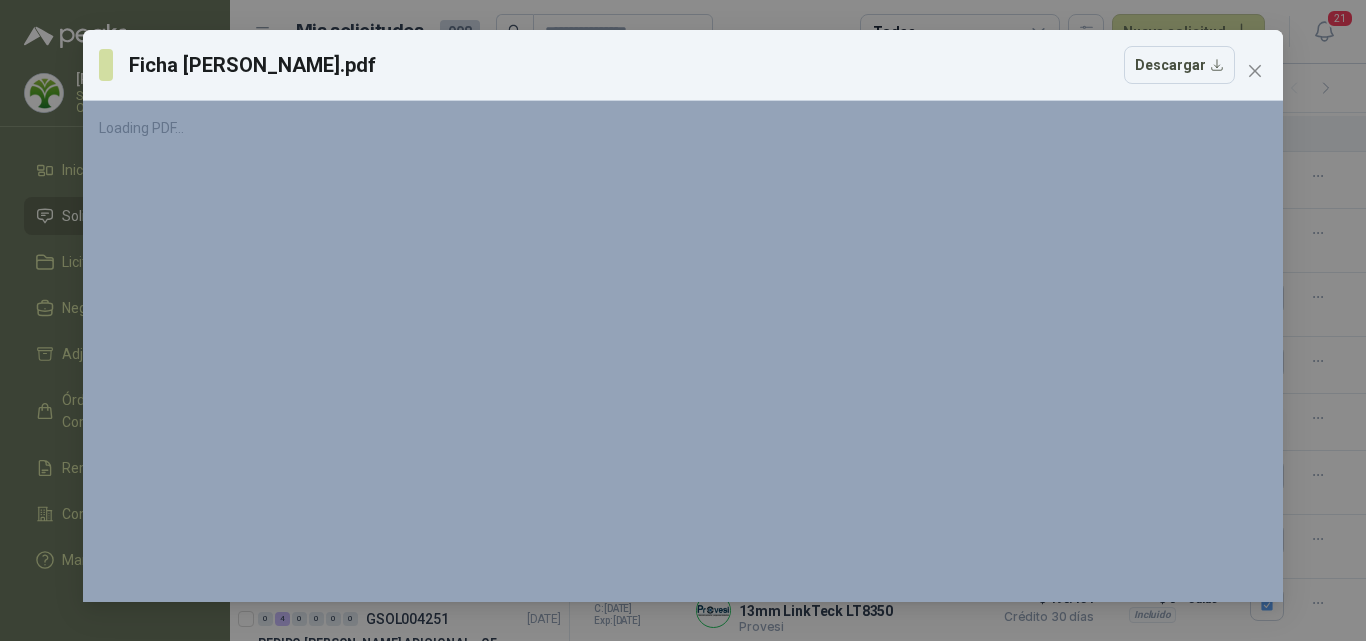 scroll, scrollTop: 0, scrollLeft: 0, axis: both 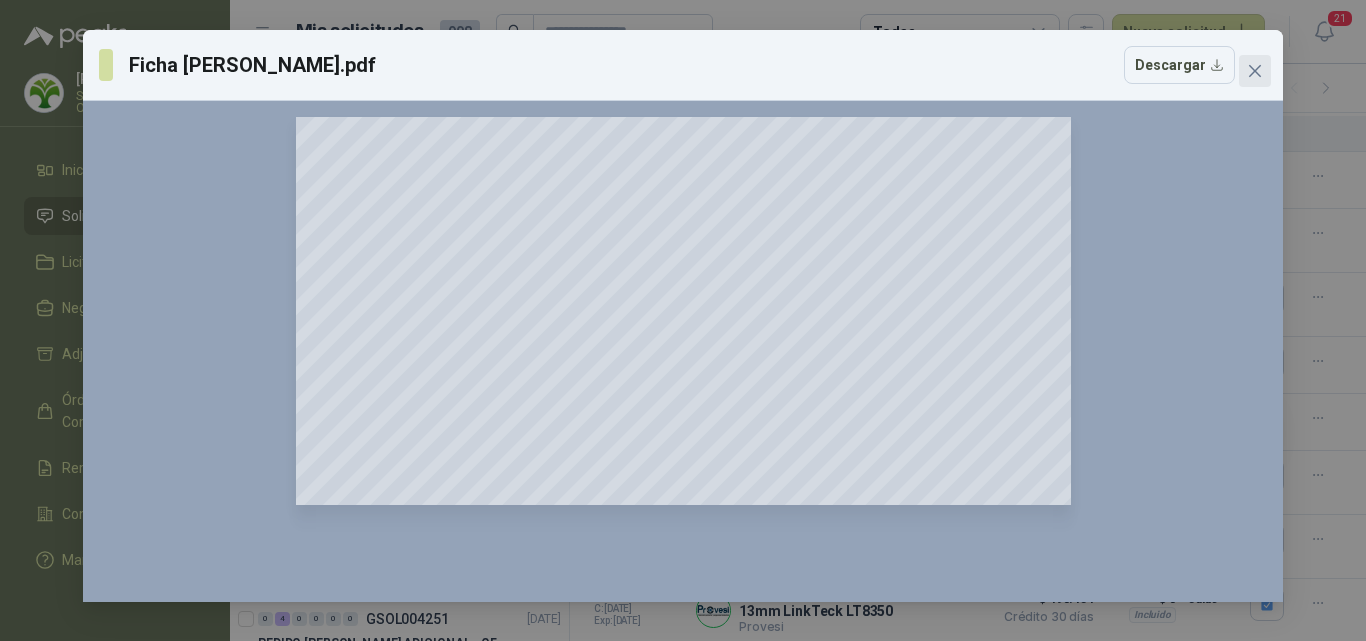 click 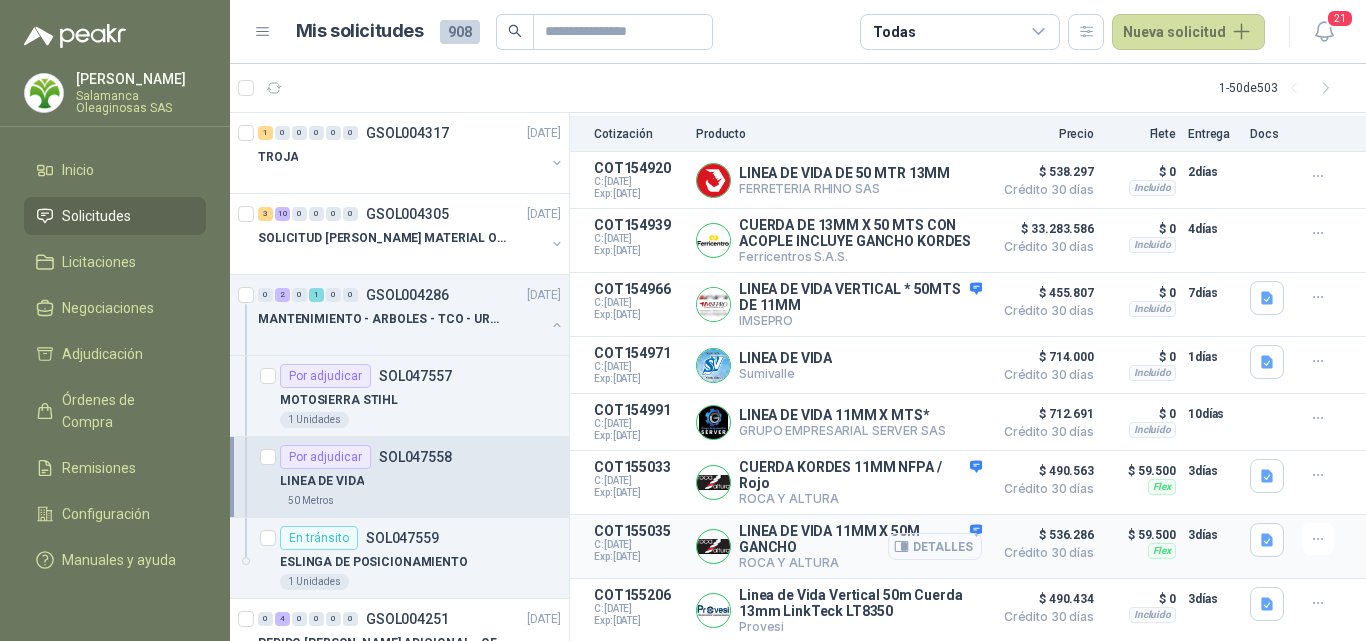 click on "Detalles" at bounding box center [935, 546] 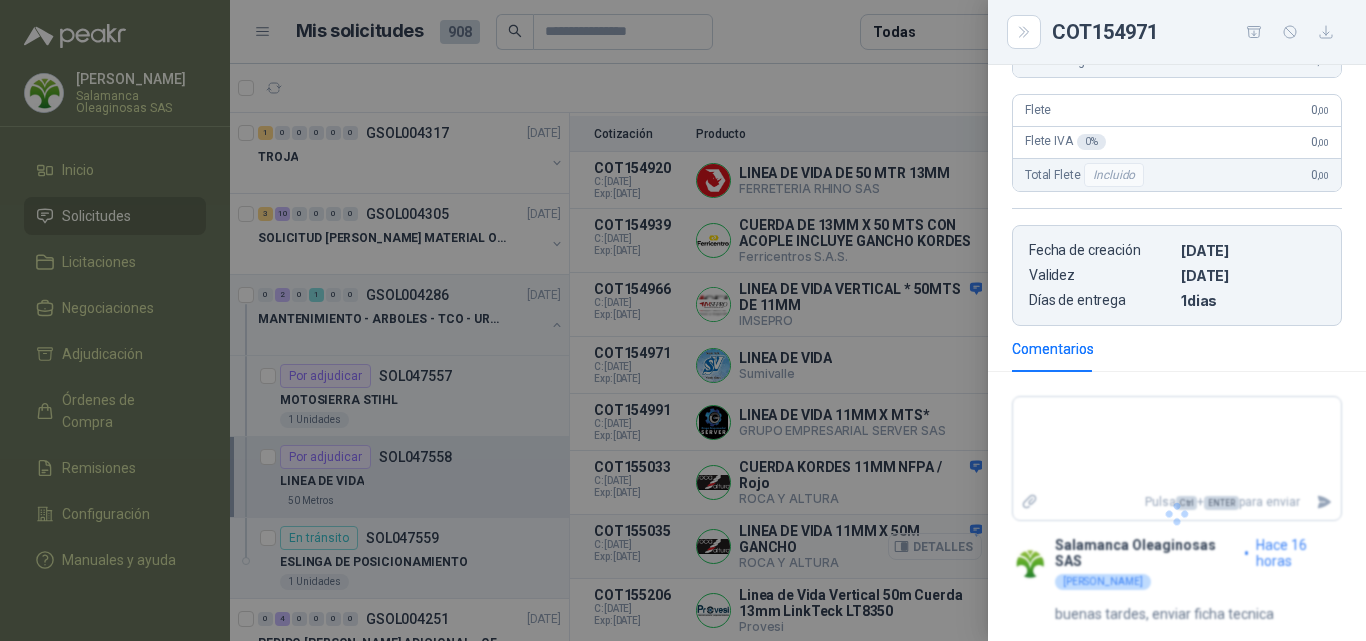 scroll, scrollTop: 458, scrollLeft: 0, axis: vertical 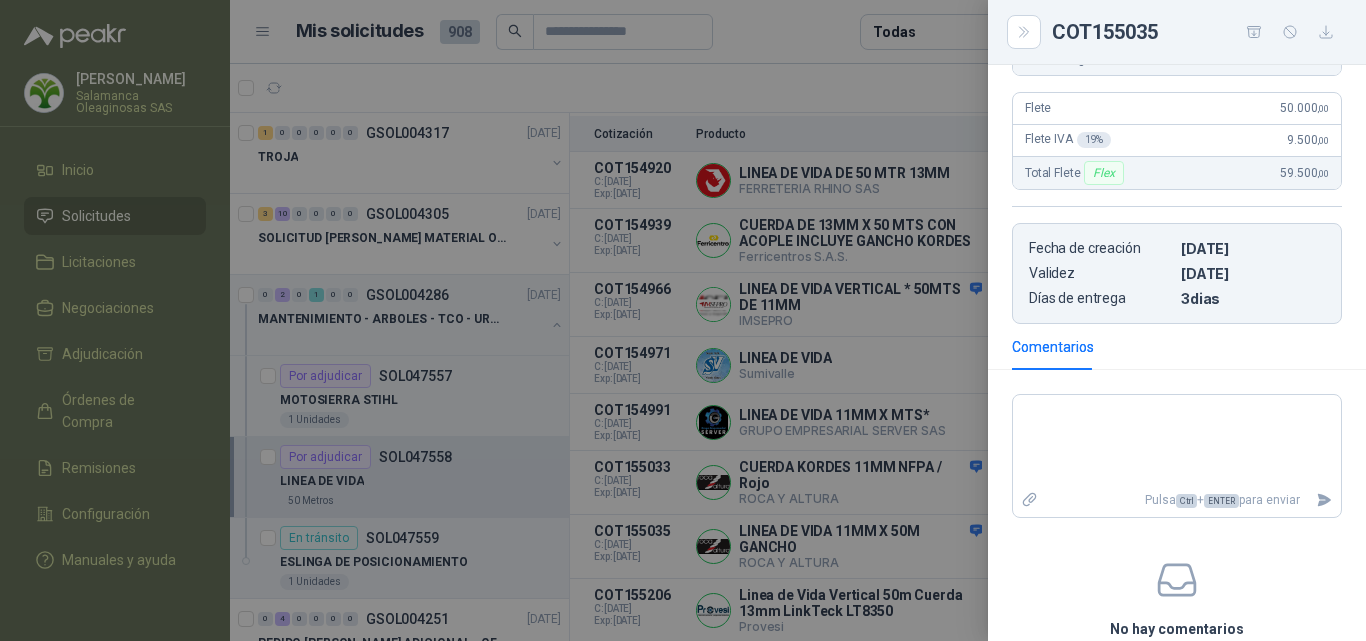 click at bounding box center [683, 320] 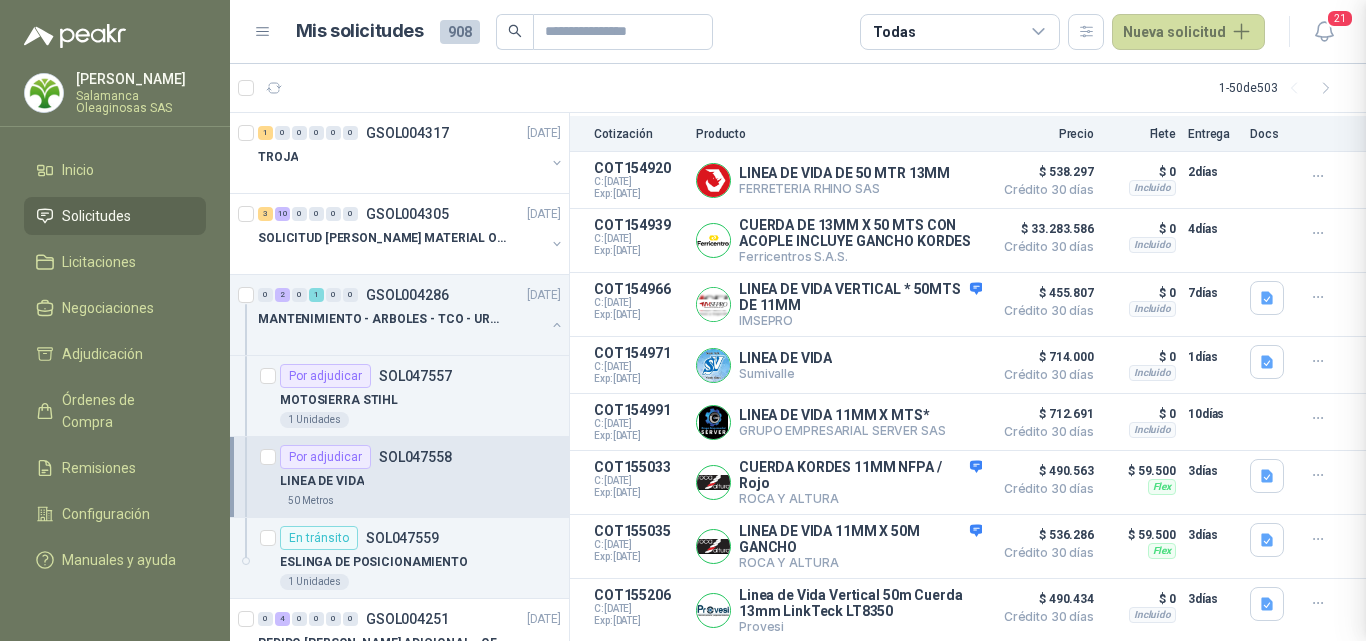 type 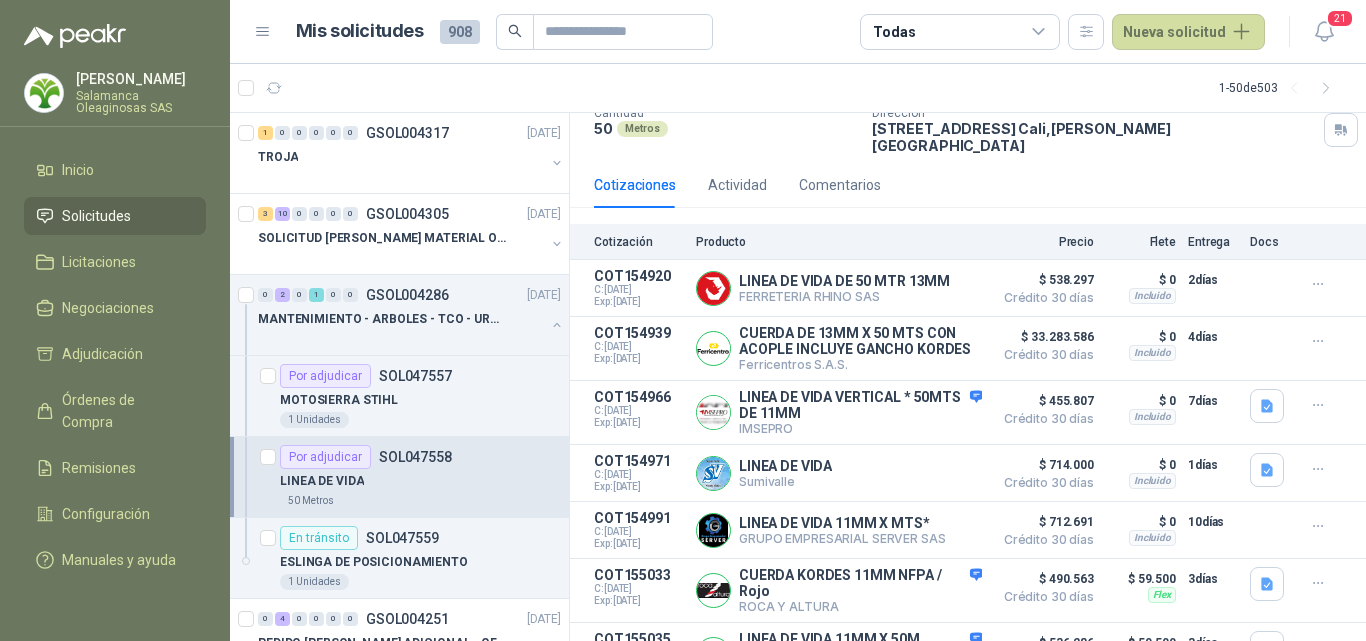 scroll, scrollTop: 0, scrollLeft: 0, axis: both 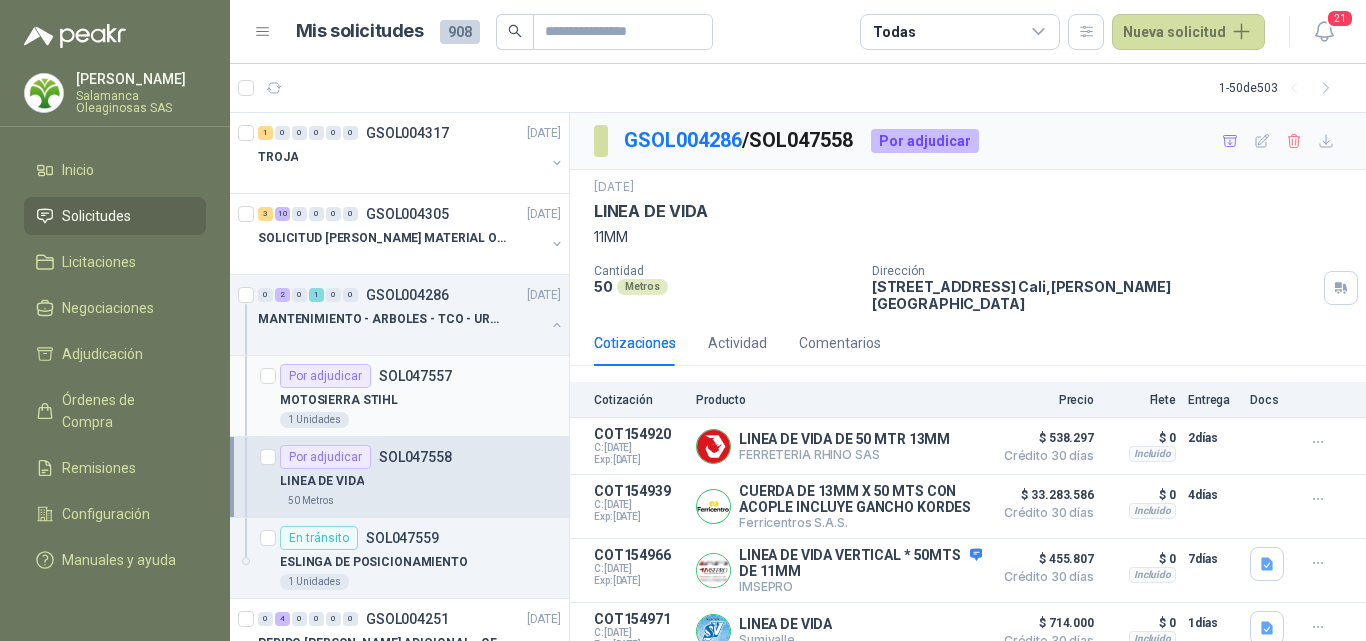 click on "1   Unidades" at bounding box center [420, 420] 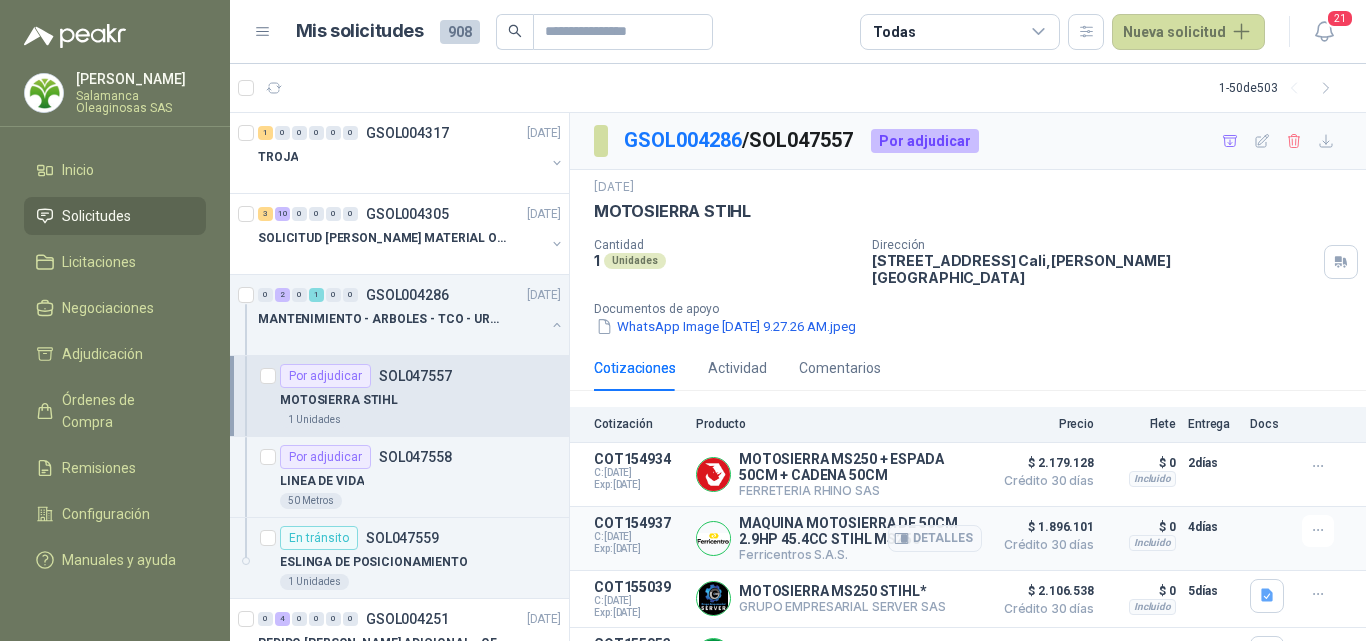 scroll, scrollTop: 93, scrollLeft: 0, axis: vertical 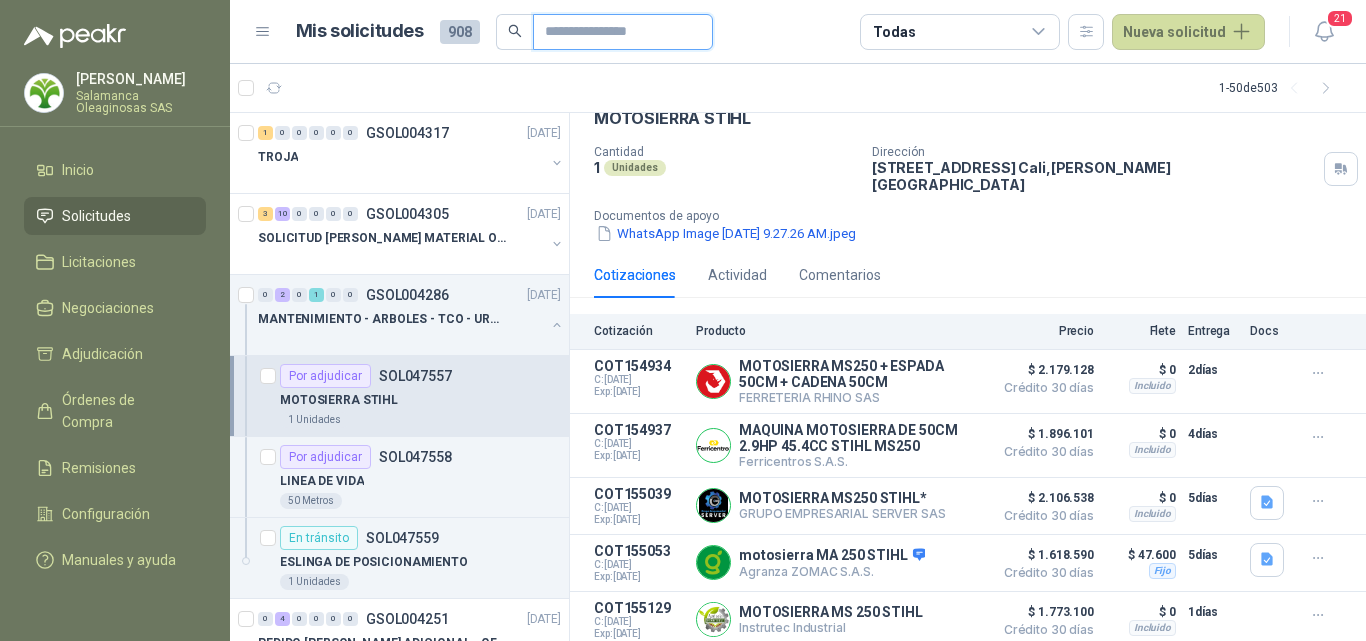 click at bounding box center [615, 32] 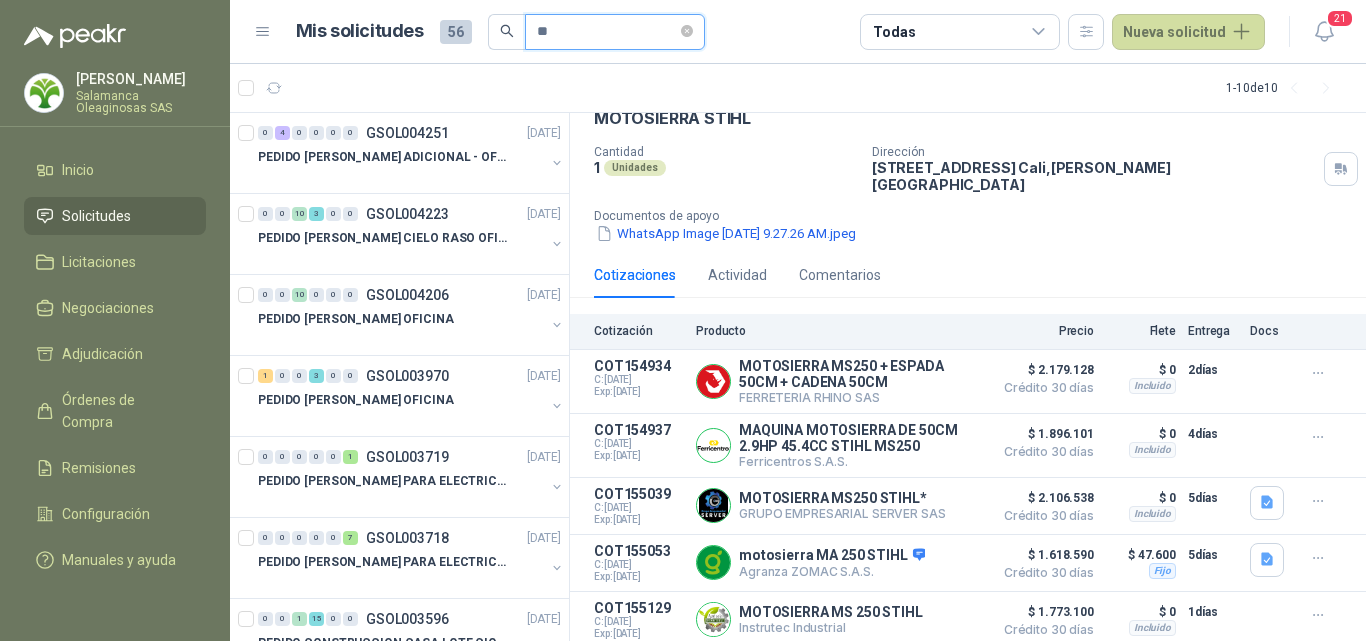 type on "*" 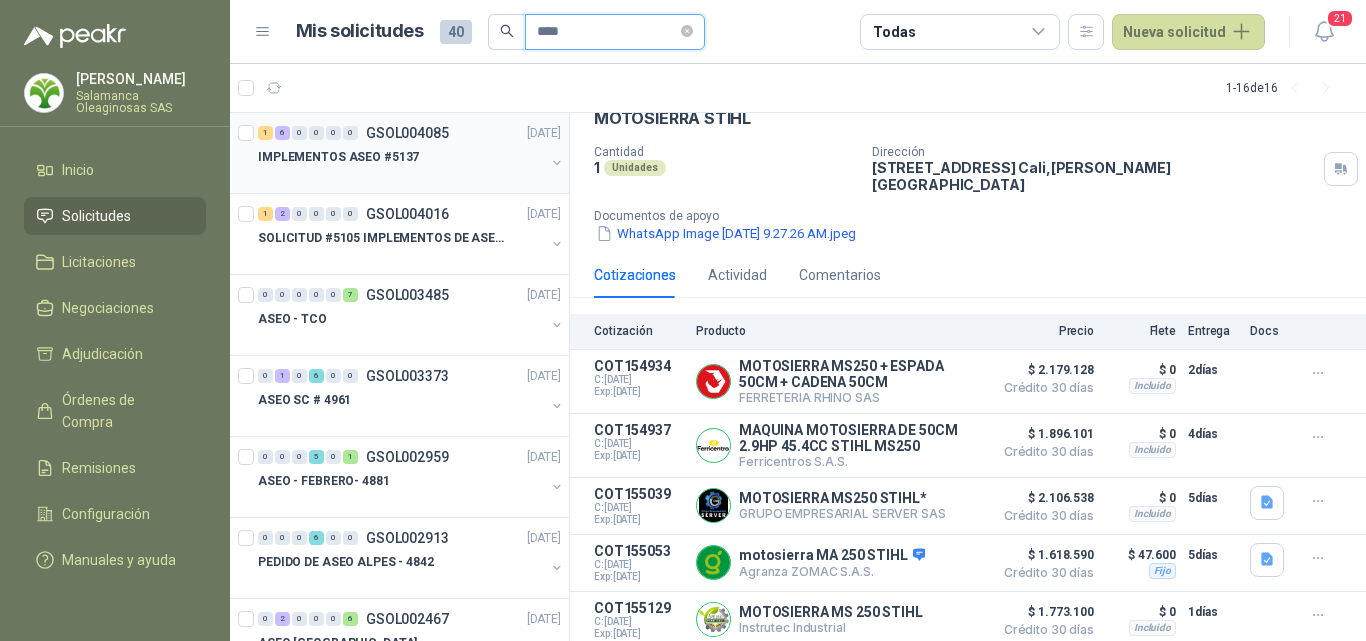 type on "****" 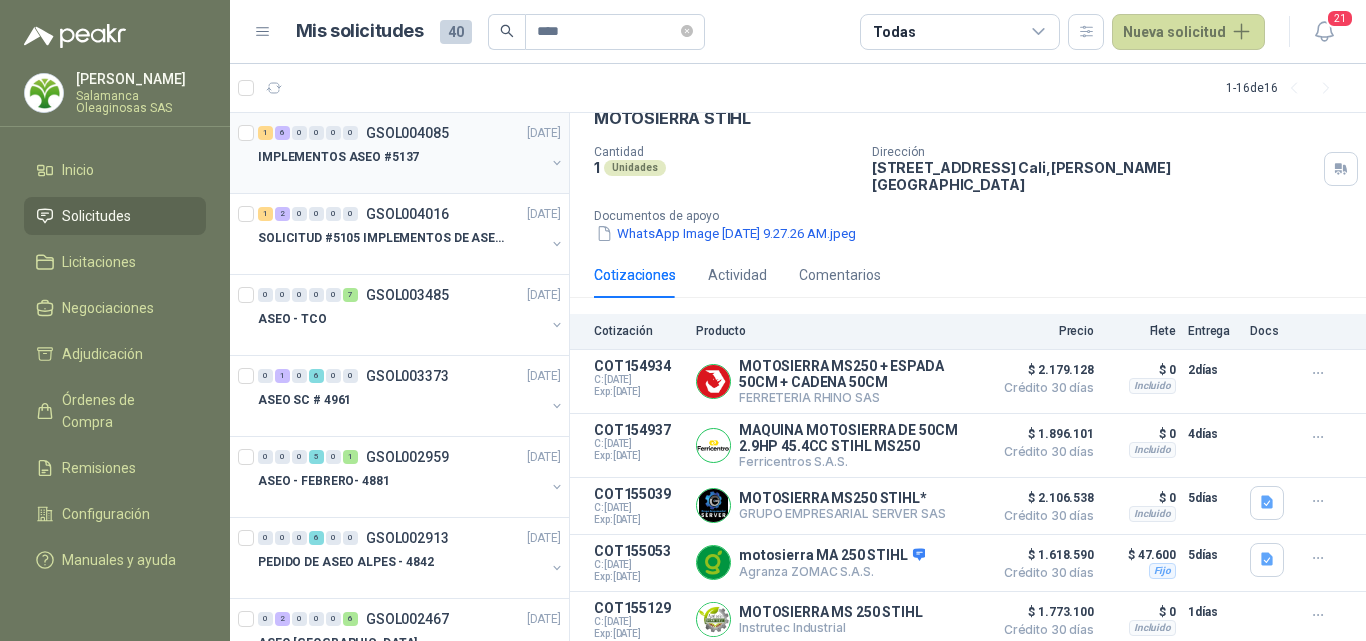 click at bounding box center (401, 177) 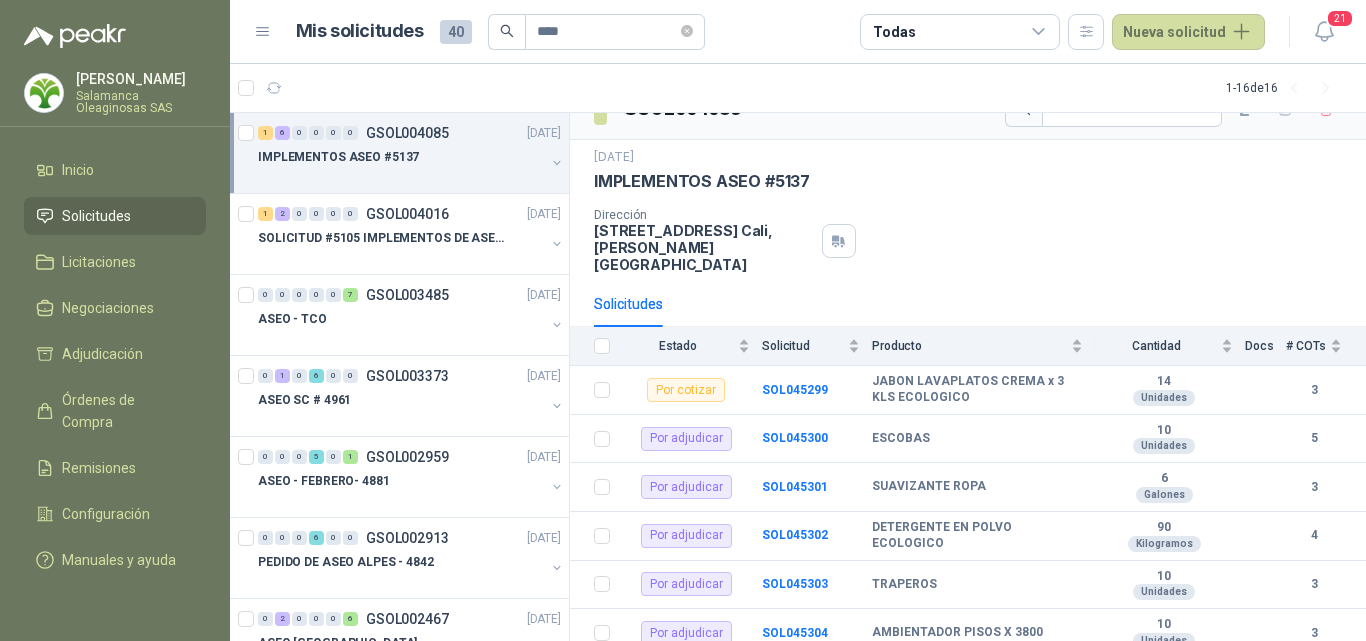 scroll, scrollTop: 0, scrollLeft: 0, axis: both 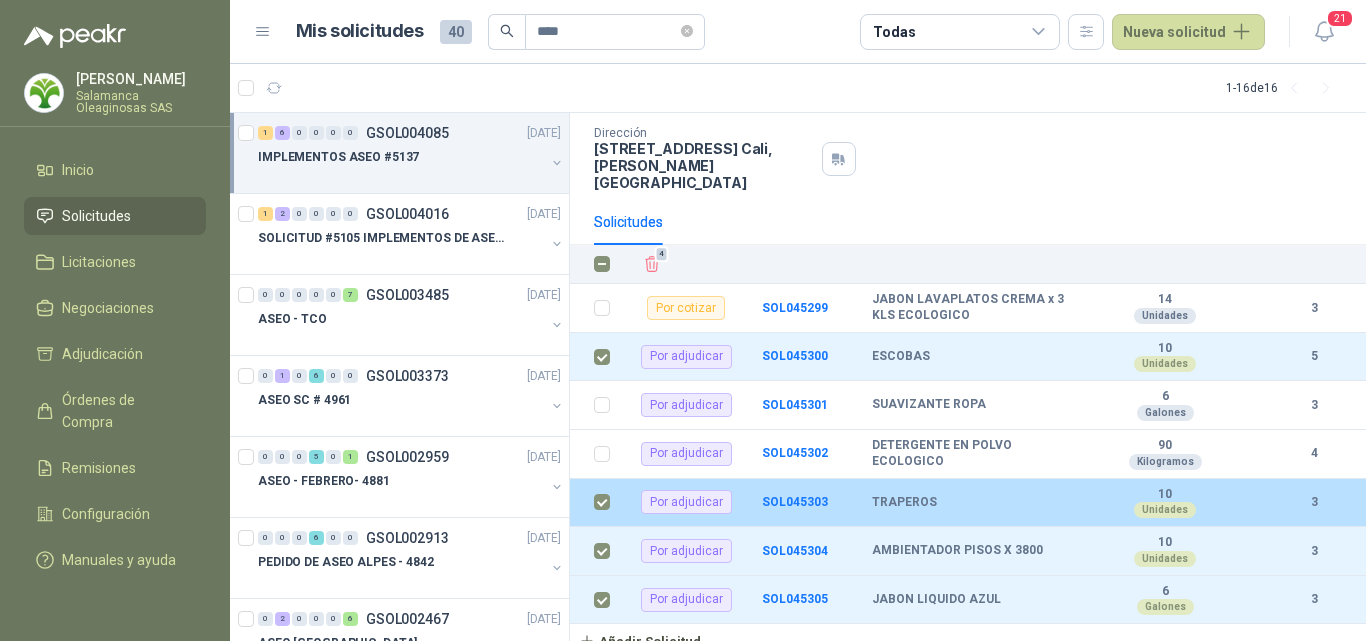 click on "SOL045303" at bounding box center [817, 503] 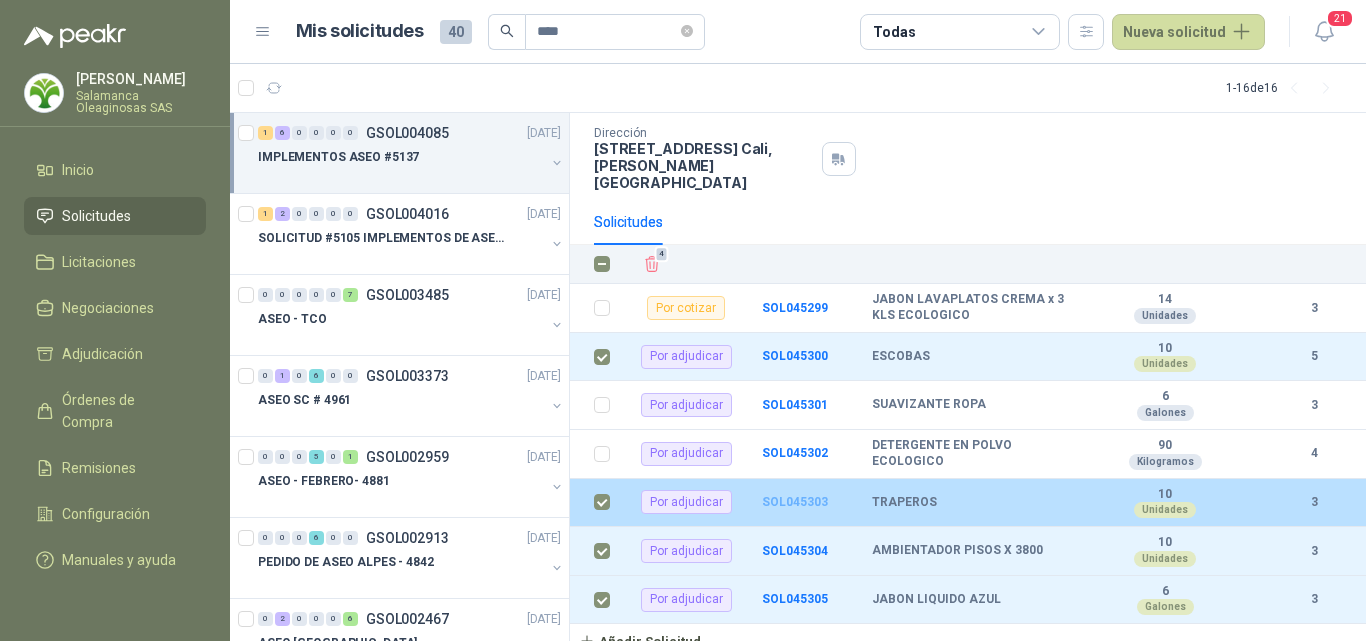 click on "SOL045303" at bounding box center [795, 502] 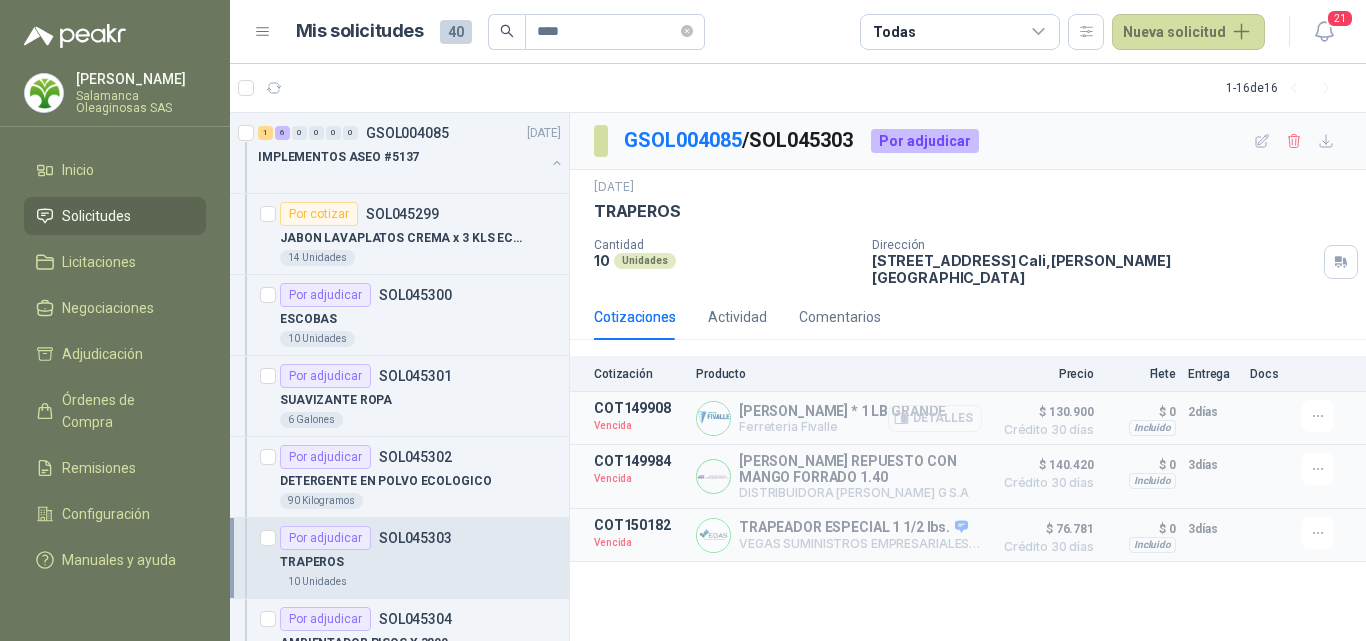 click on "Detalles" at bounding box center (935, 418) 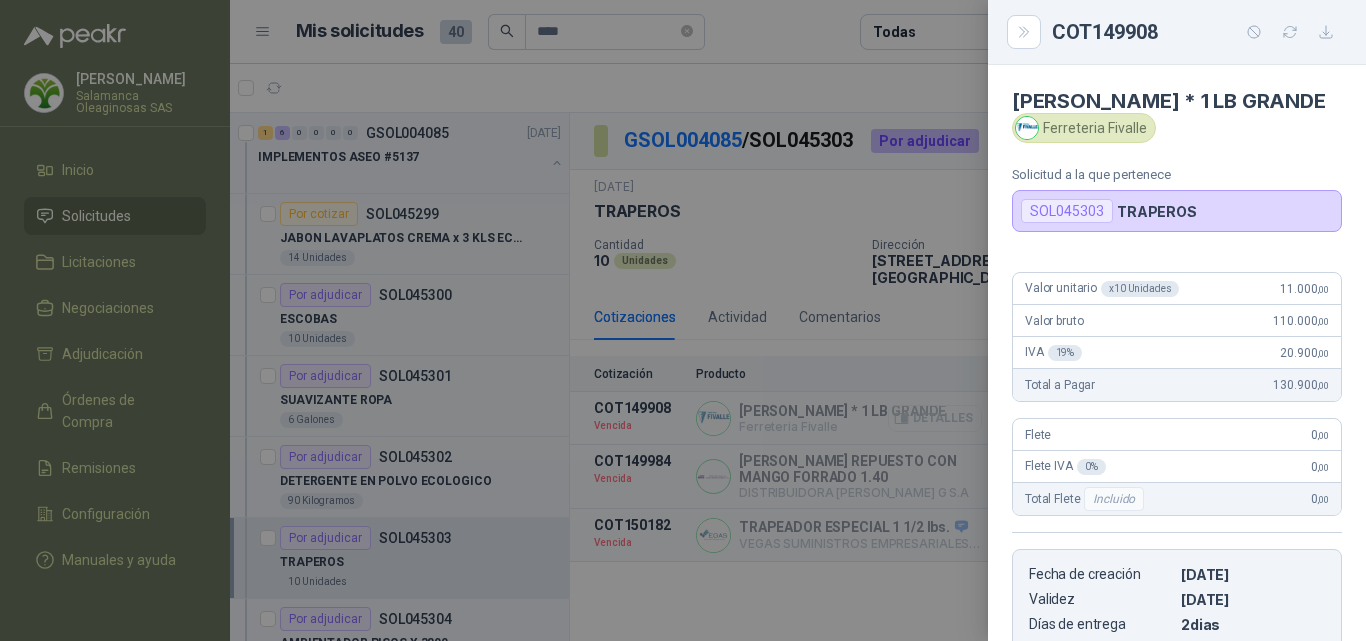 click at bounding box center [683, 320] 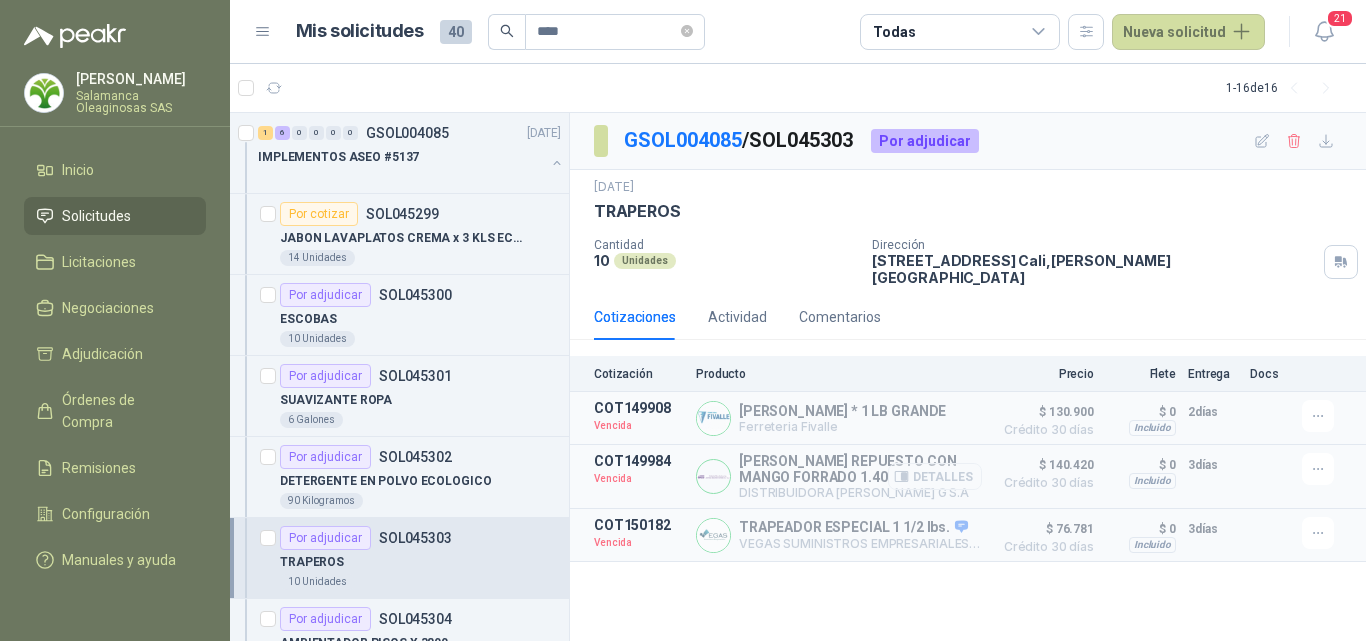 click on "Detalles" at bounding box center (935, 476) 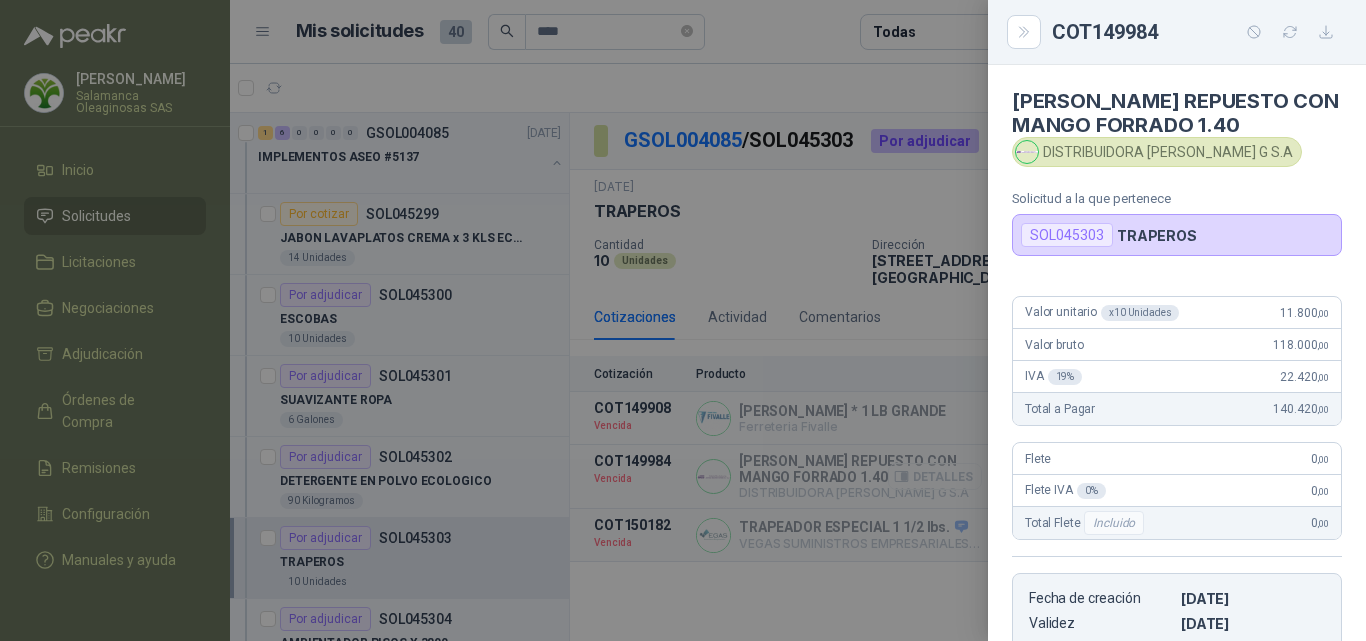click at bounding box center [683, 320] 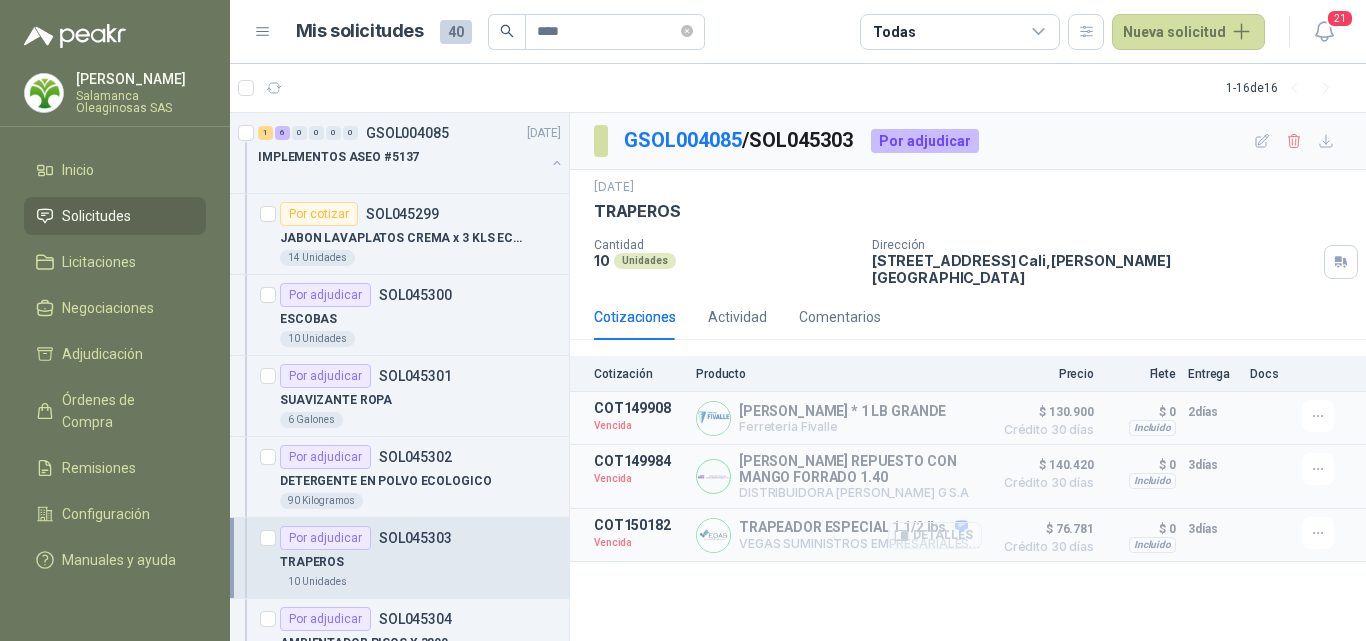click on "Detalles" at bounding box center (935, 535) 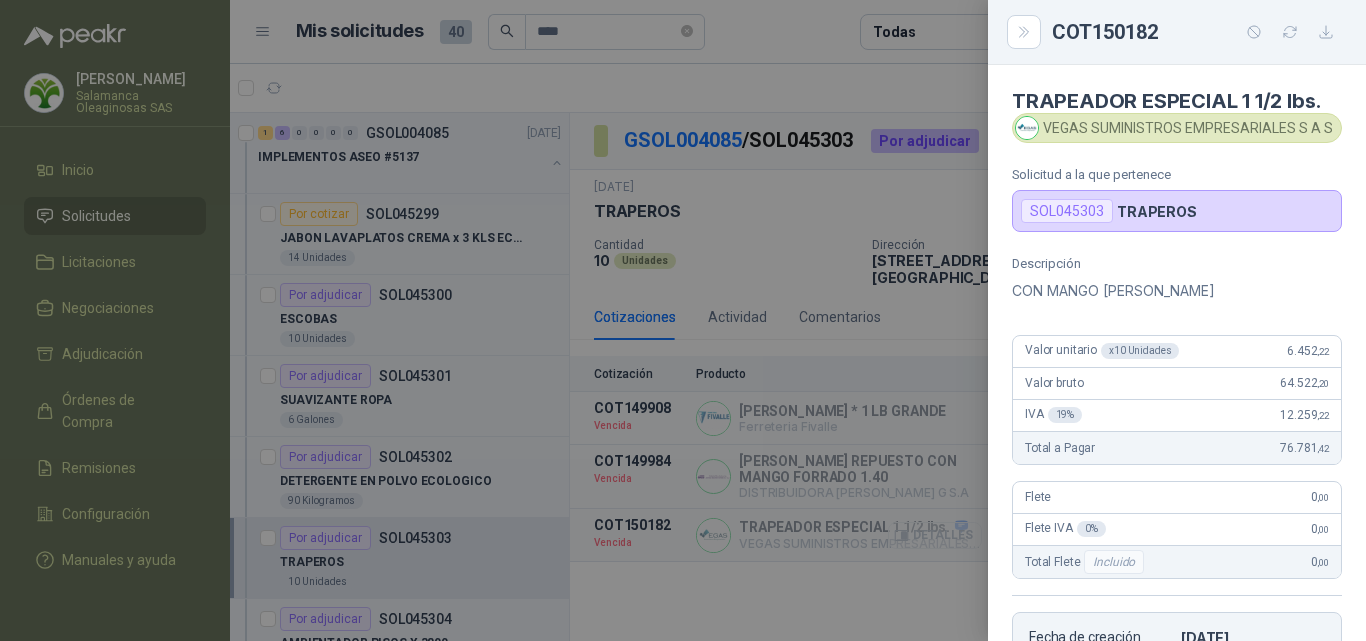 click at bounding box center (683, 320) 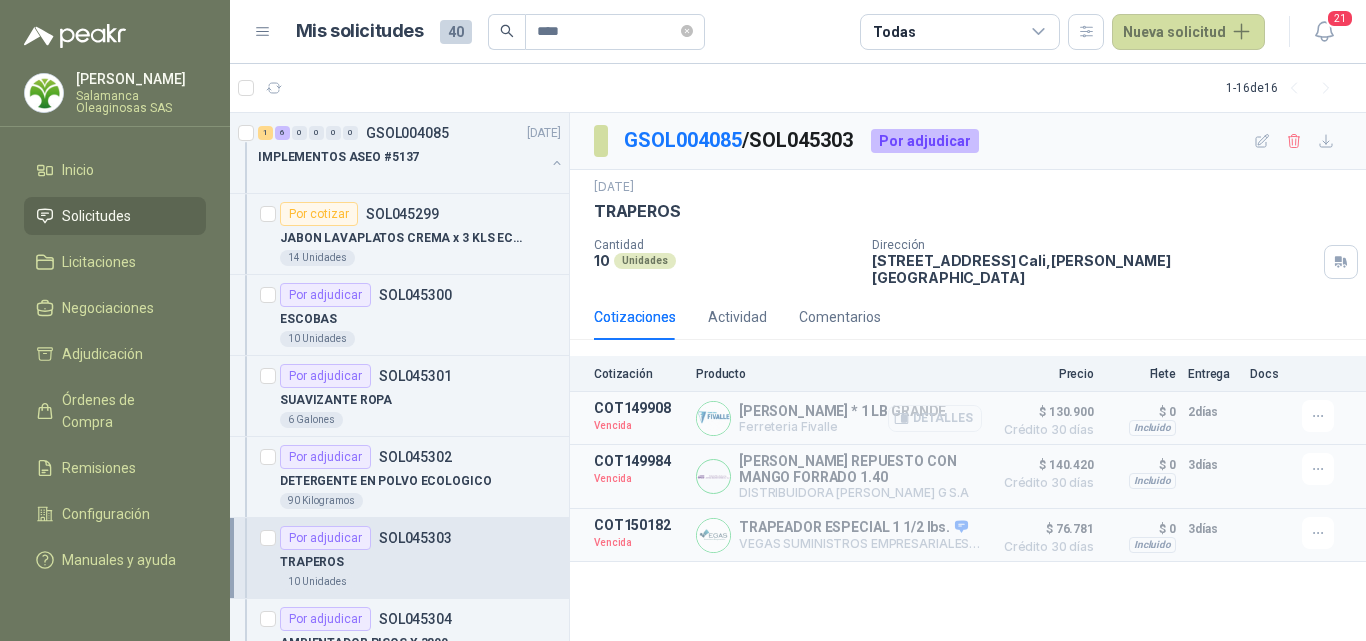 click on "Detalles" at bounding box center (935, 418) 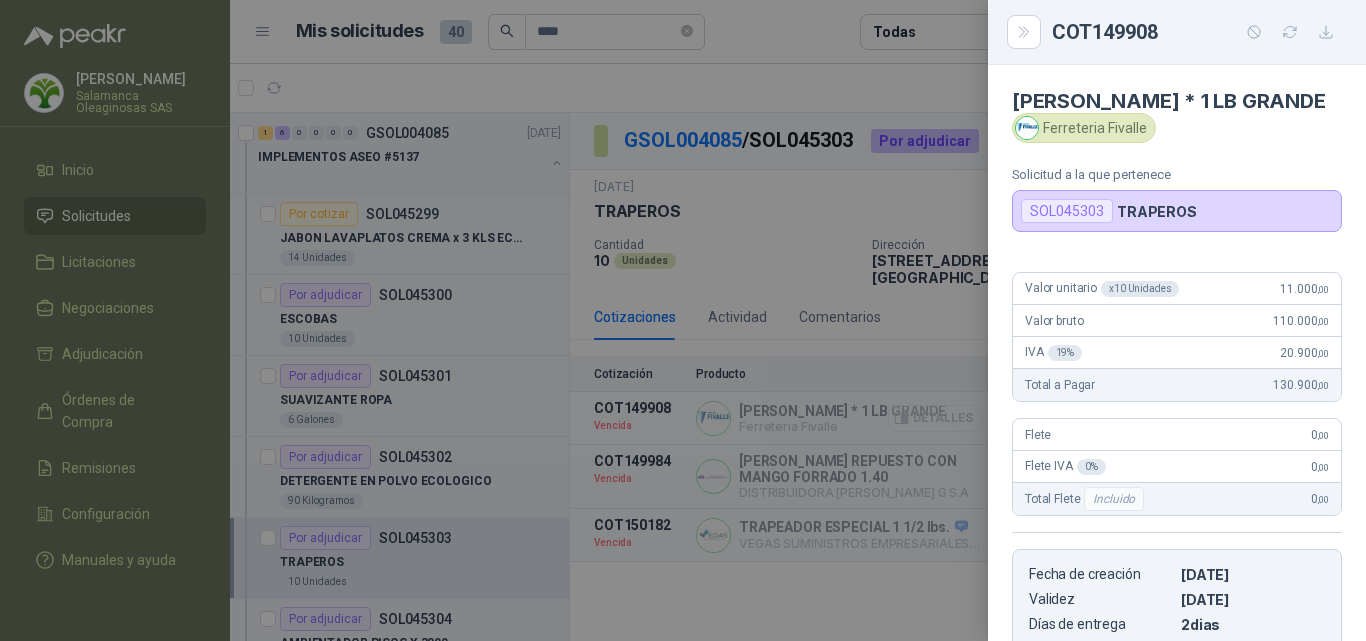 click at bounding box center (683, 320) 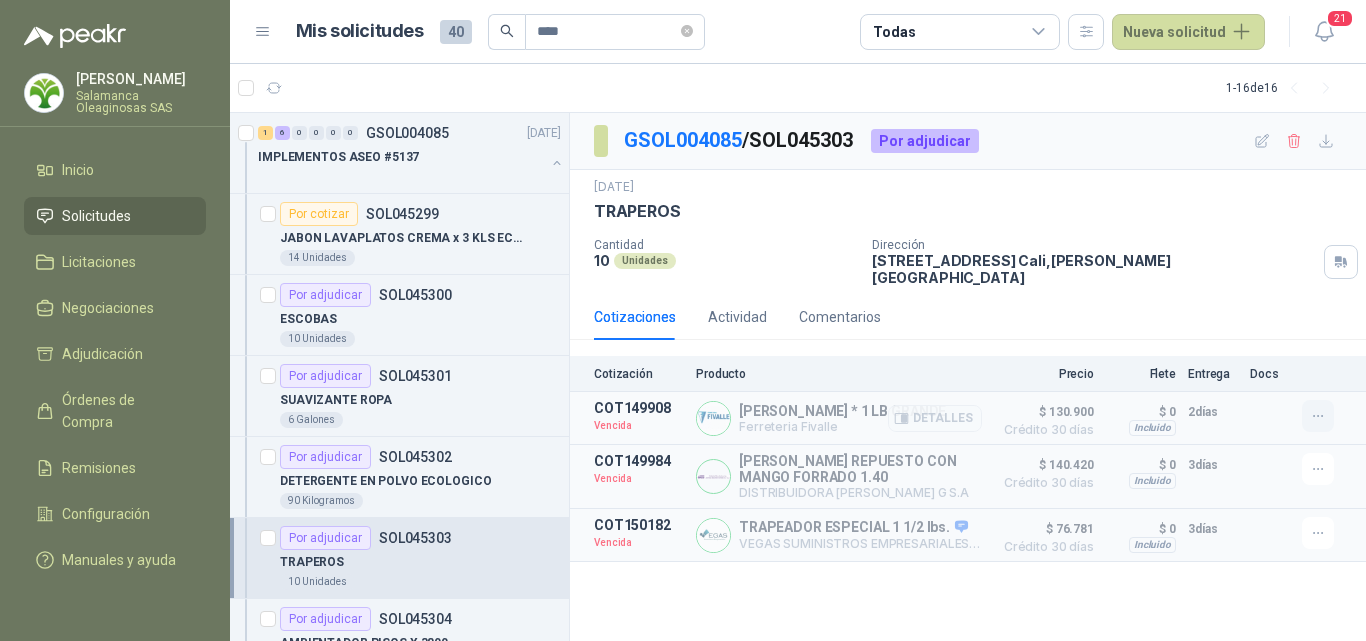click 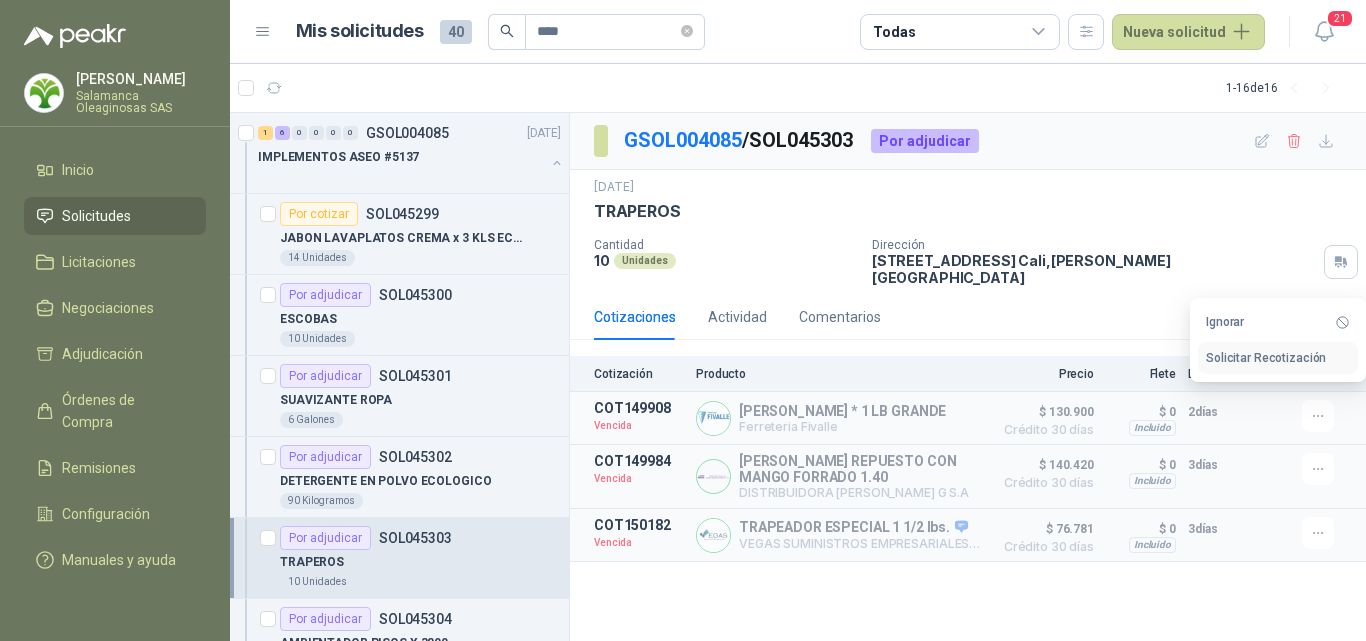 click on "Solicitar Recotización" at bounding box center (1278, 358) 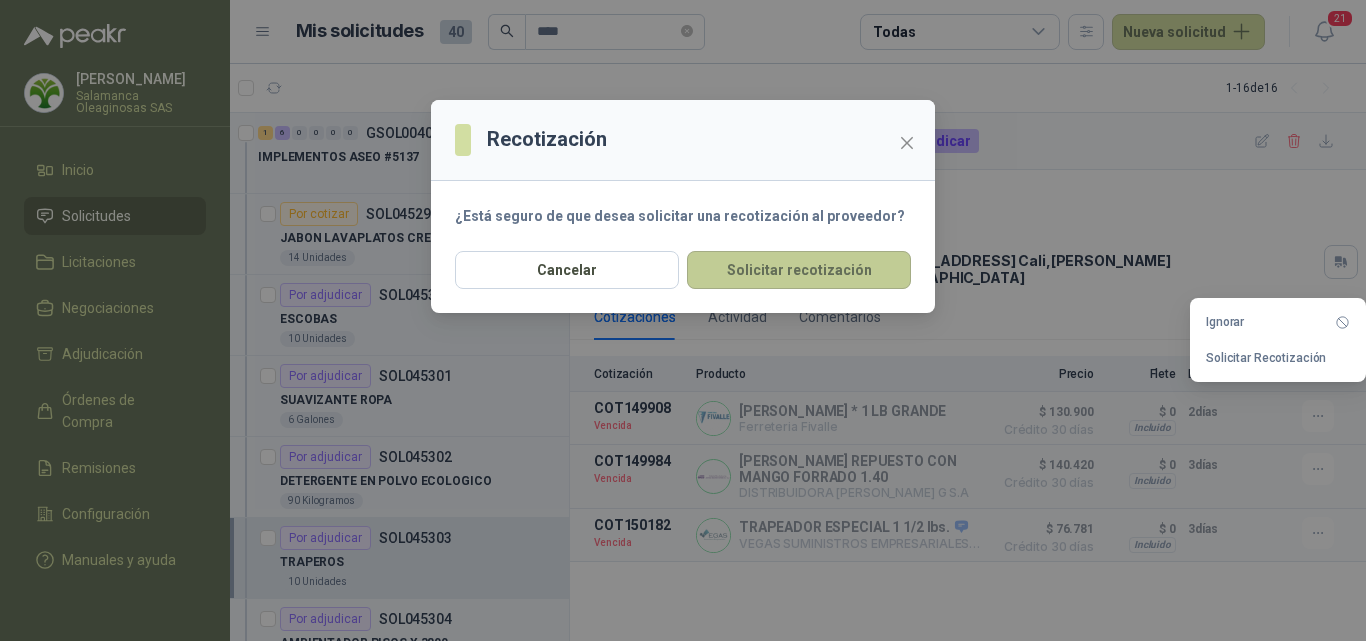 click on "Solicitar recotización" at bounding box center (799, 270) 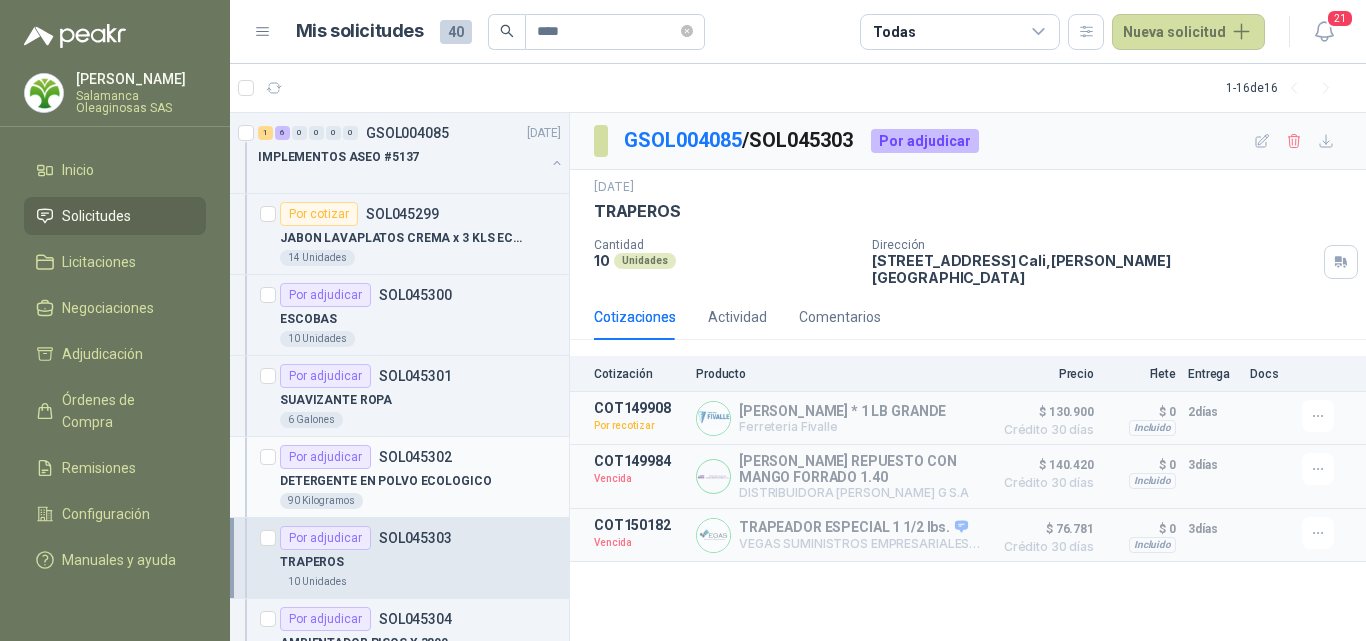 click on "DETERGENTE EN POLVO ECOLOGICO" at bounding box center (386, 481) 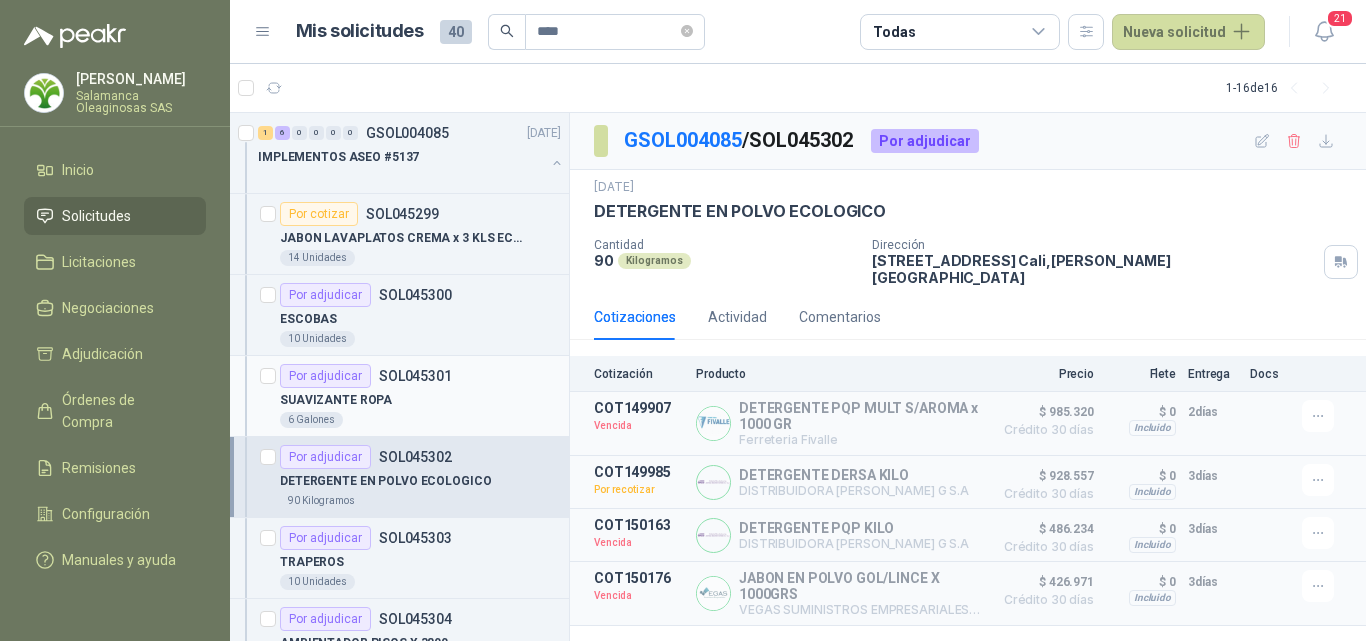 click on "Por adjudicar SOL045301 SUAVIZANTE ROPA 6   Galones" at bounding box center (399, 396) 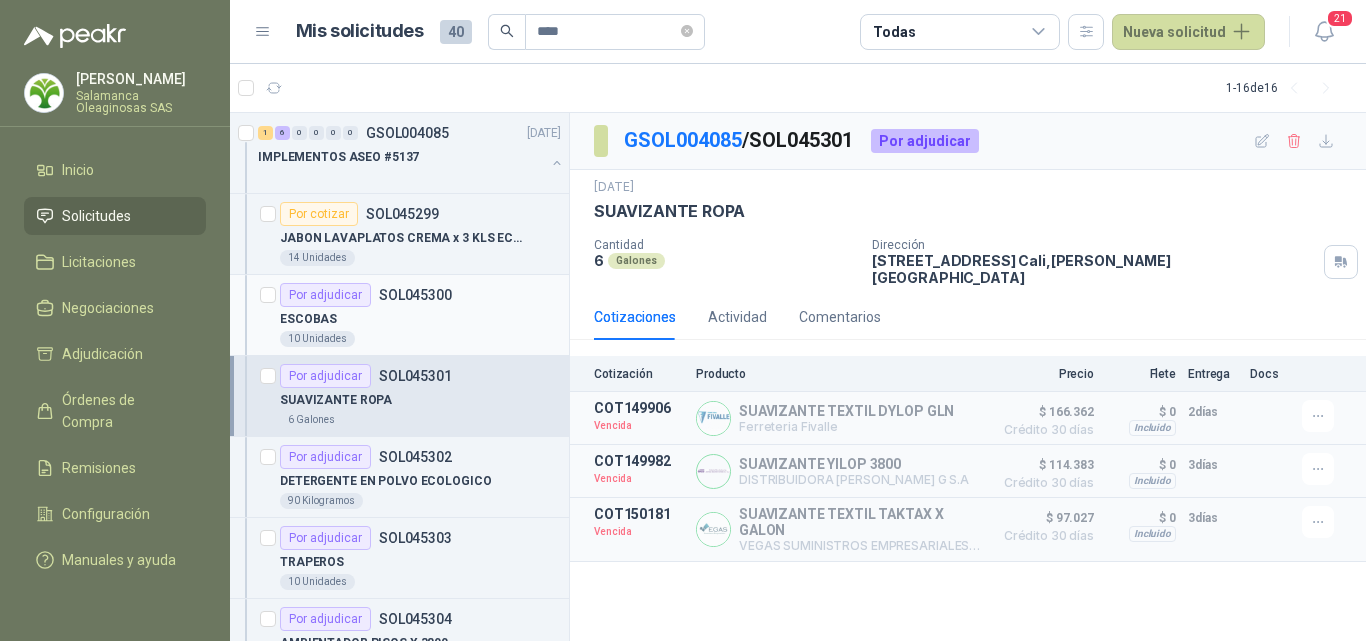 click on "10   Unidades" at bounding box center [420, 339] 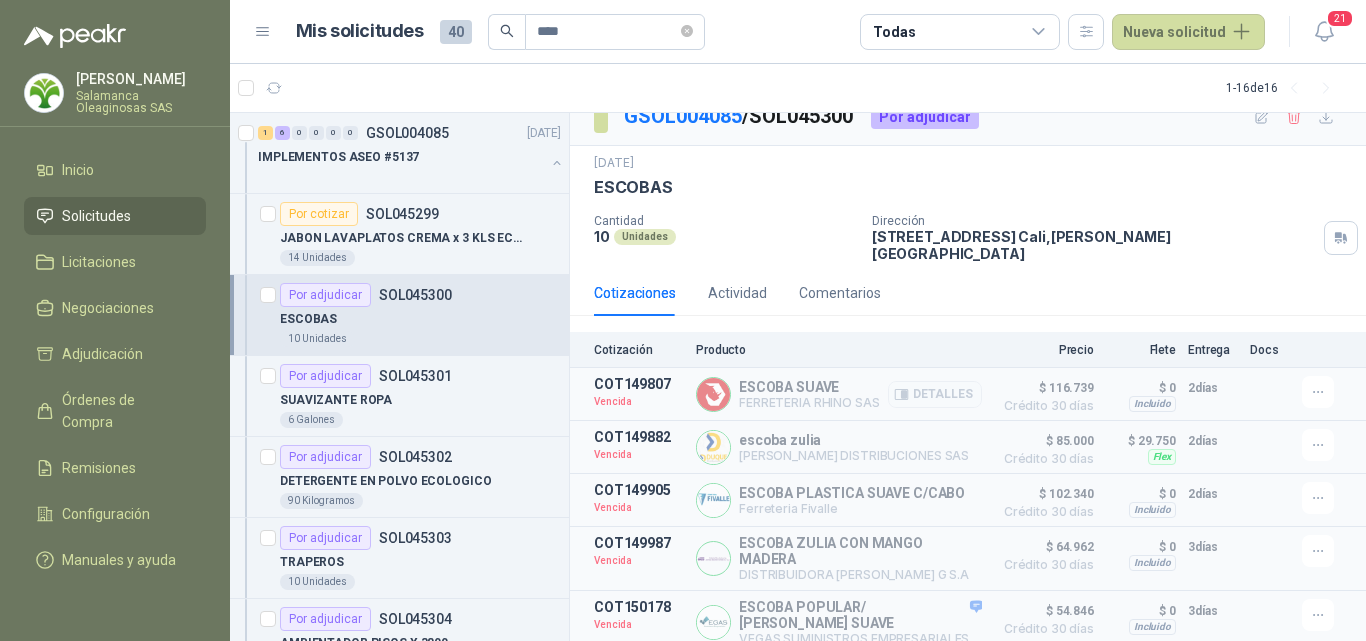 scroll, scrollTop: 30, scrollLeft: 0, axis: vertical 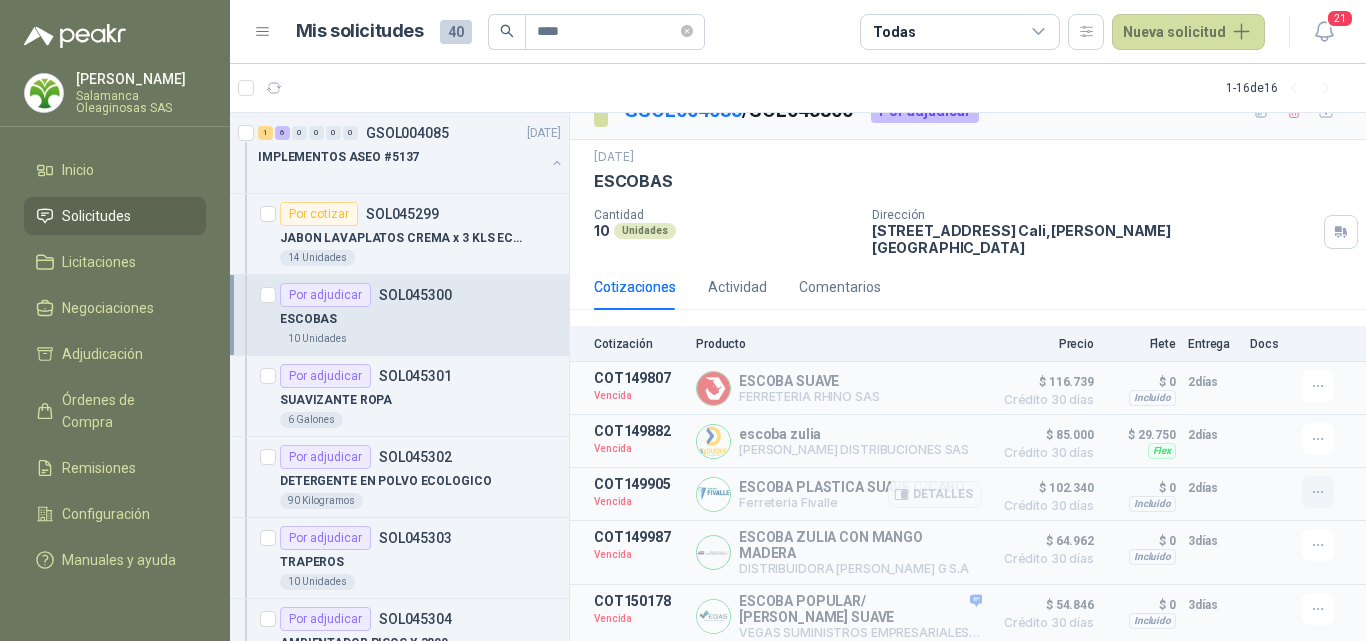 click 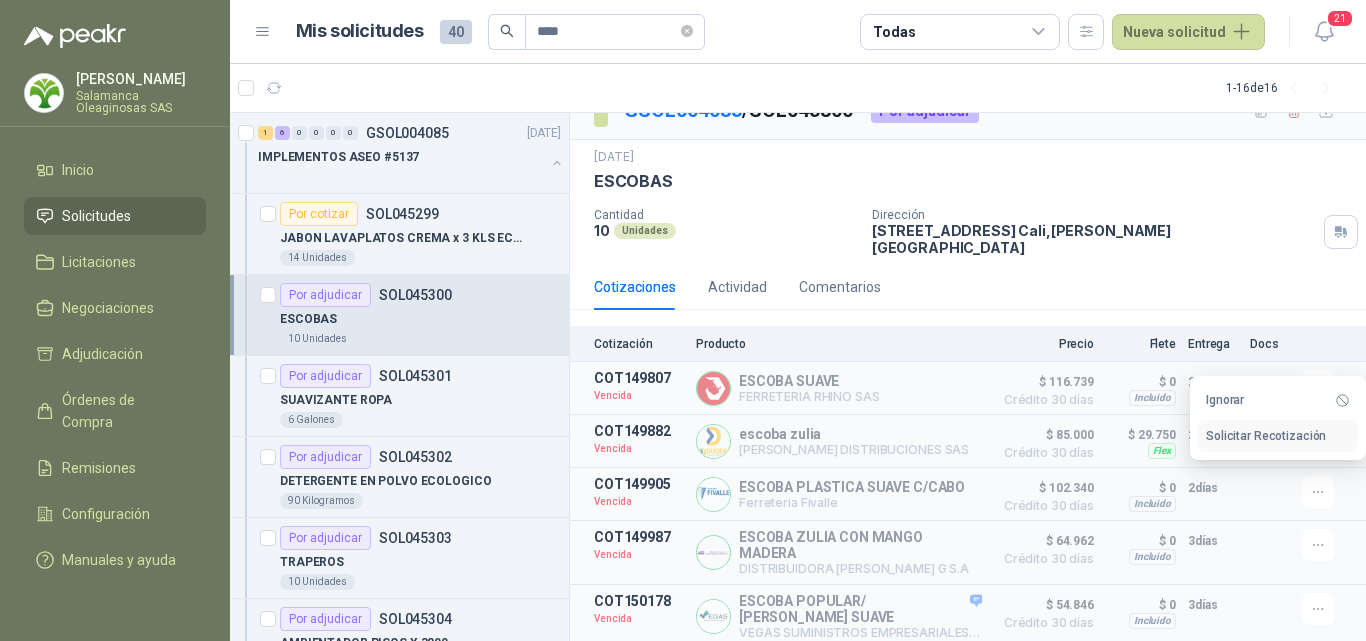 click on "Solicitar Recotización" at bounding box center (1278, 436) 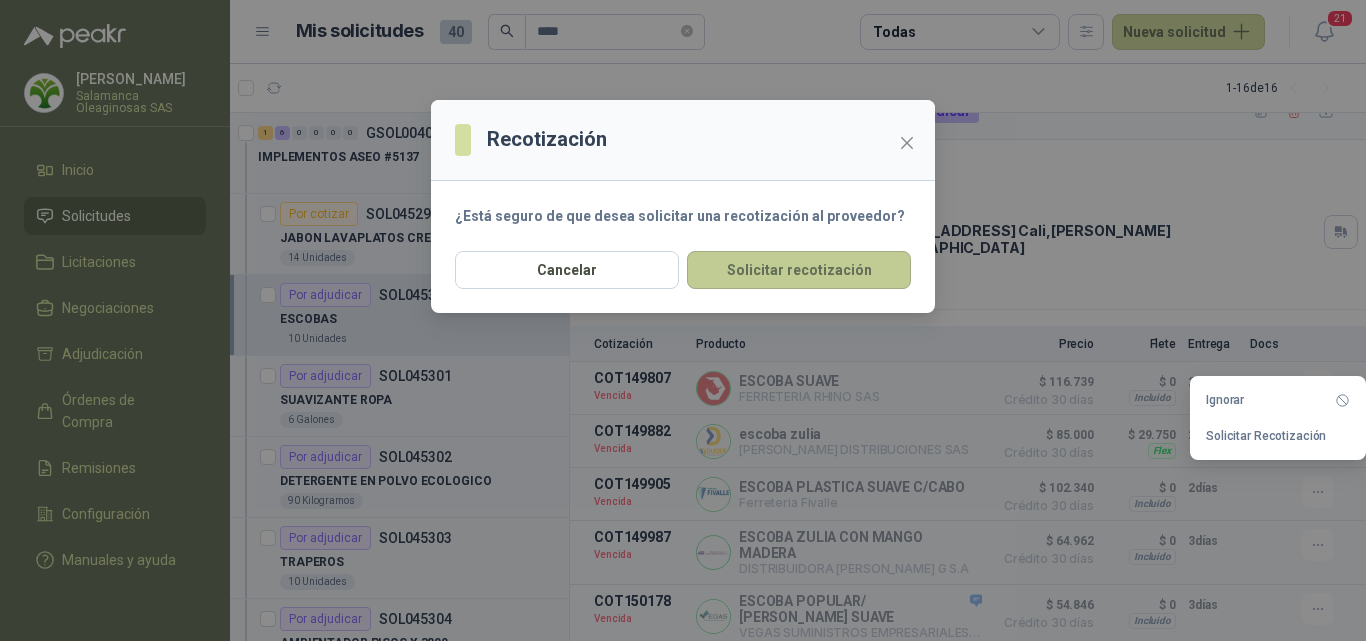 click on "Solicitar recotización" at bounding box center [799, 270] 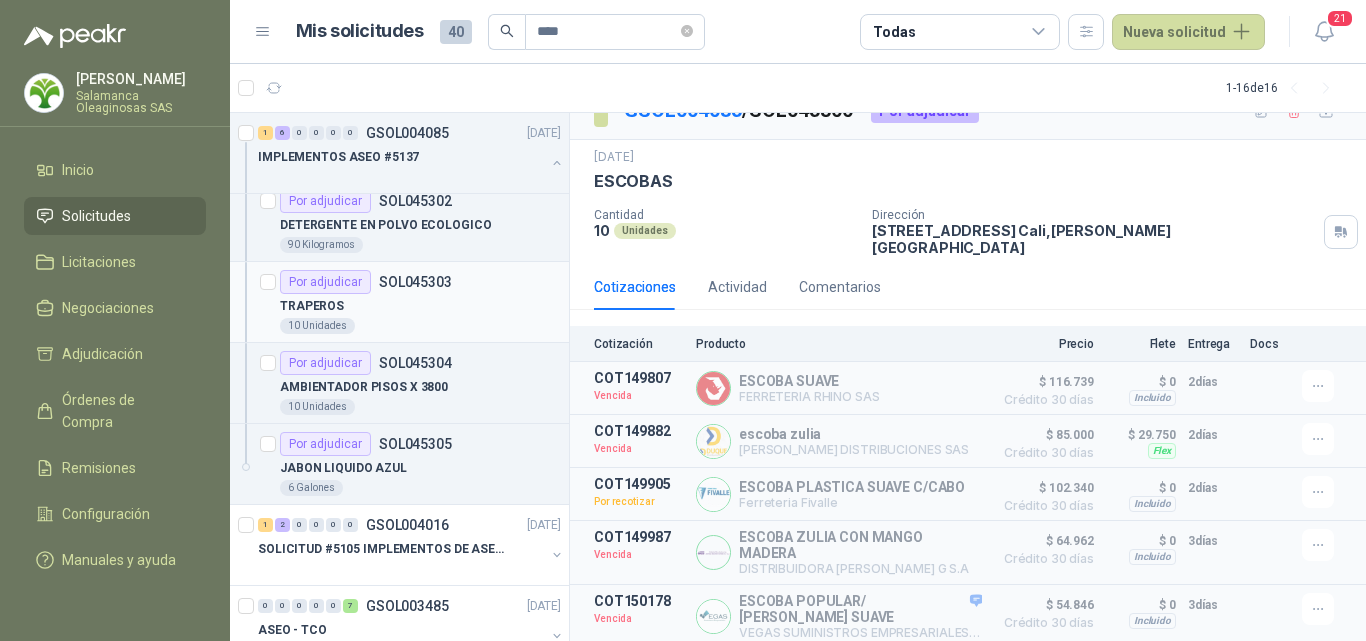 scroll, scrollTop: 300, scrollLeft: 0, axis: vertical 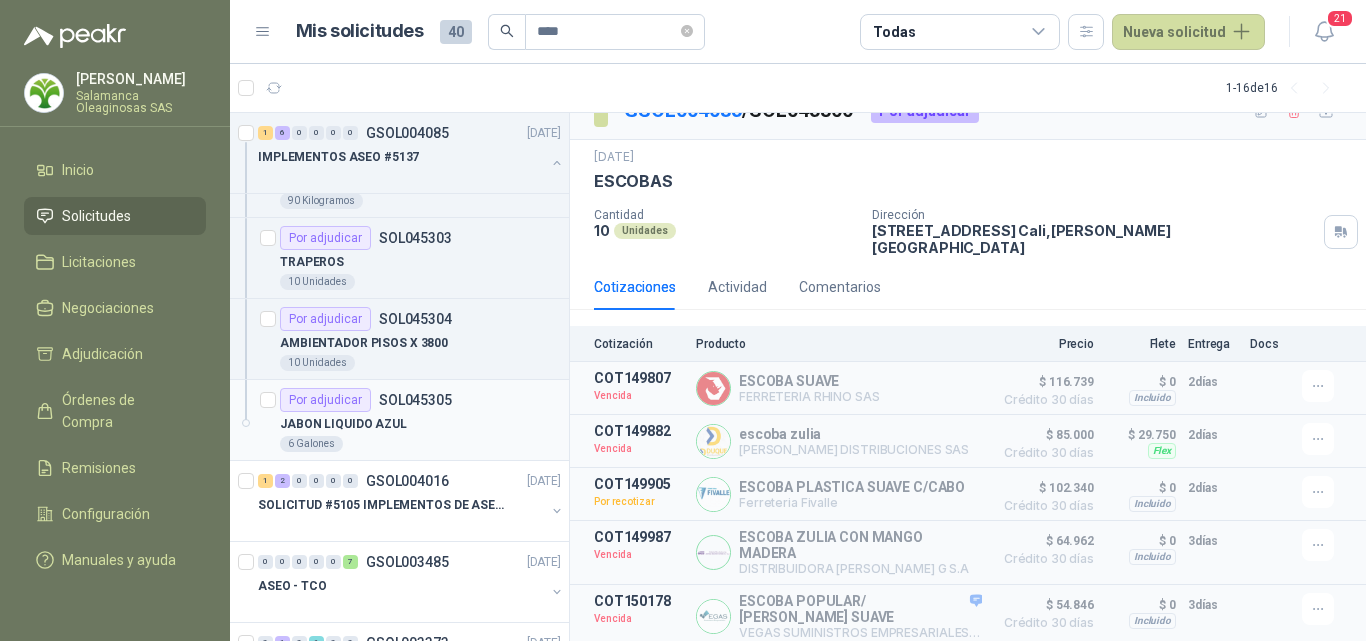 click on "6   Galones" at bounding box center [420, 444] 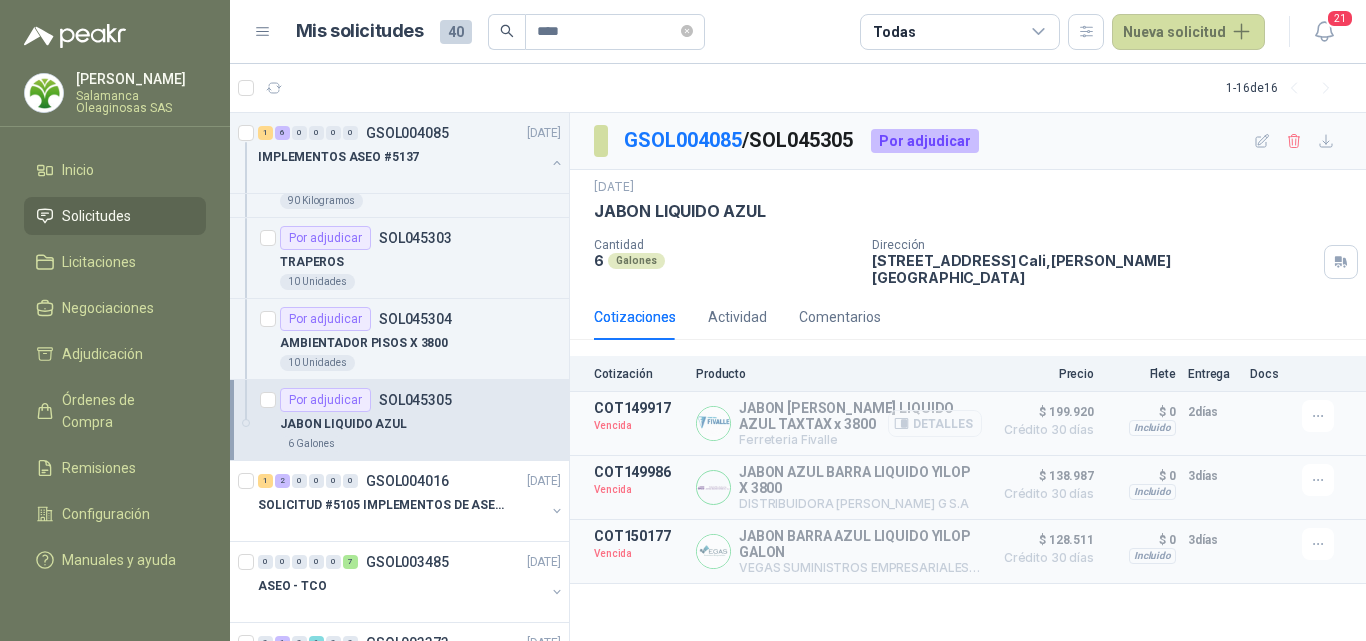 click on "Detalles" at bounding box center [935, 423] 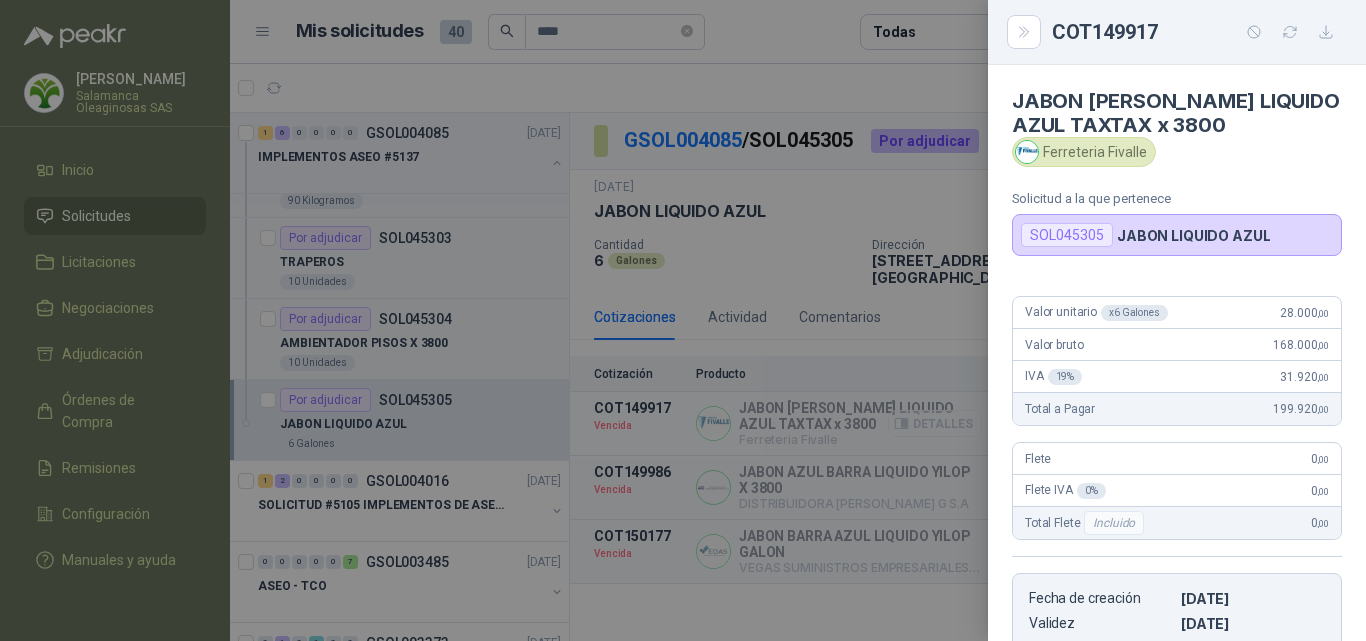 click at bounding box center [683, 320] 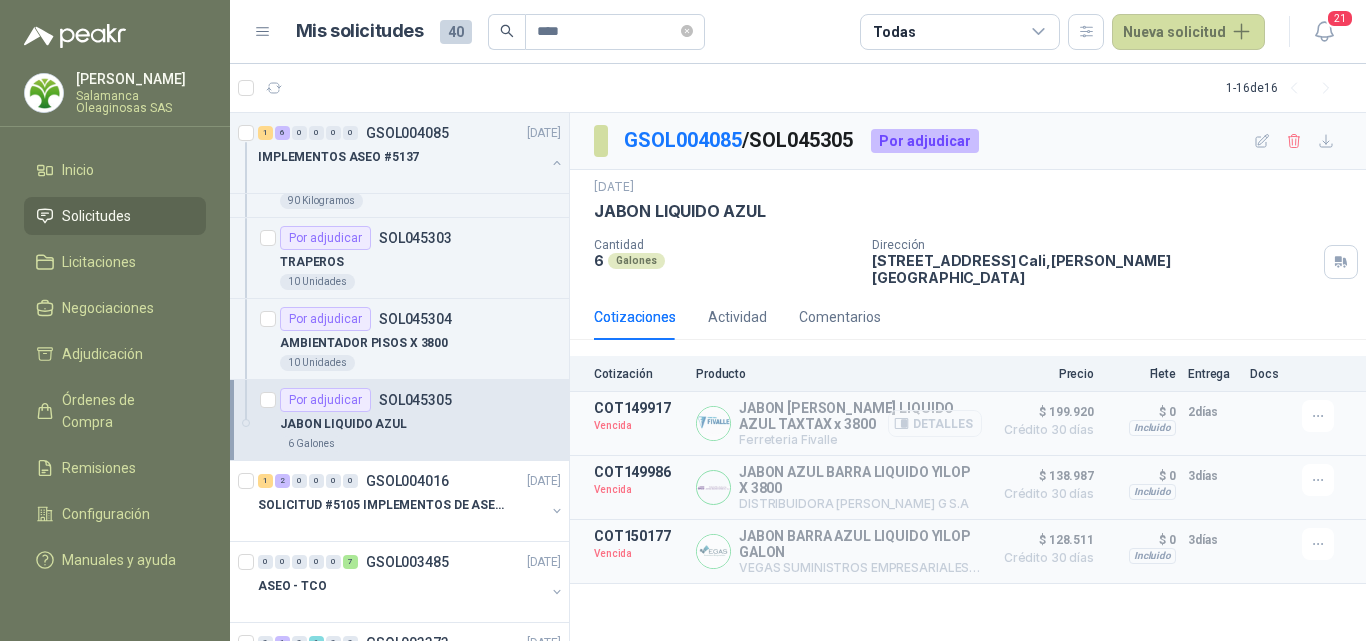 click on "Detalles" at bounding box center (935, 423) 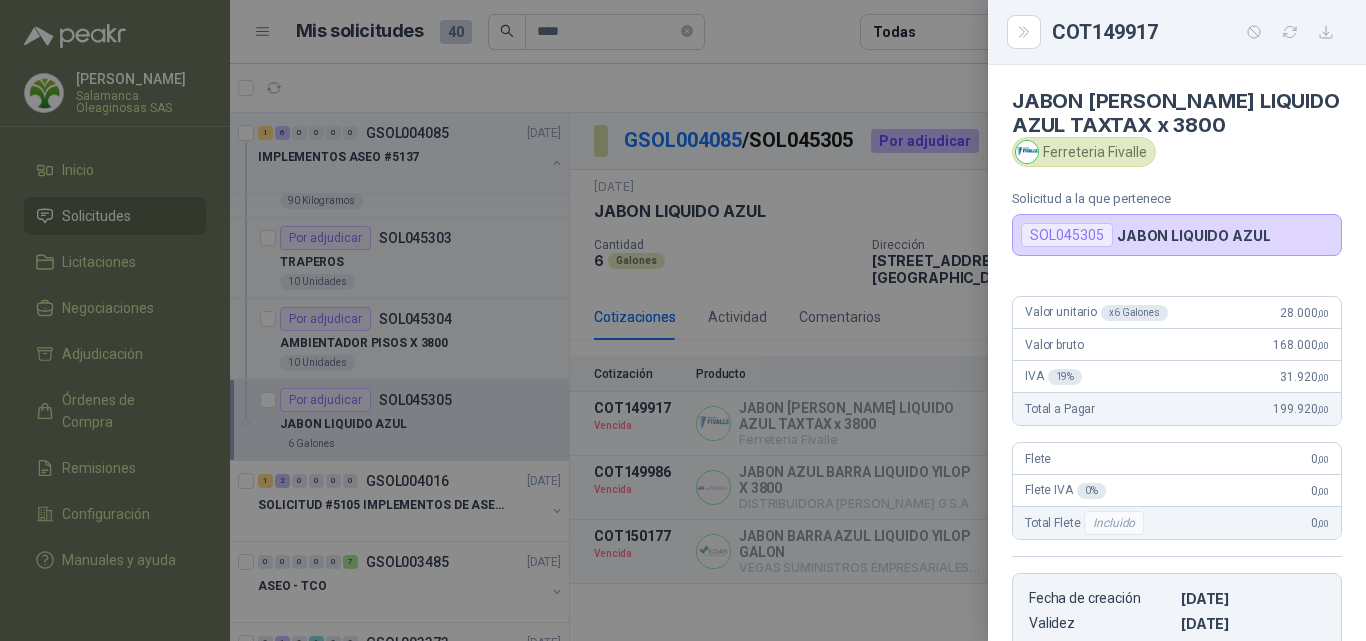 drag, startPoint x: 787, startPoint y: 553, endPoint x: 814, endPoint y: 538, distance: 30.88689 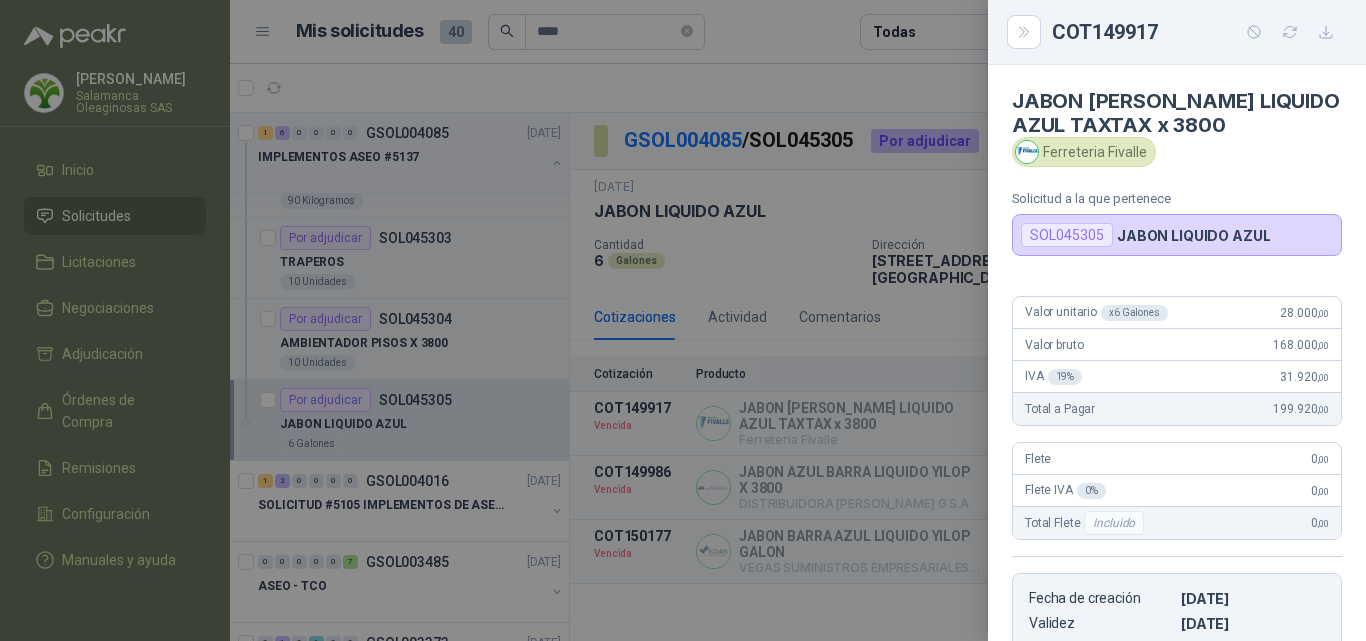click at bounding box center (683, 320) 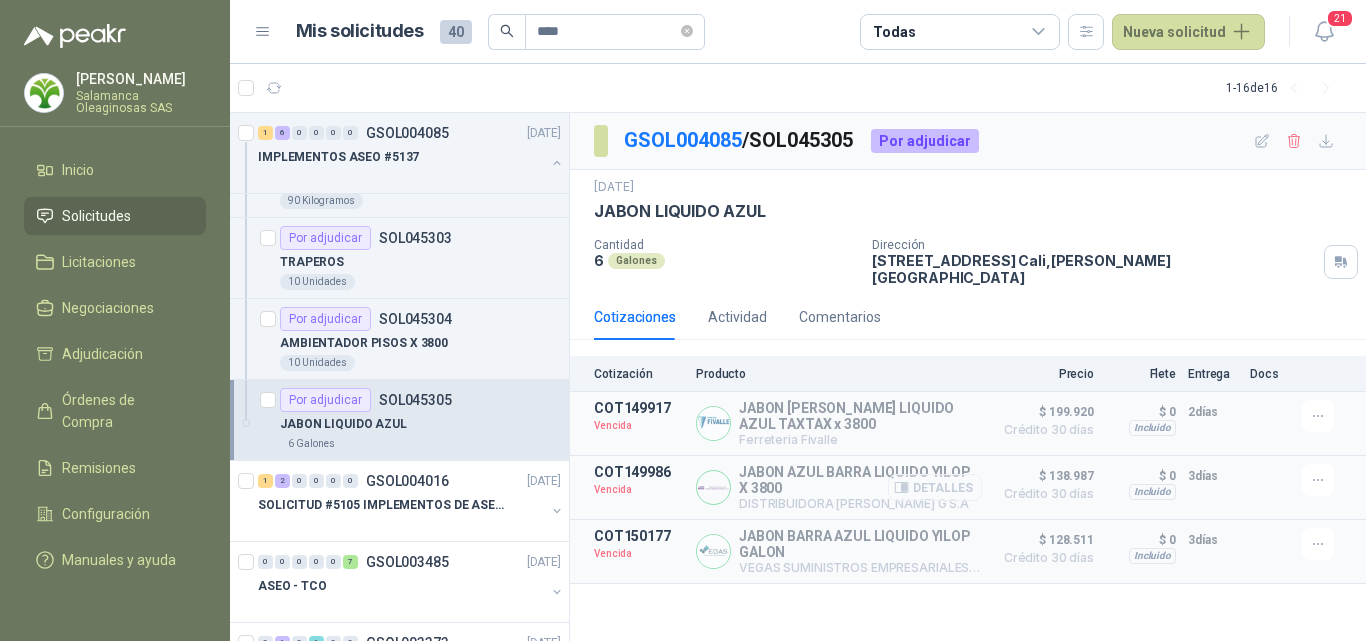 click on "Detalles" at bounding box center (935, 487) 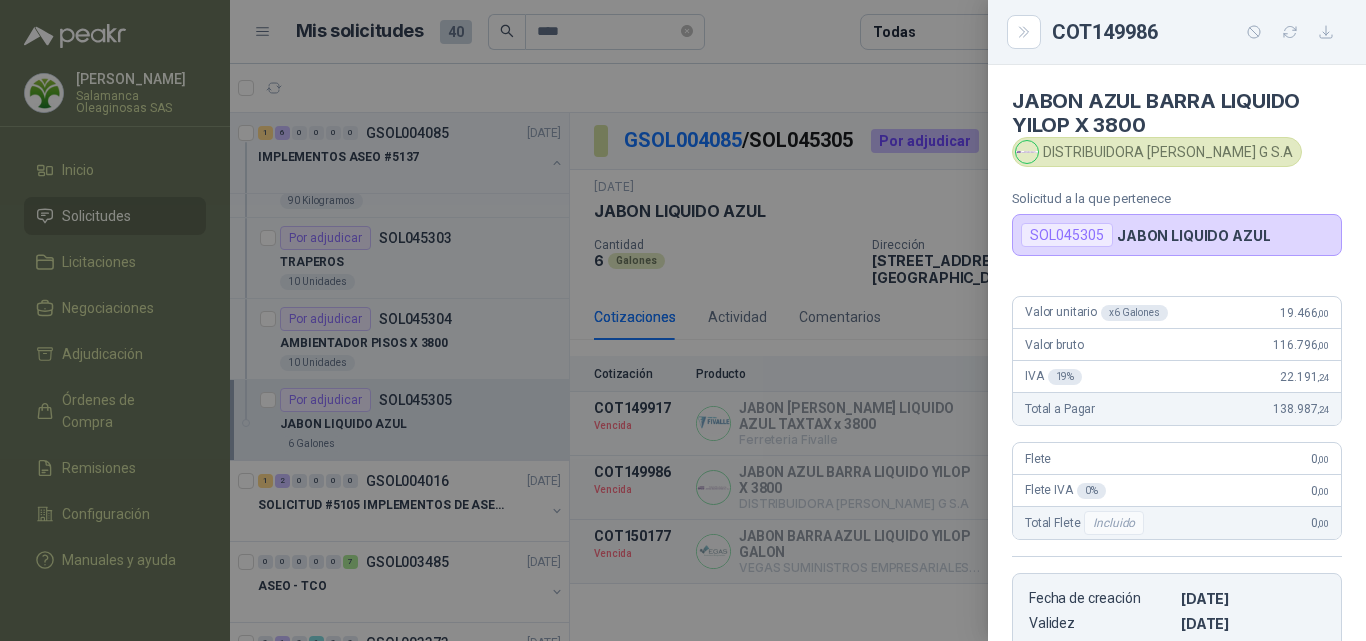 click at bounding box center (683, 320) 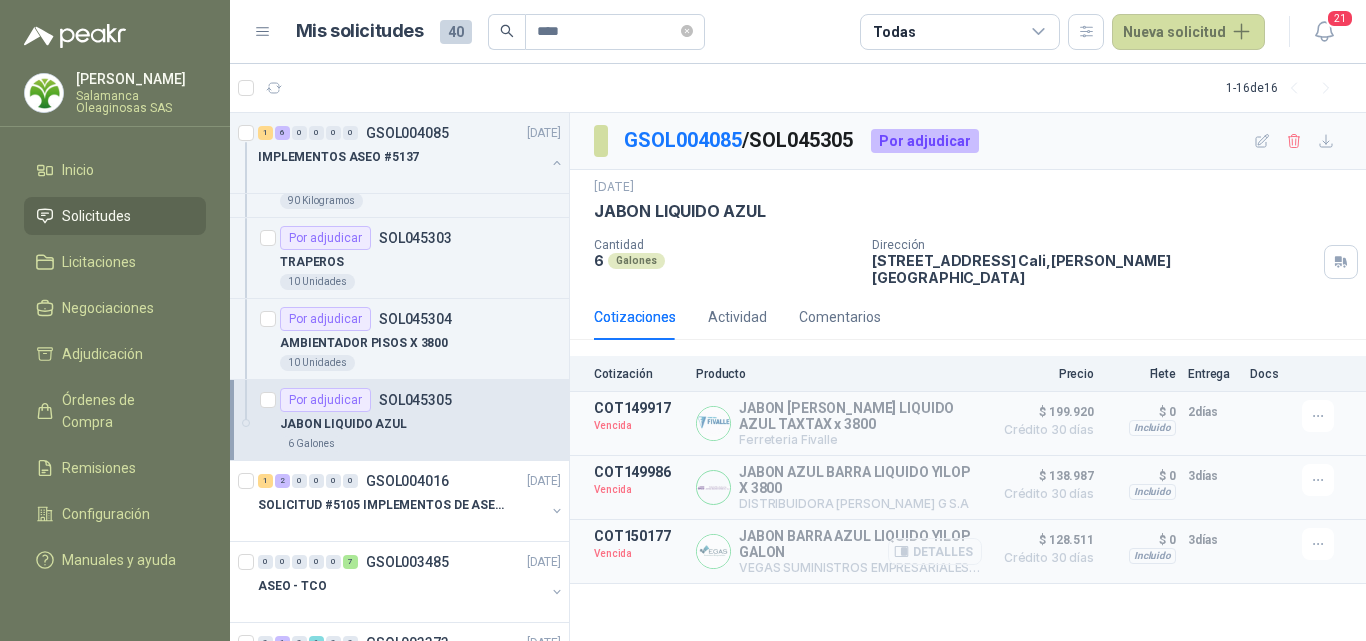 click on "Detalles" at bounding box center [935, 551] 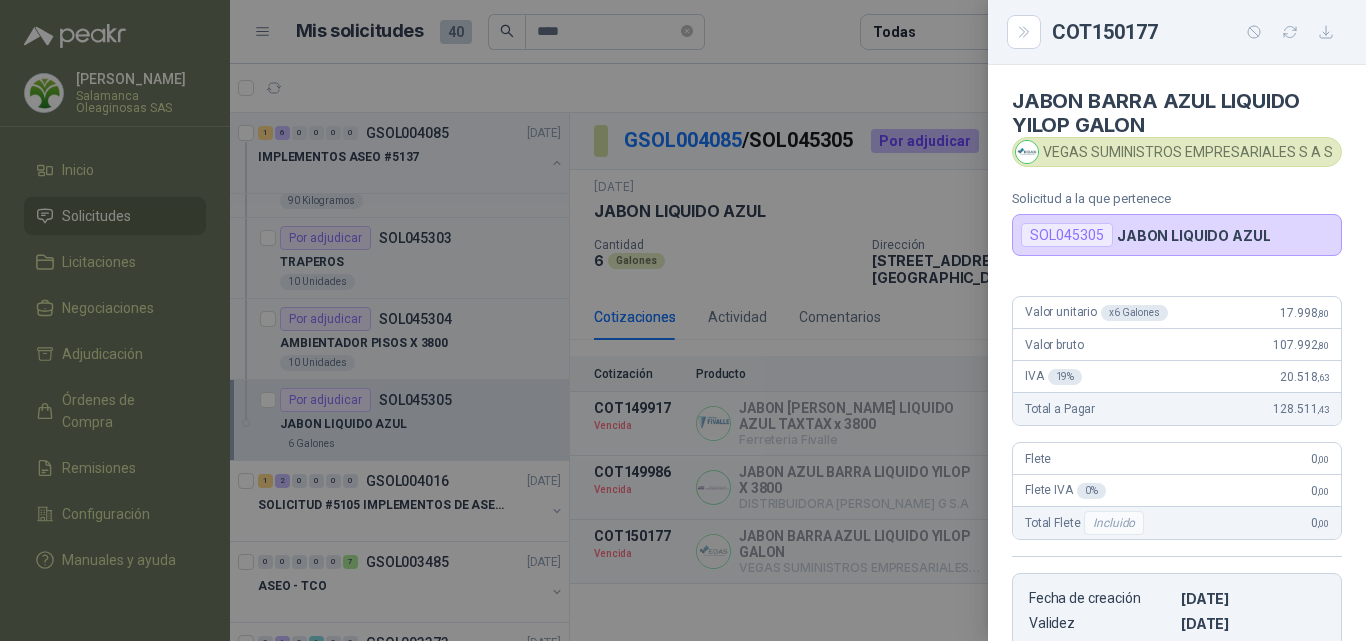 click at bounding box center [683, 320] 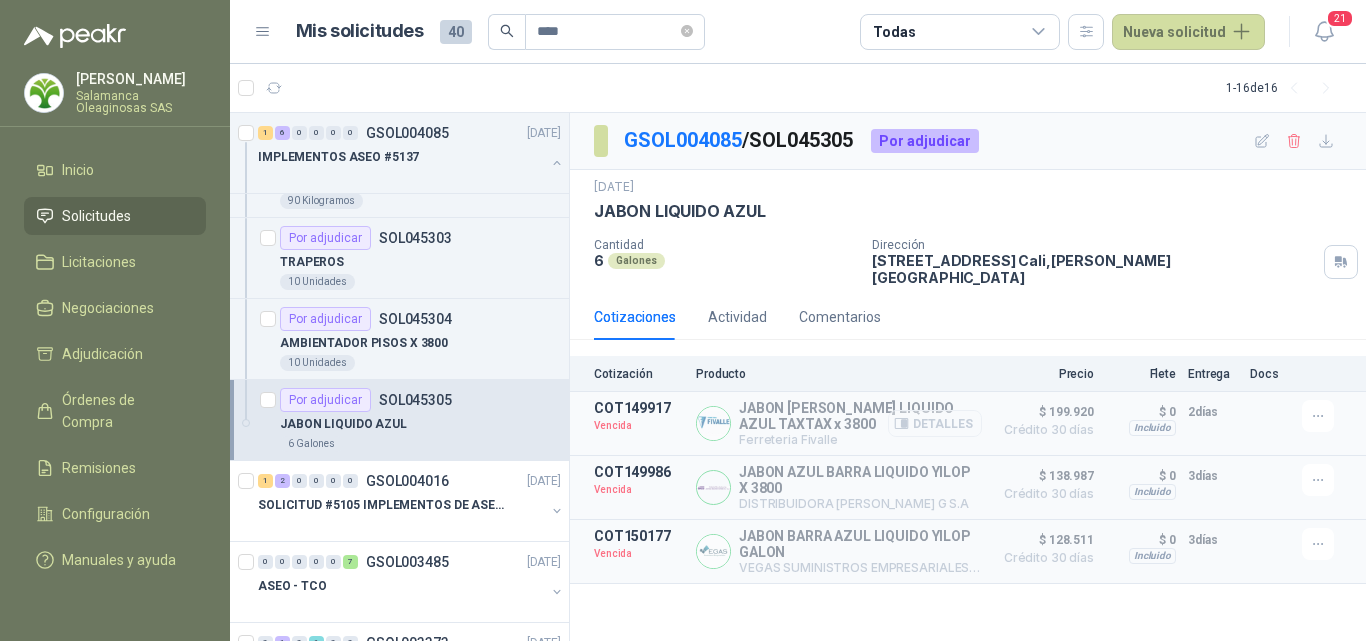 click on "Detalles" at bounding box center [935, 423] 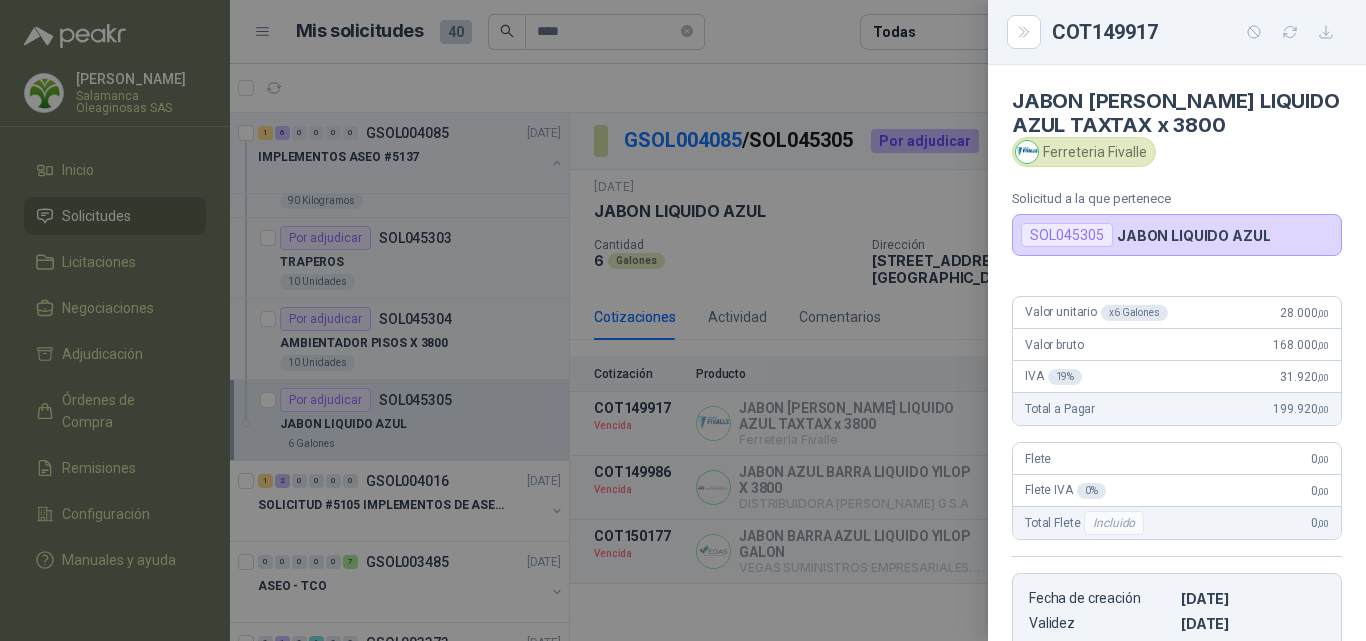 click at bounding box center [683, 320] 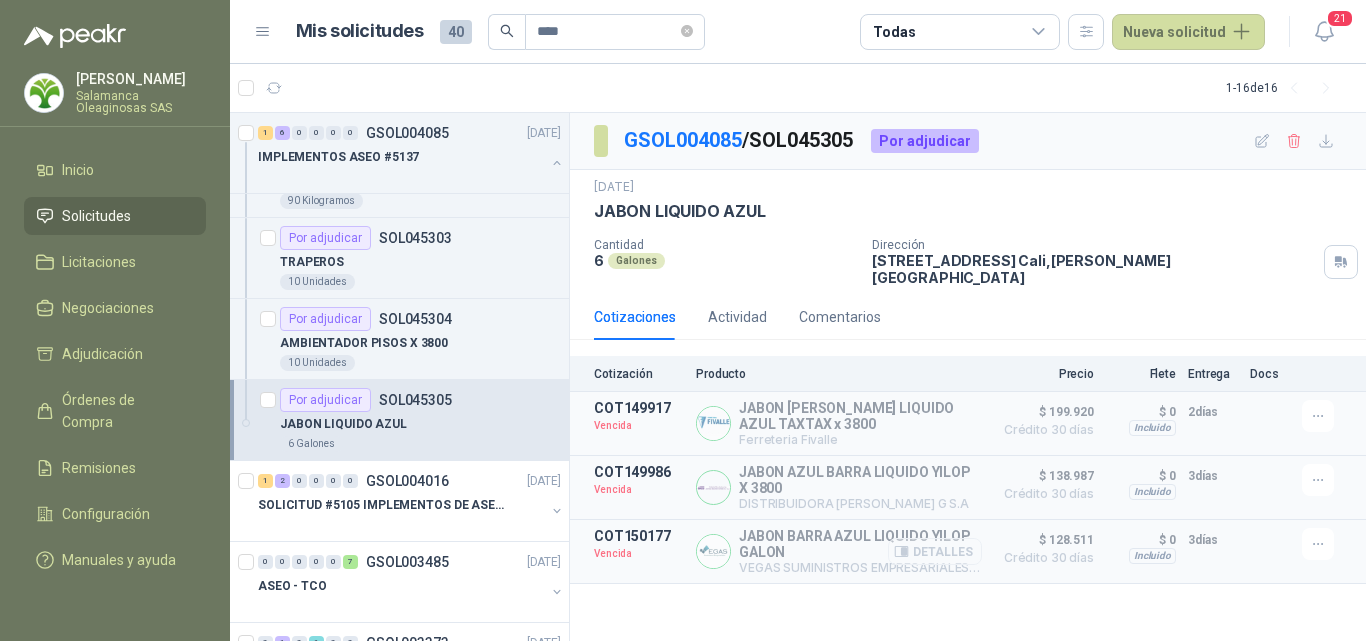 click on "Detalles" at bounding box center (935, 551) 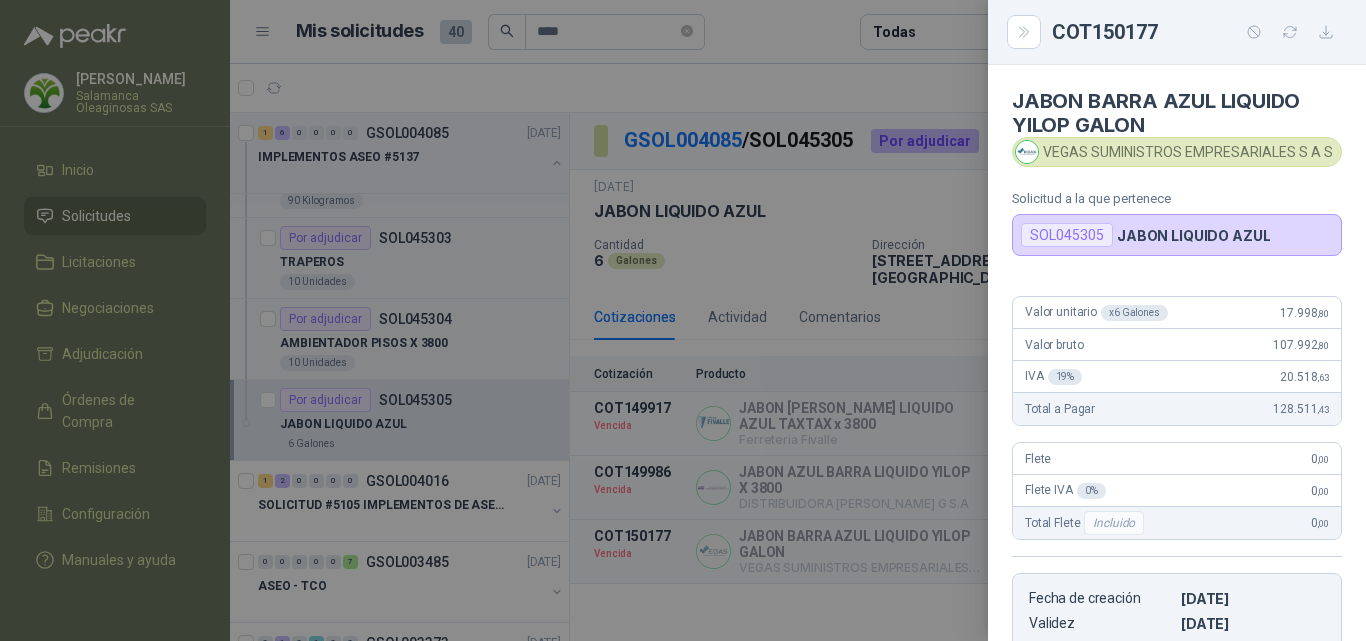 click at bounding box center [683, 320] 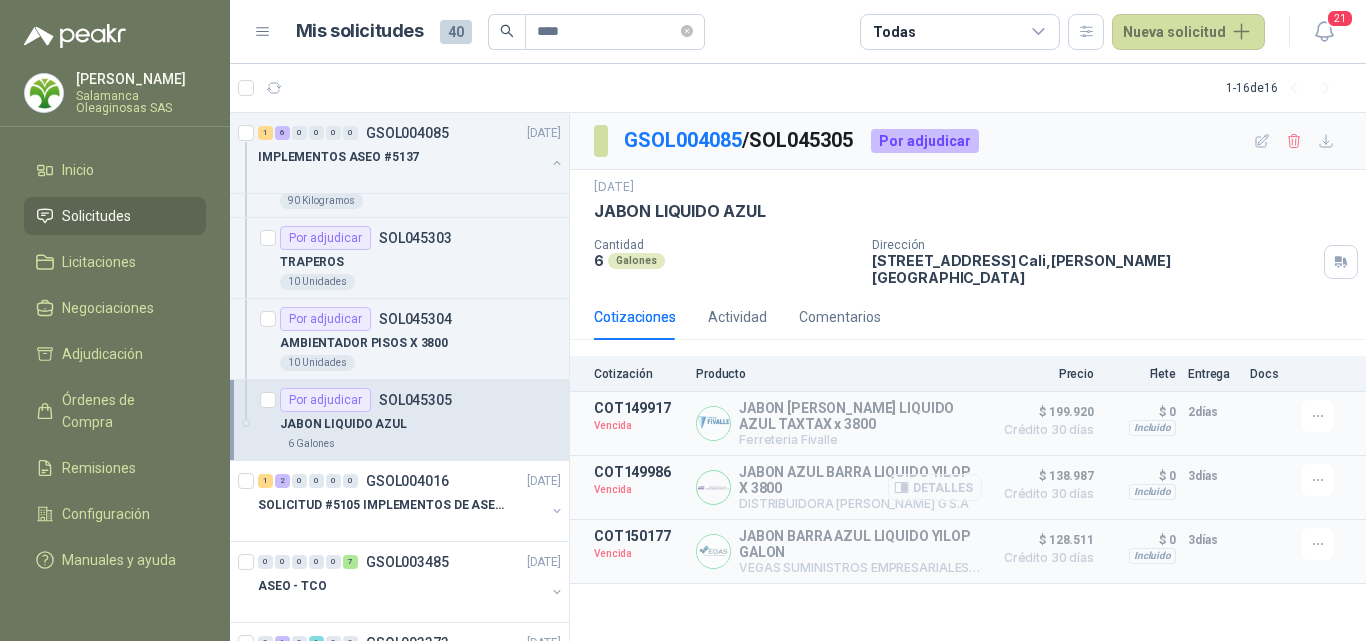 click on "Detalles" at bounding box center (935, 487) 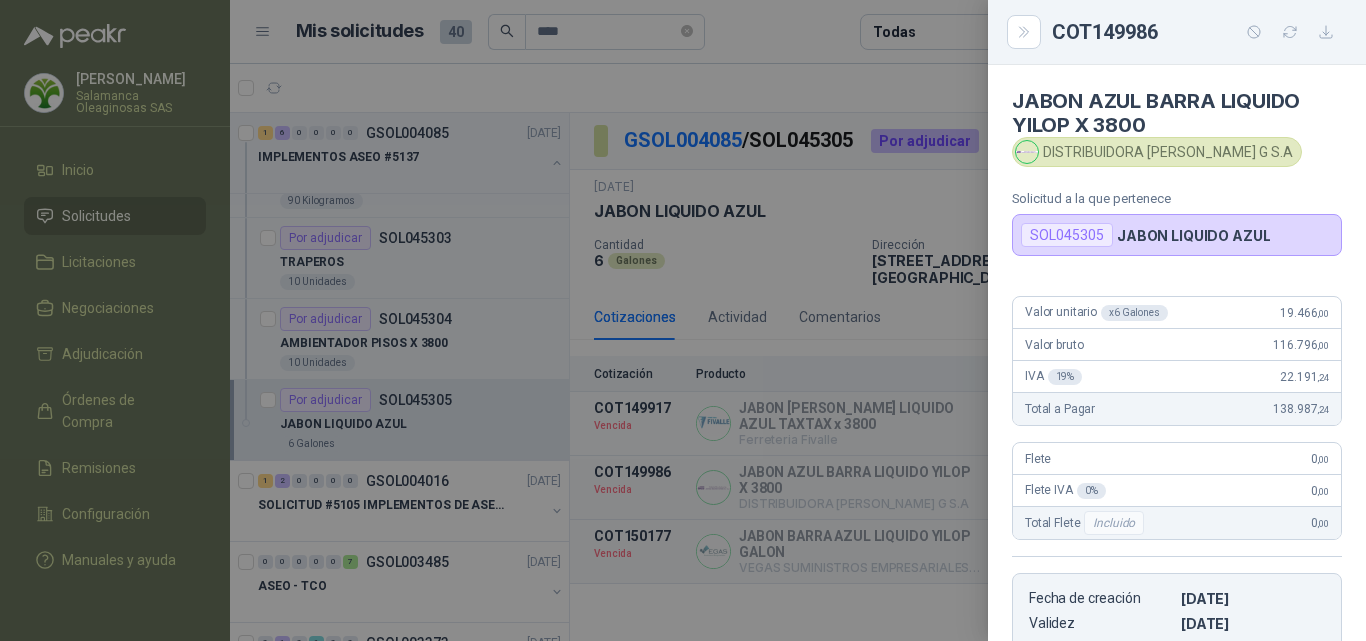 click at bounding box center (683, 320) 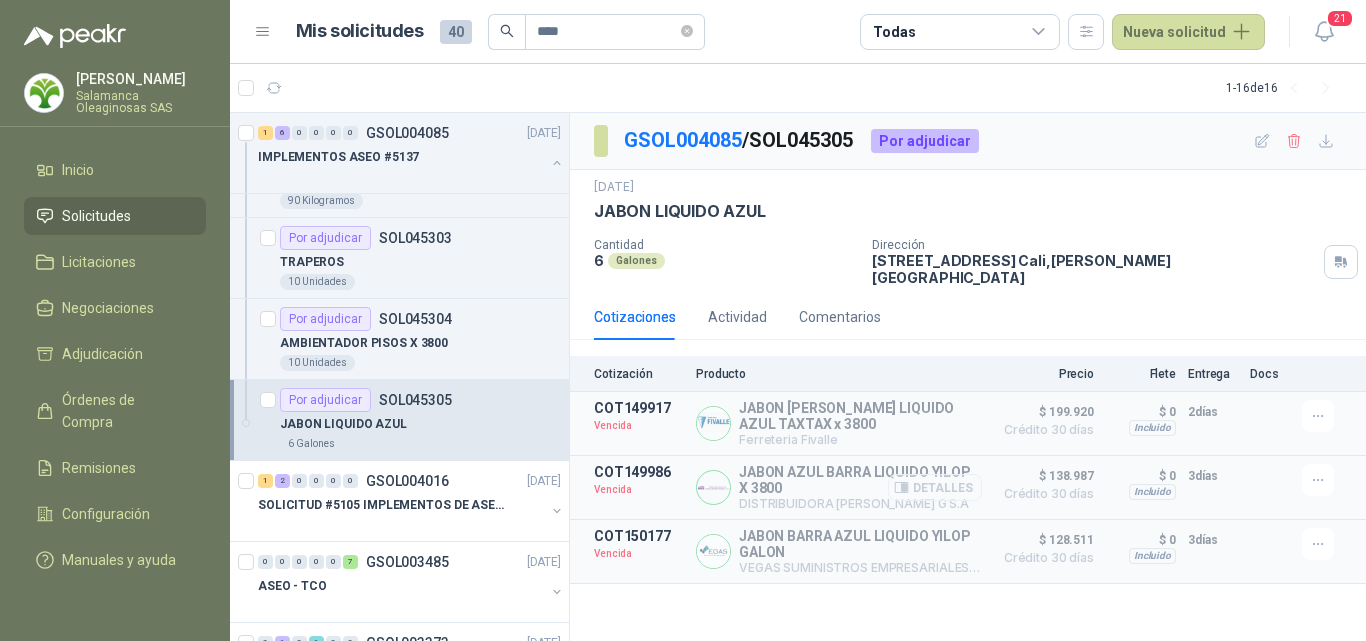 click on "Detalles" at bounding box center (935, 487) 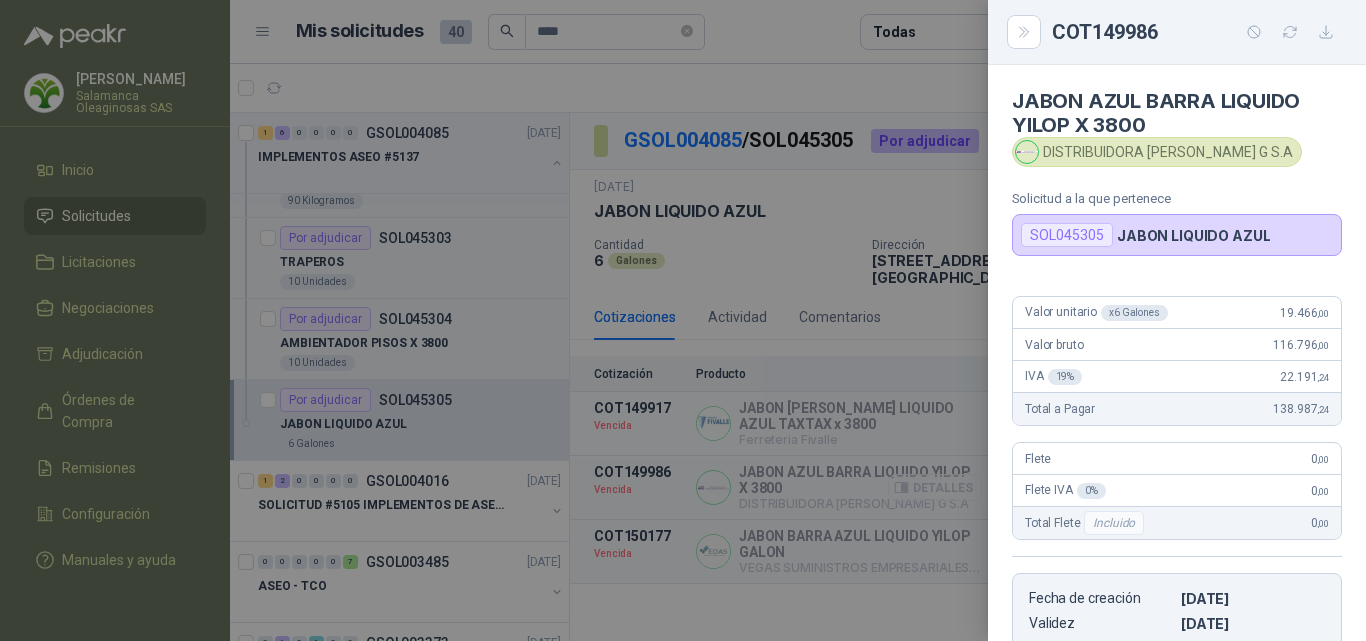 click at bounding box center [683, 320] 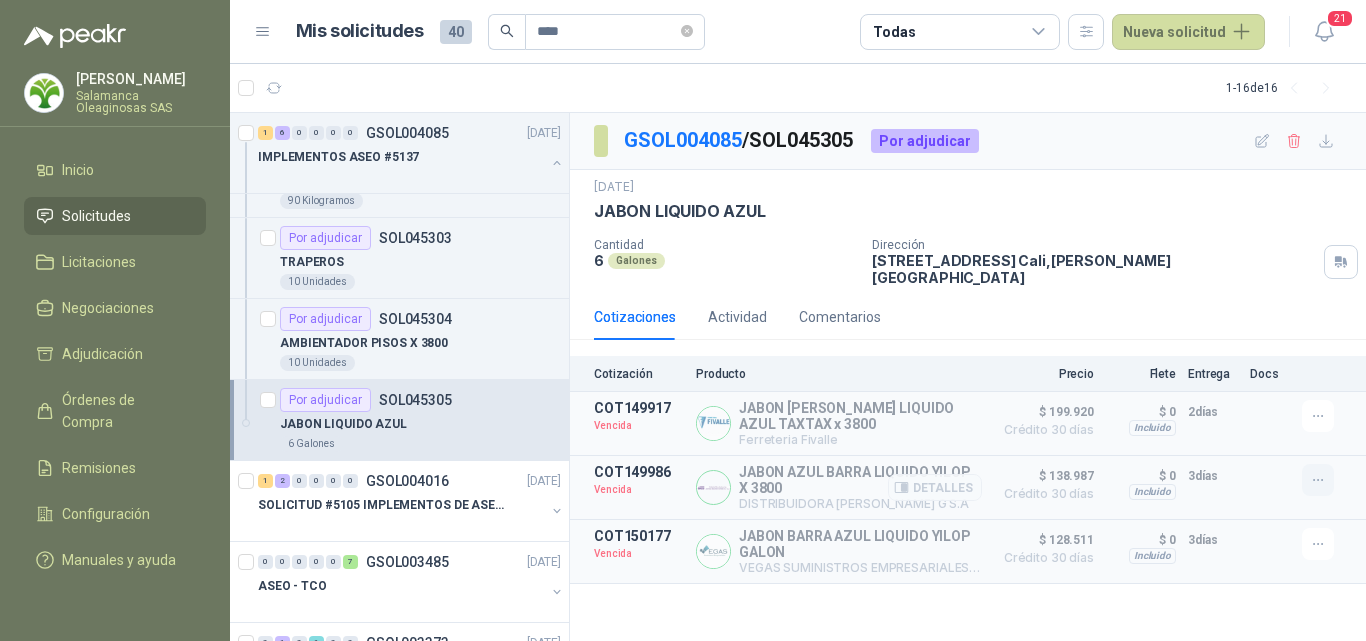 click 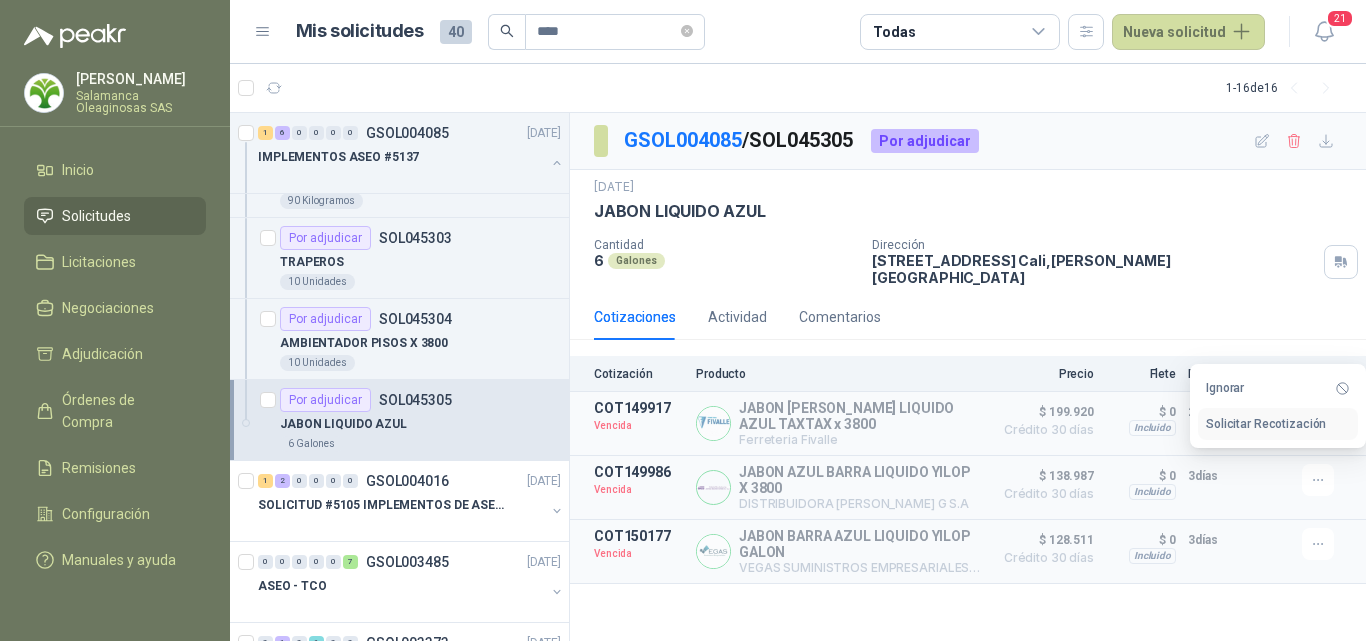 click on "Solicitar Recotización" at bounding box center (1278, 424) 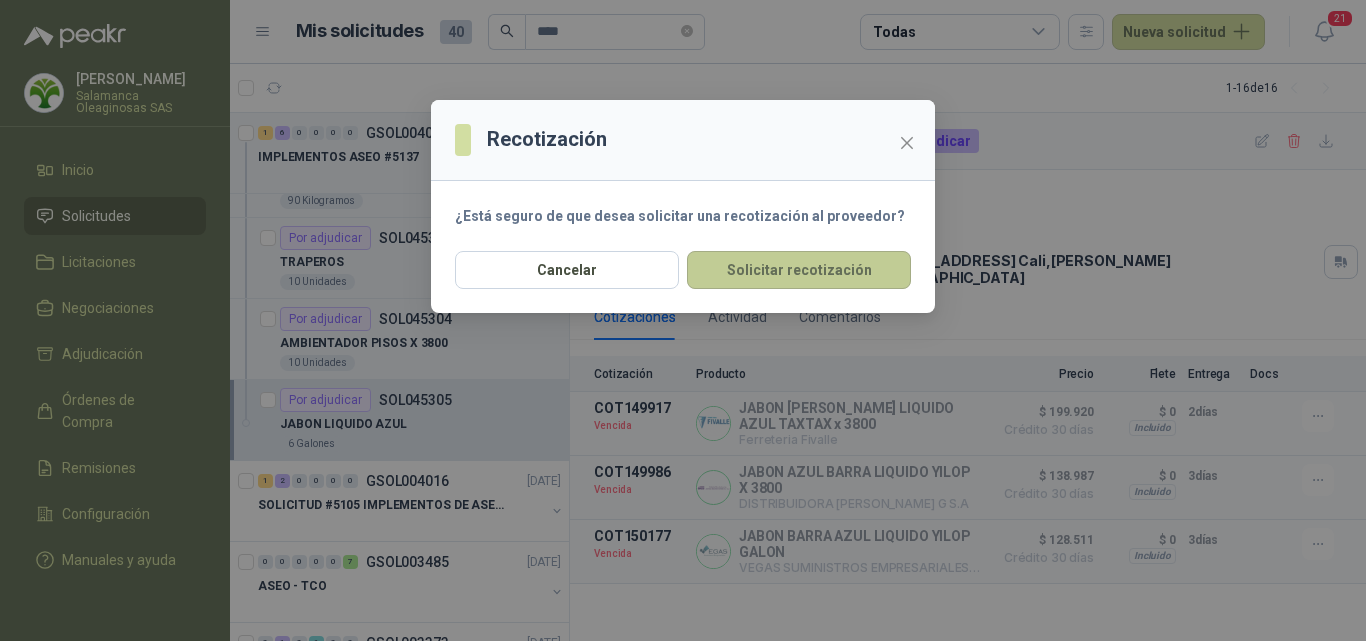 click on "Solicitar recotización" at bounding box center (799, 270) 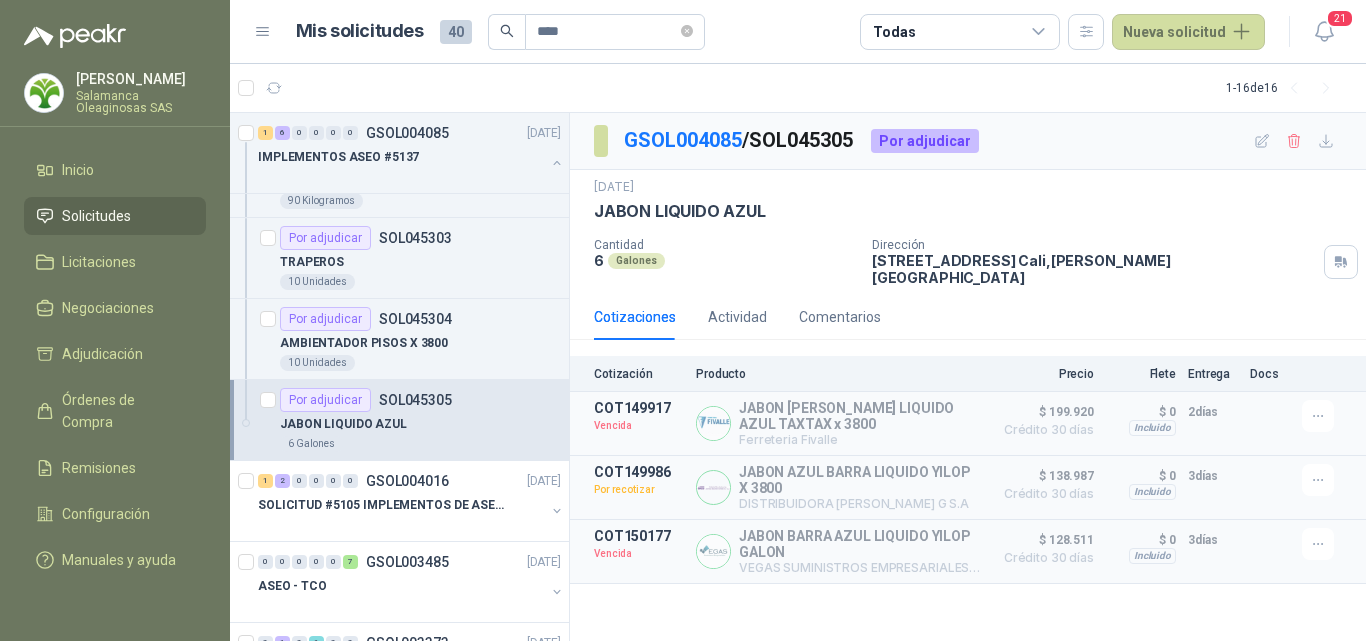 scroll, scrollTop: 200, scrollLeft: 0, axis: vertical 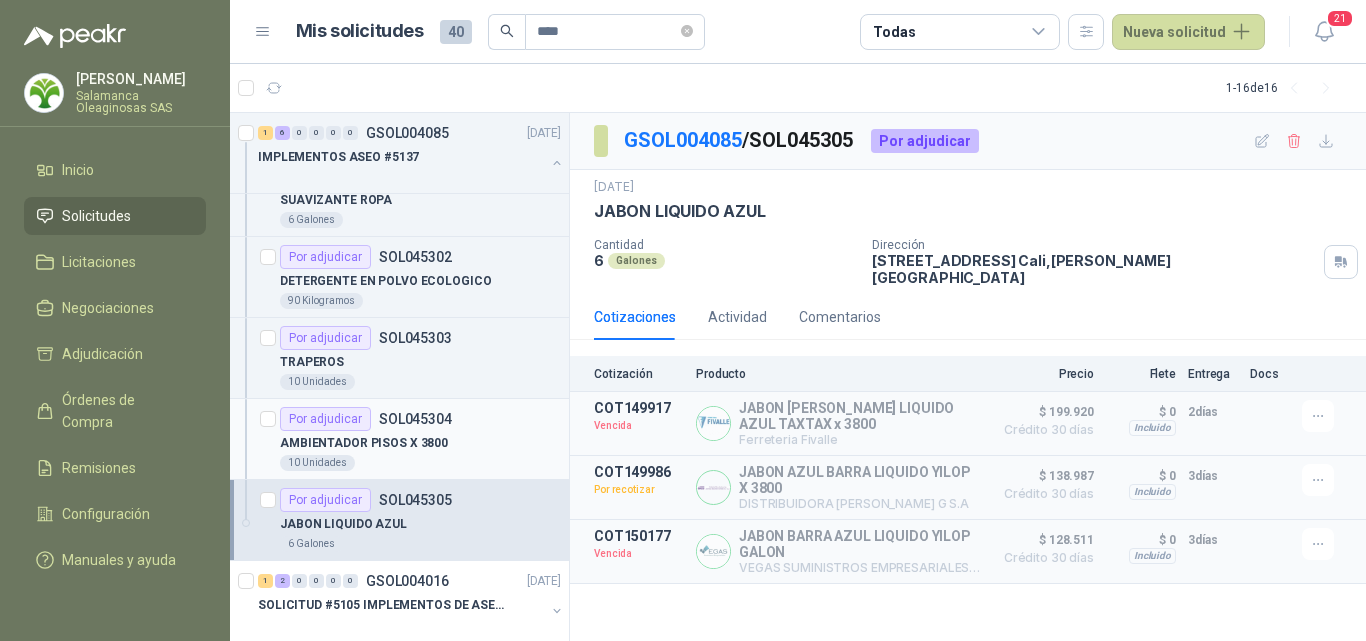 click on "AMBIENTADOR PISOS X 3800" at bounding box center [364, 443] 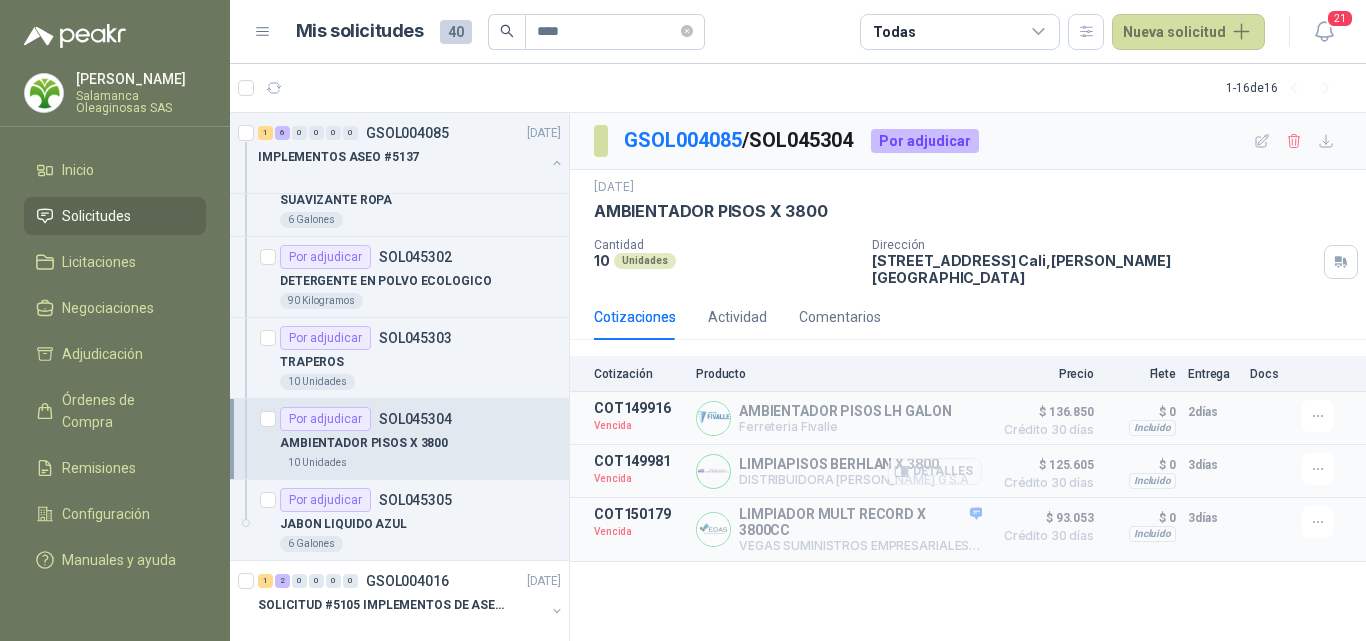 click on "Detalles" at bounding box center [935, 471] 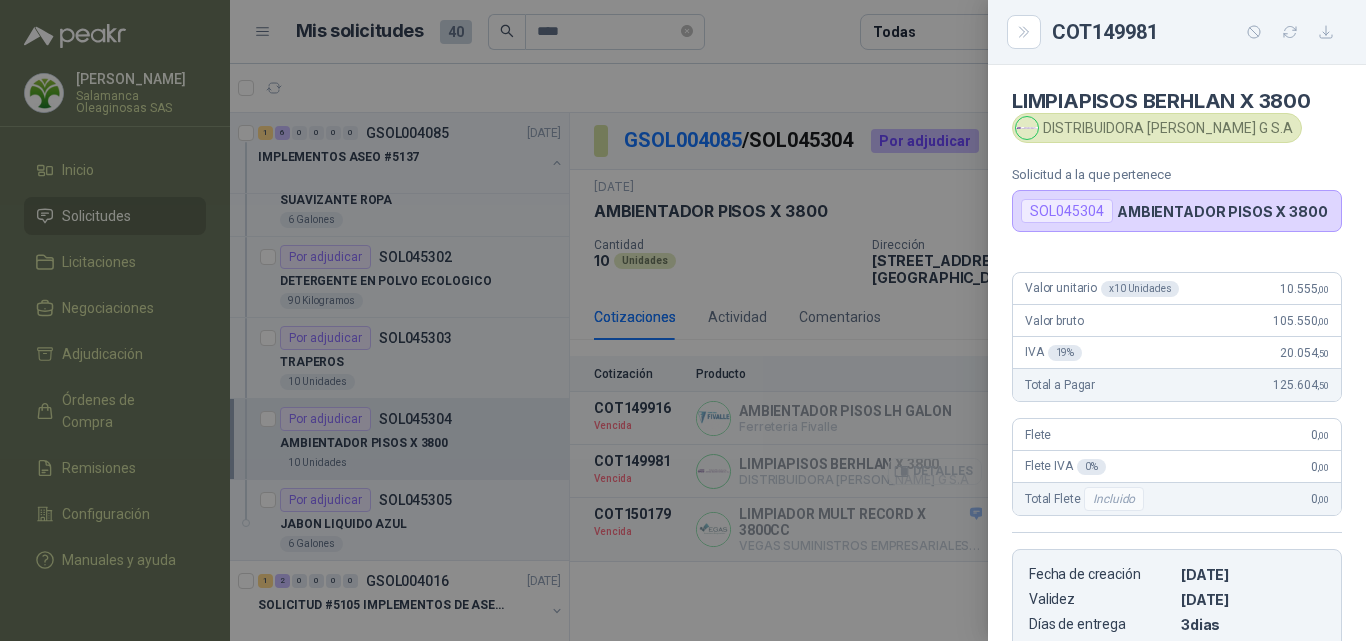 click at bounding box center [683, 320] 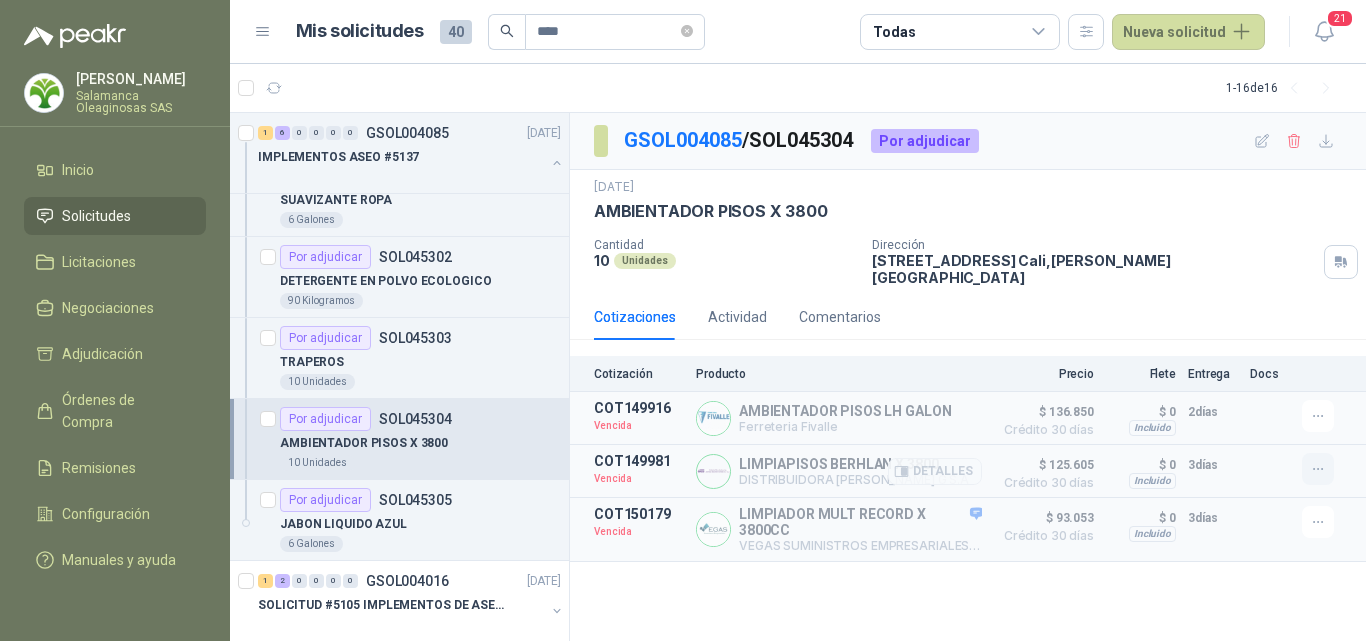 click at bounding box center (1318, 469) 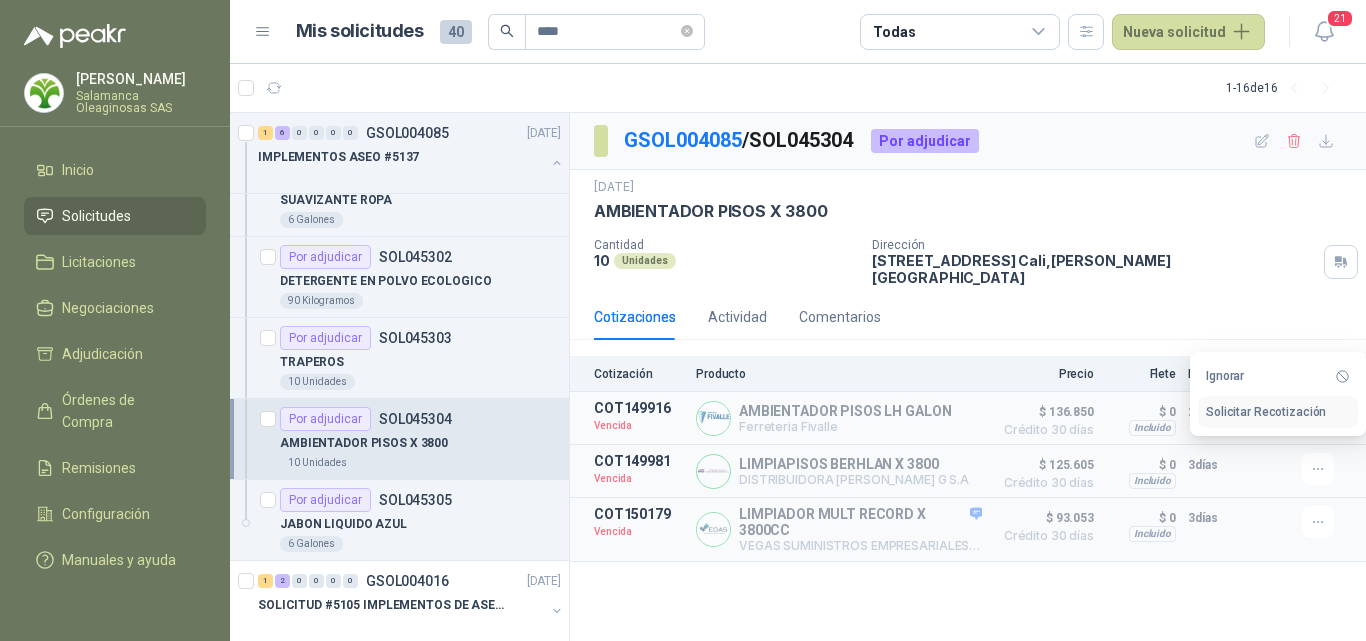 click on "Solicitar Recotización" at bounding box center (1278, 412) 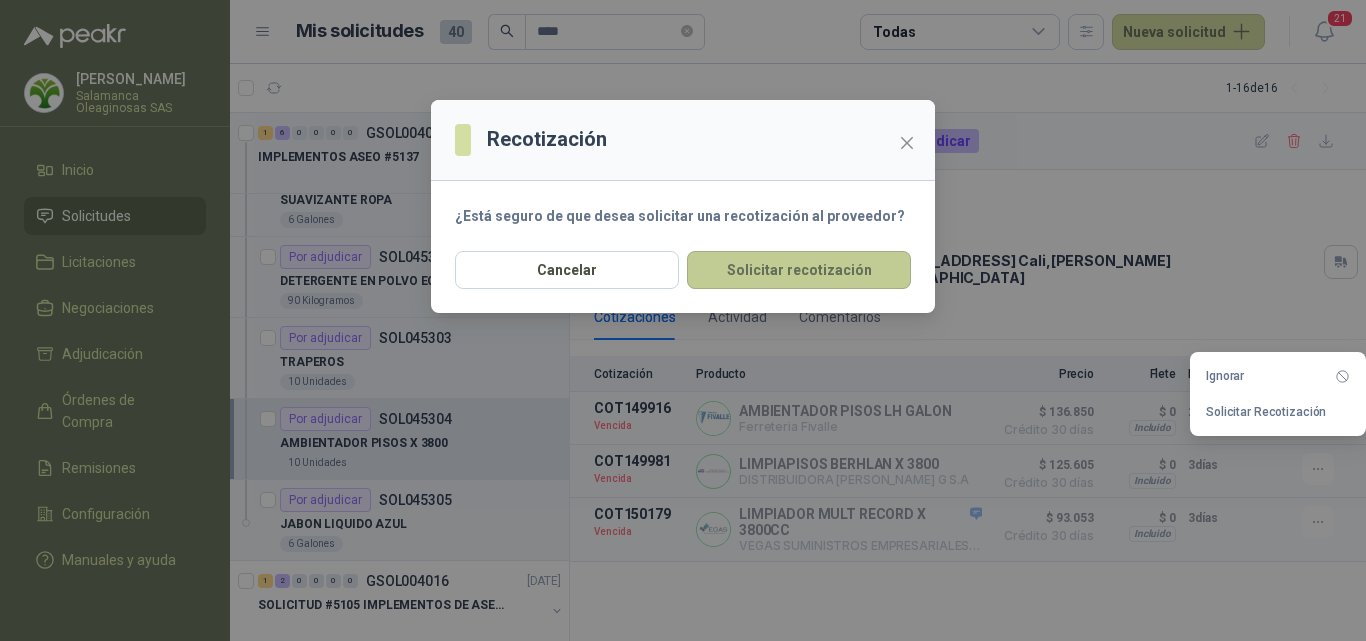 click on "Solicitar recotización" at bounding box center (799, 270) 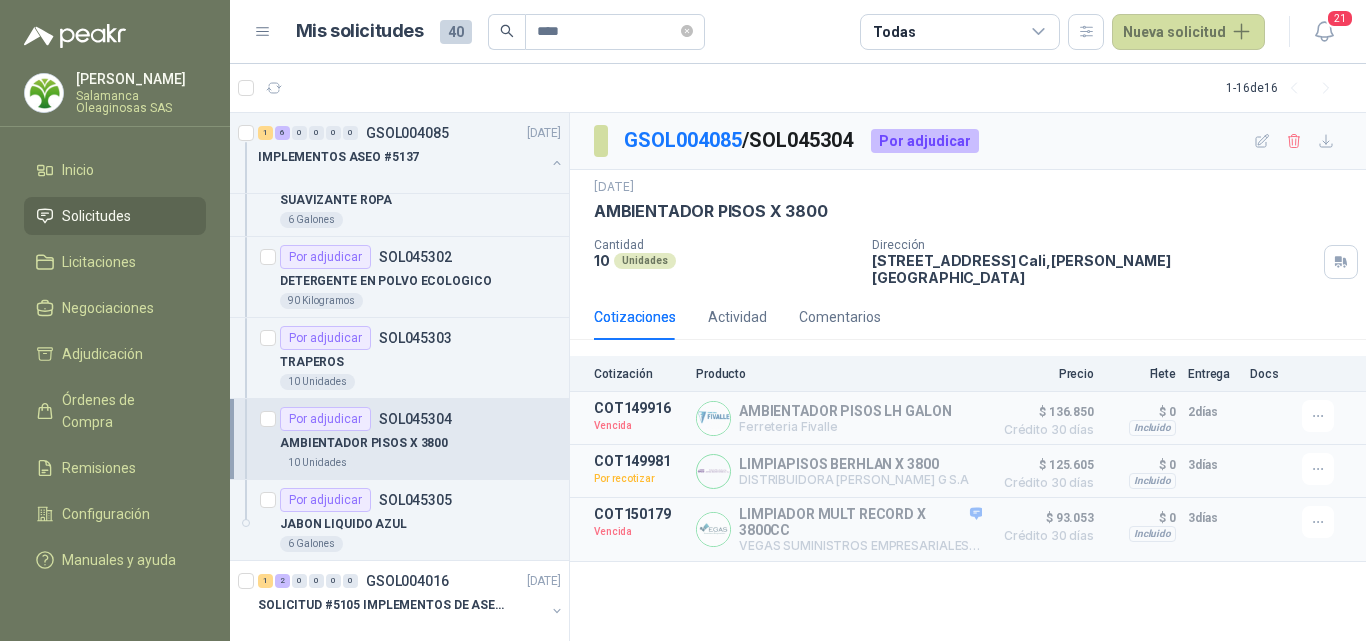 scroll, scrollTop: 100, scrollLeft: 0, axis: vertical 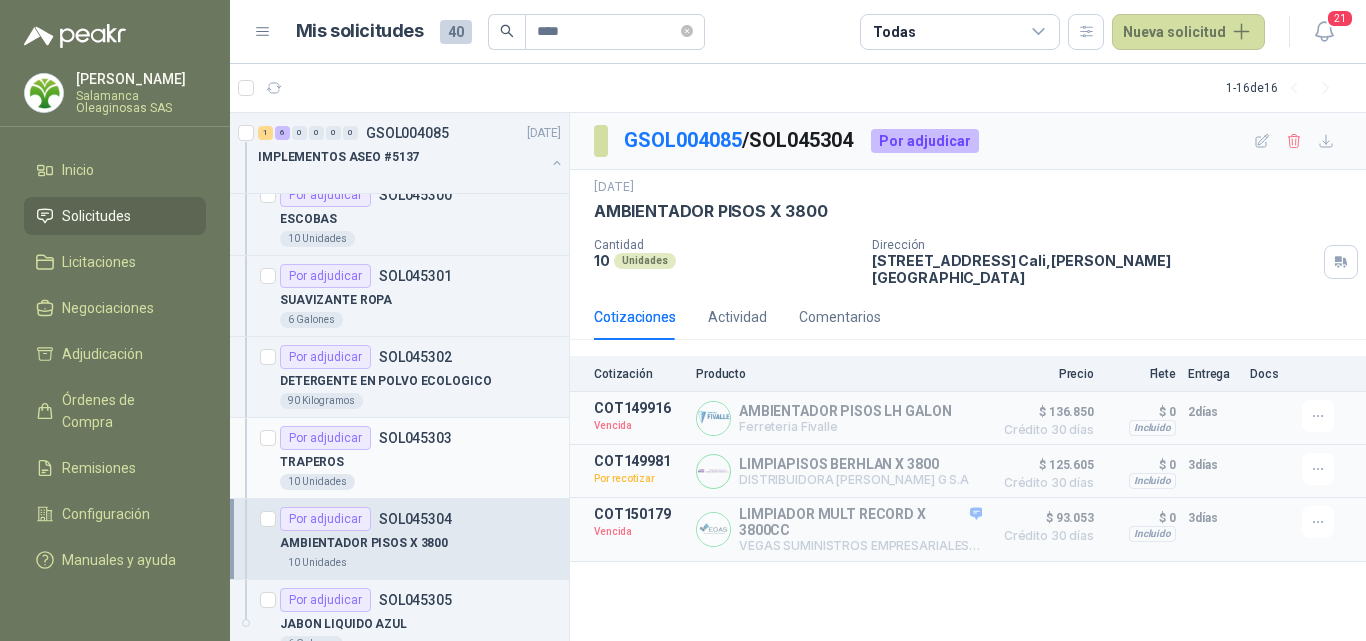 click on "TRAPEROS" at bounding box center (420, 462) 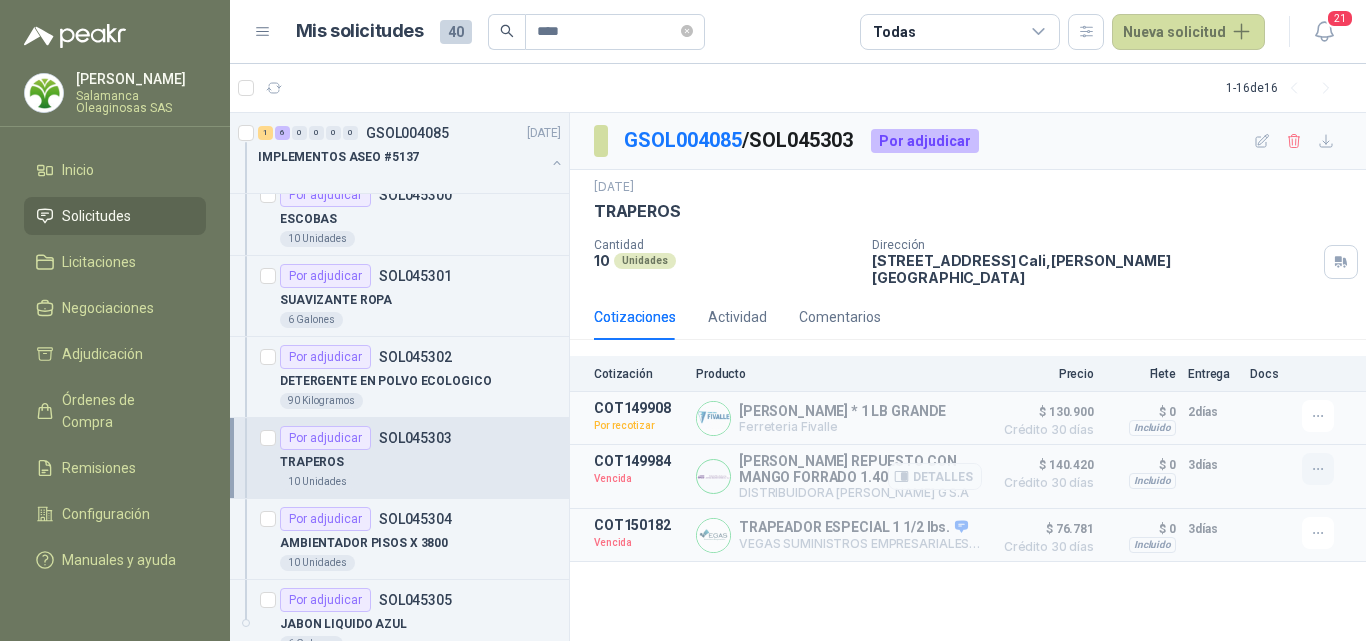 click 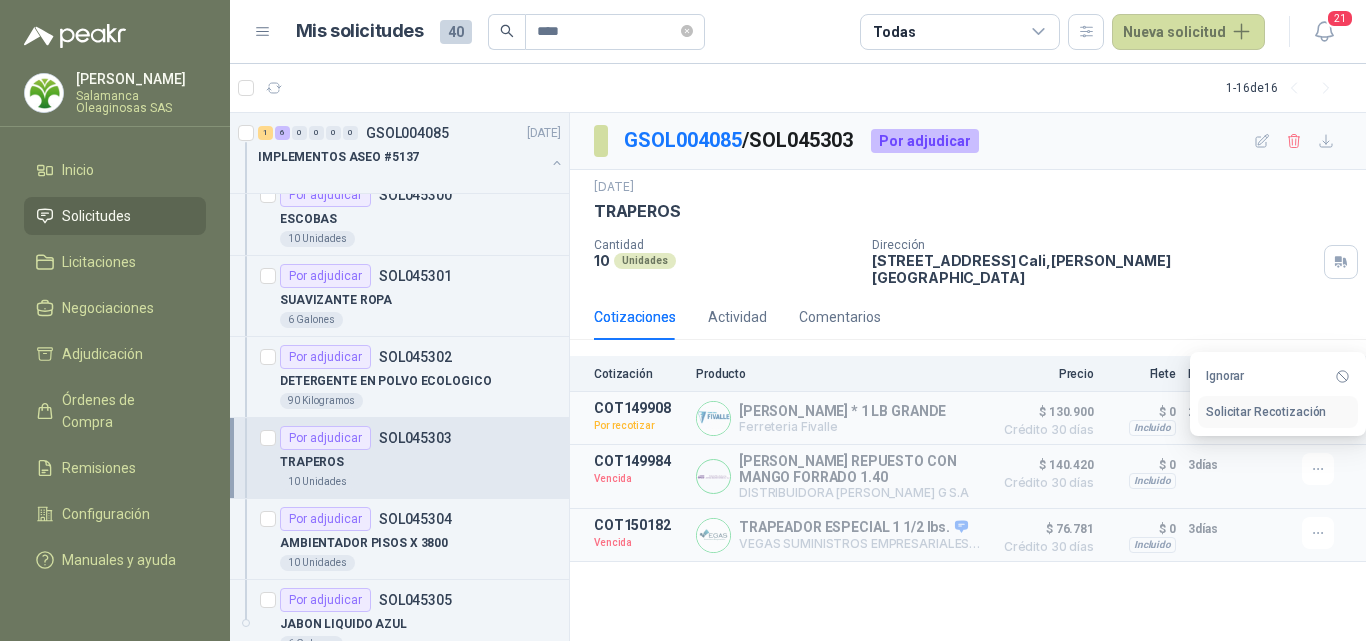 click on "Solicitar Recotización" at bounding box center [1278, 412] 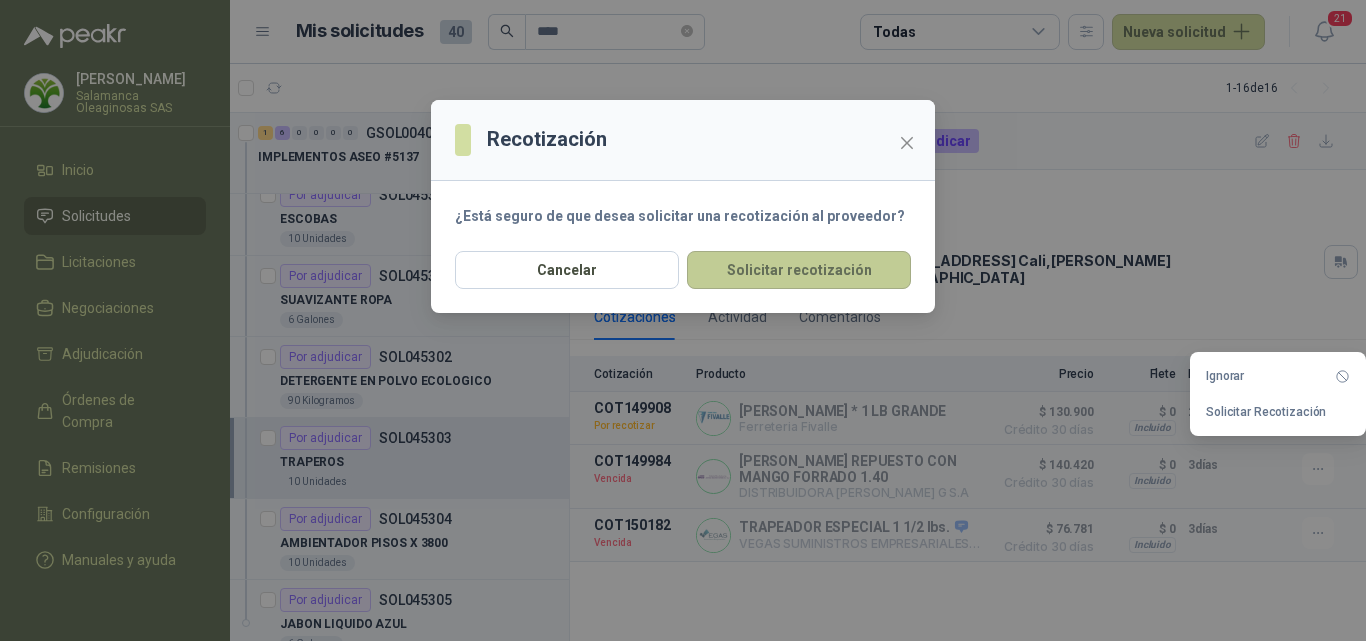 click on "Solicitar recotización" at bounding box center (799, 270) 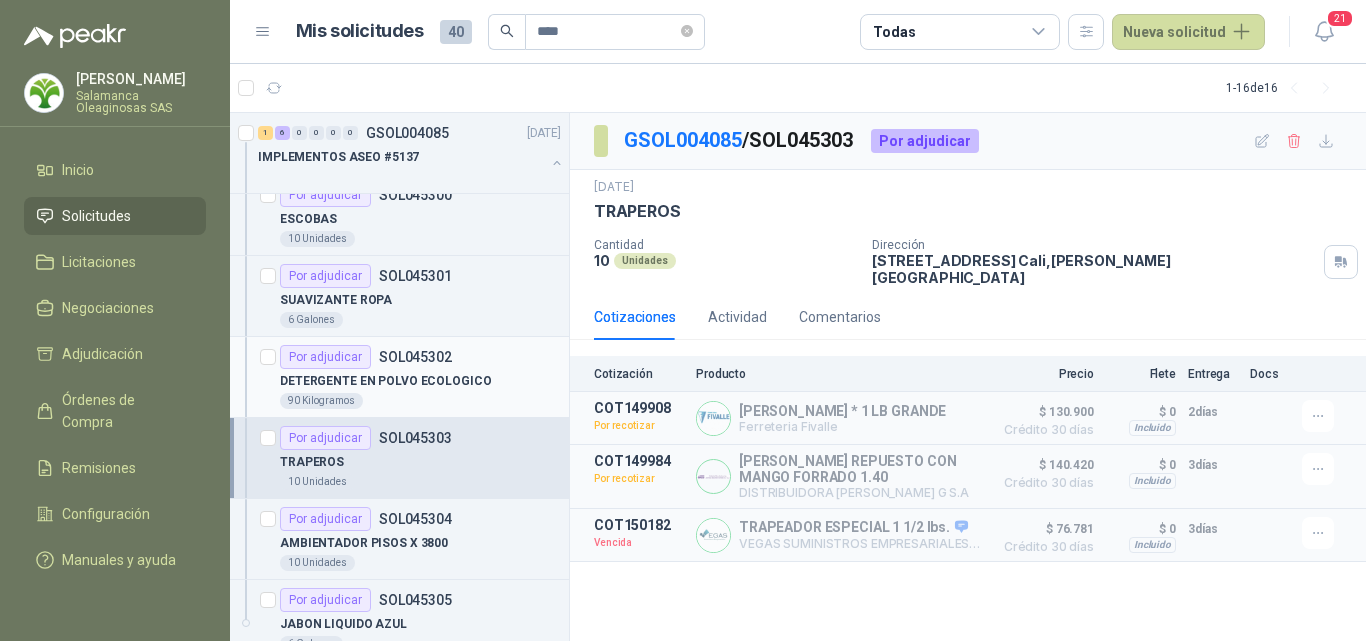 scroll, scrollTop: 0, scrollLeft: 0, axis: both 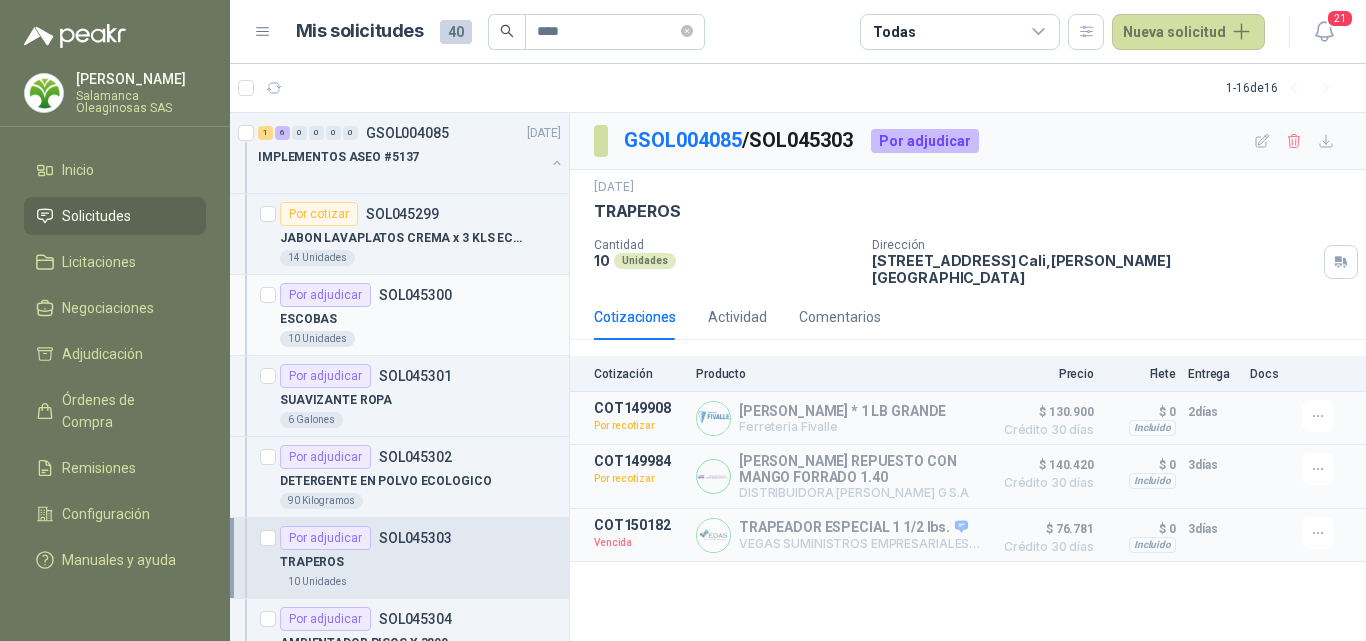 click on "Por adjudicar SOL045300 ESCOBAS 10   Unidades" at bounding box center [399, 315] 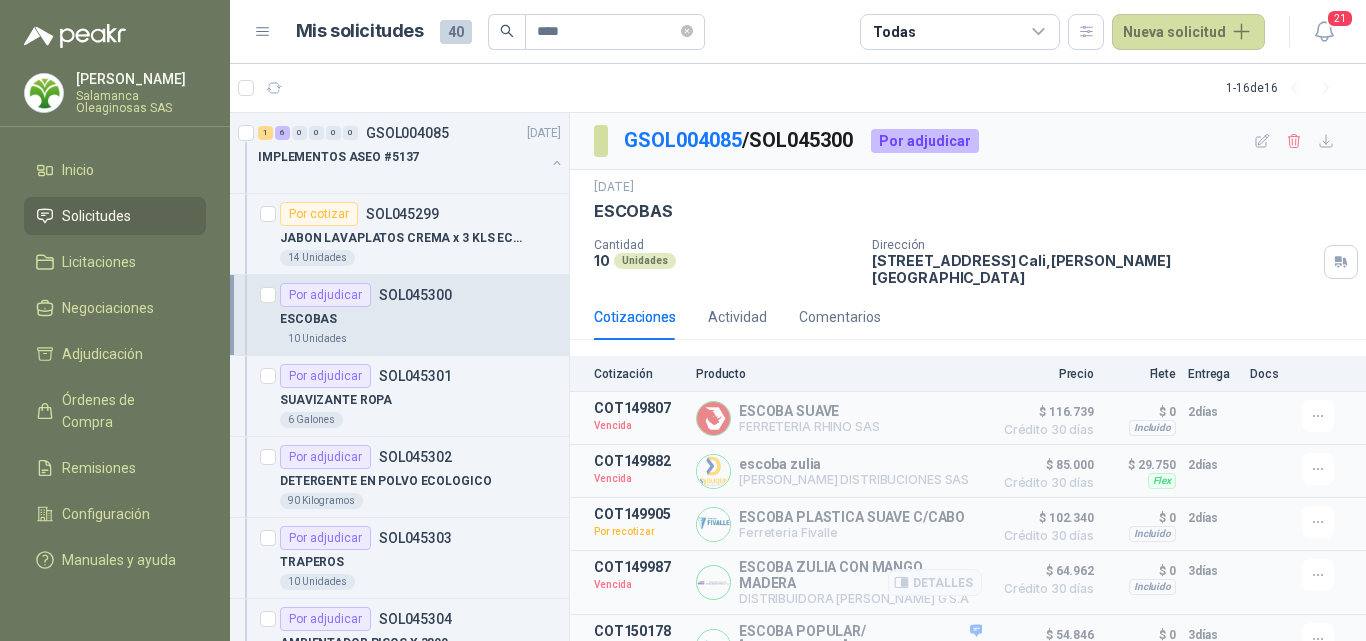 scroll, scrollTop: 30, scrollLeft: 0, axis: vertical 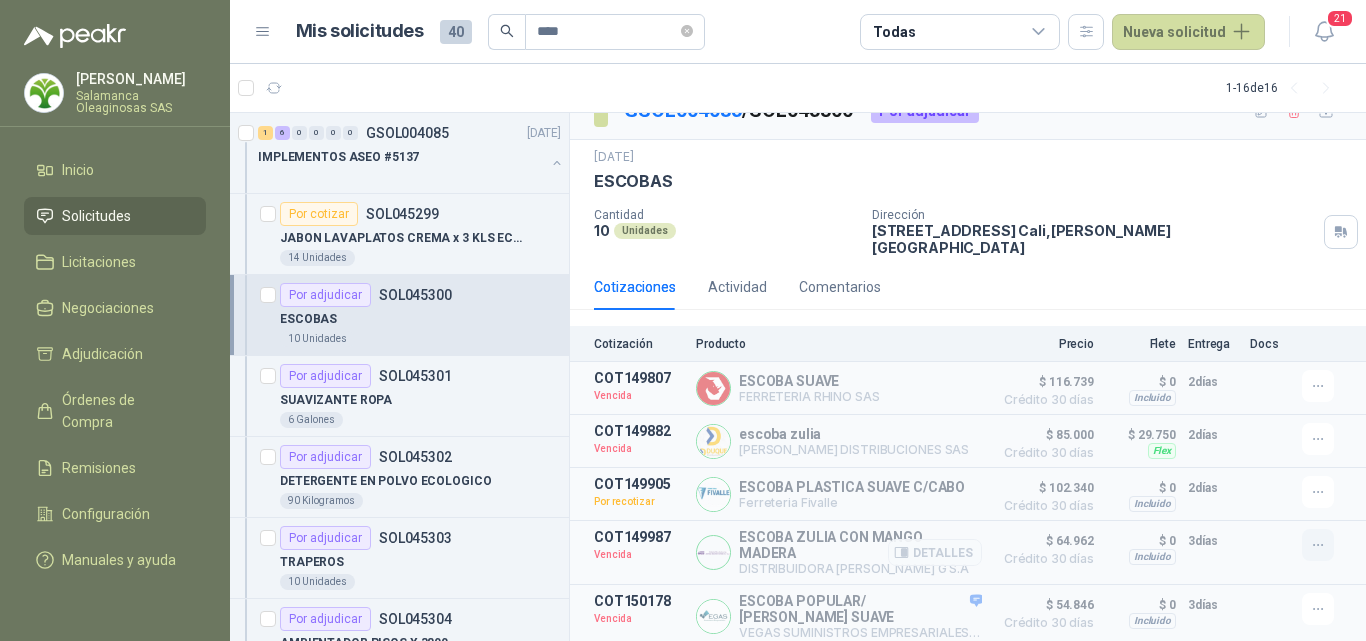 click 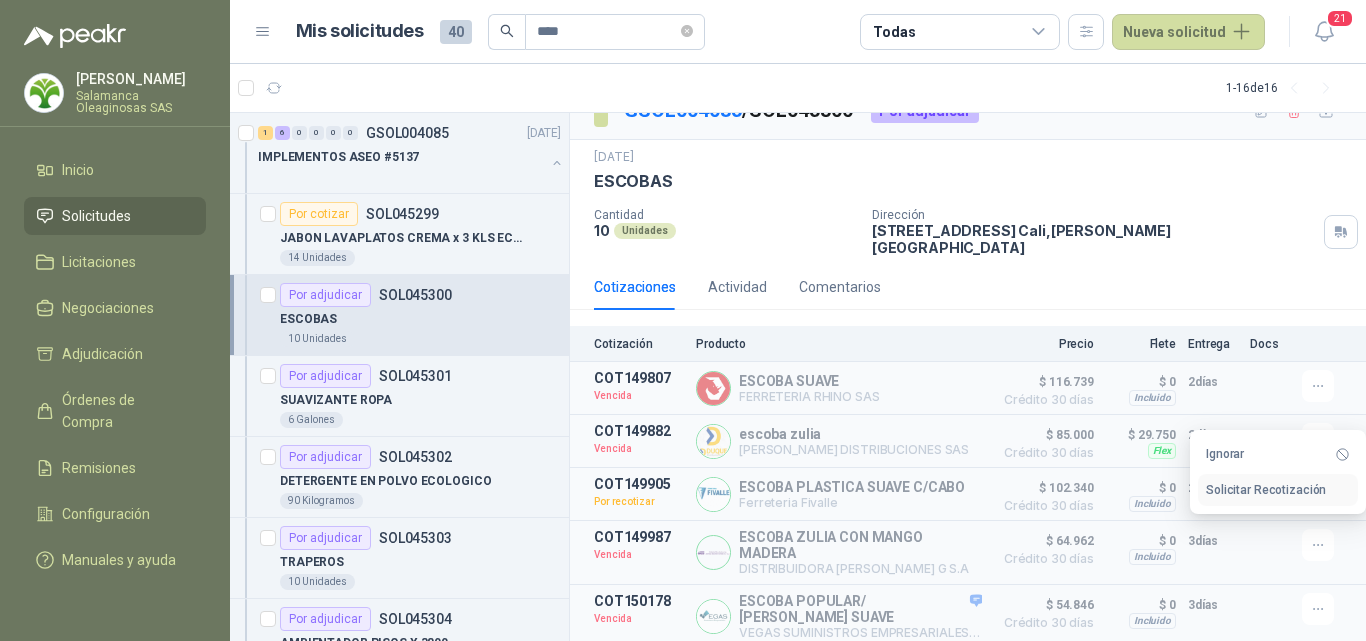 click on "Solicitar Recotización" at bounding box center (1278, 490) 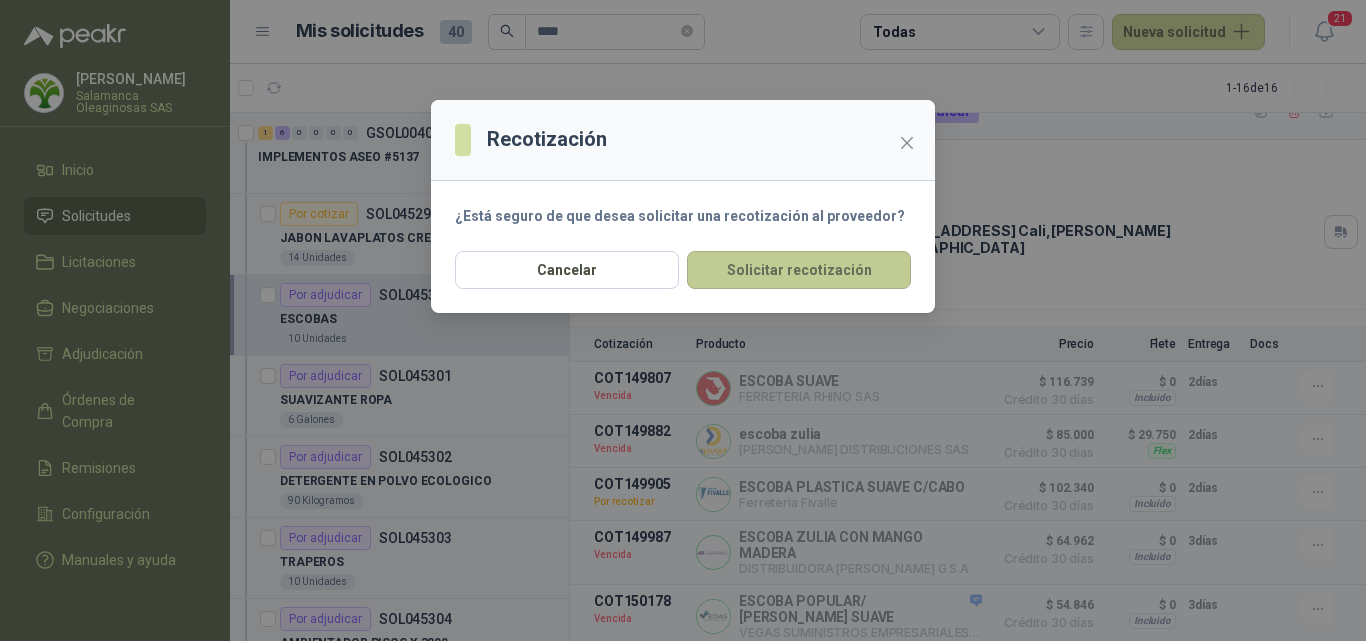click on "Solicitar recotización" at bounding box center [799, 270] 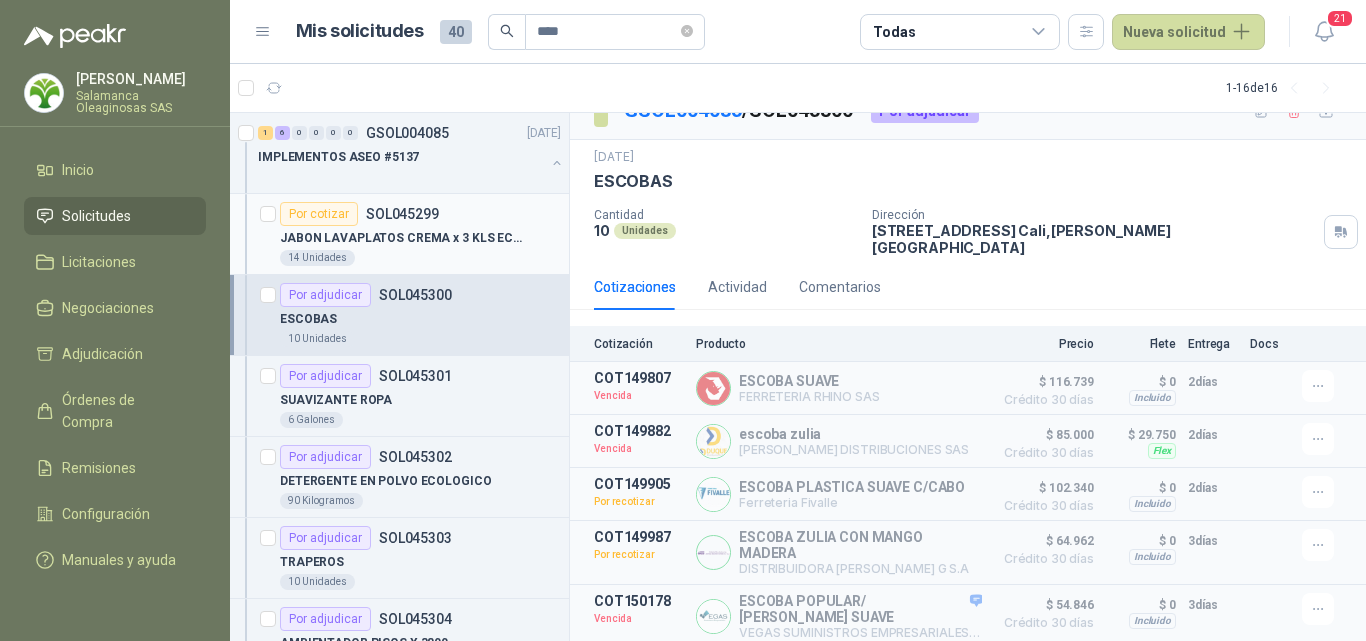 click on "14   Unidades" at bounding box center (420, 258) 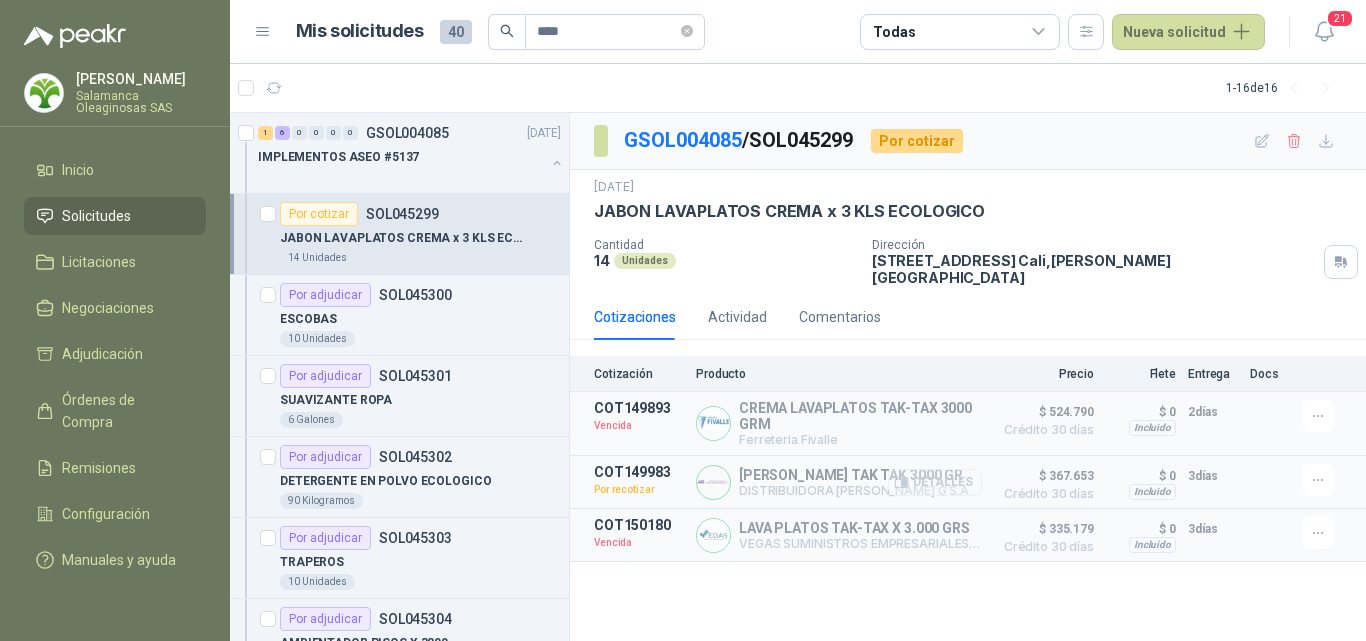click on "Detalles" at bounding box center [935, 482] 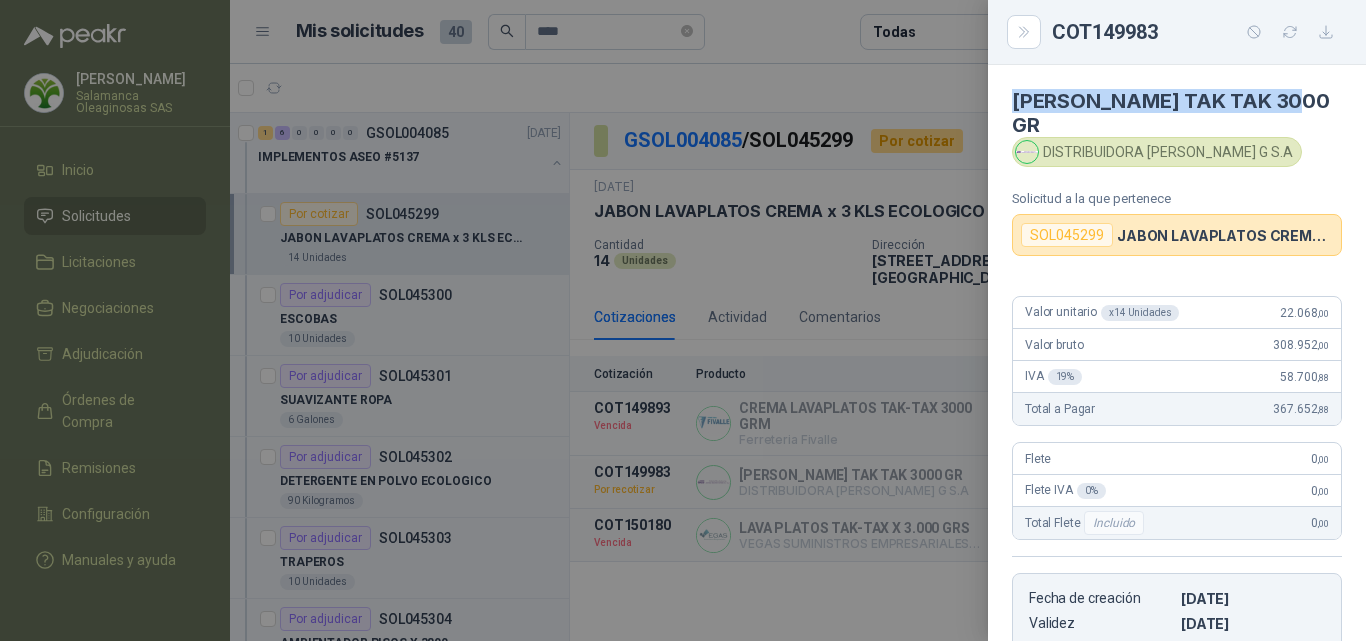 drag, startPoint x: 1293, startPoint y: 97, endPoint x: 1013, endPoint y: 104, distance: 280.0875 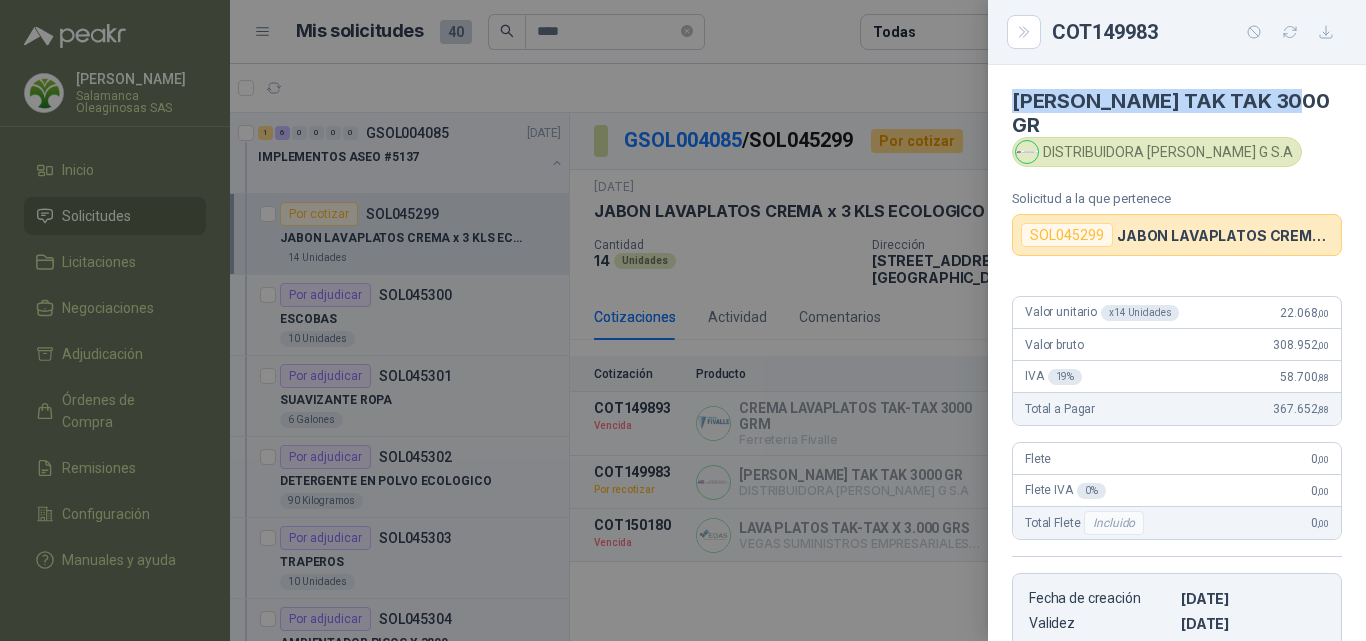 click on "LAVALOZA TAK TAK 3000 GR" at bounding box center [1177, 113] 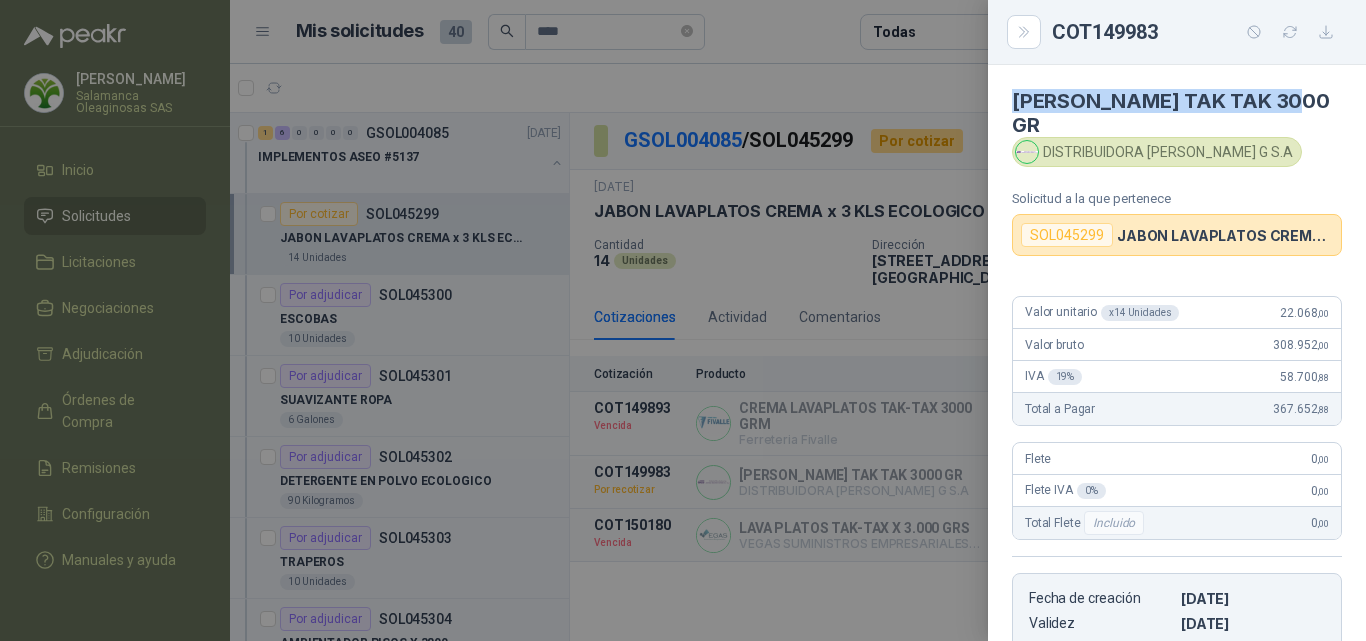 copy on "LAVALOZA TAK TAK 3000 GR" 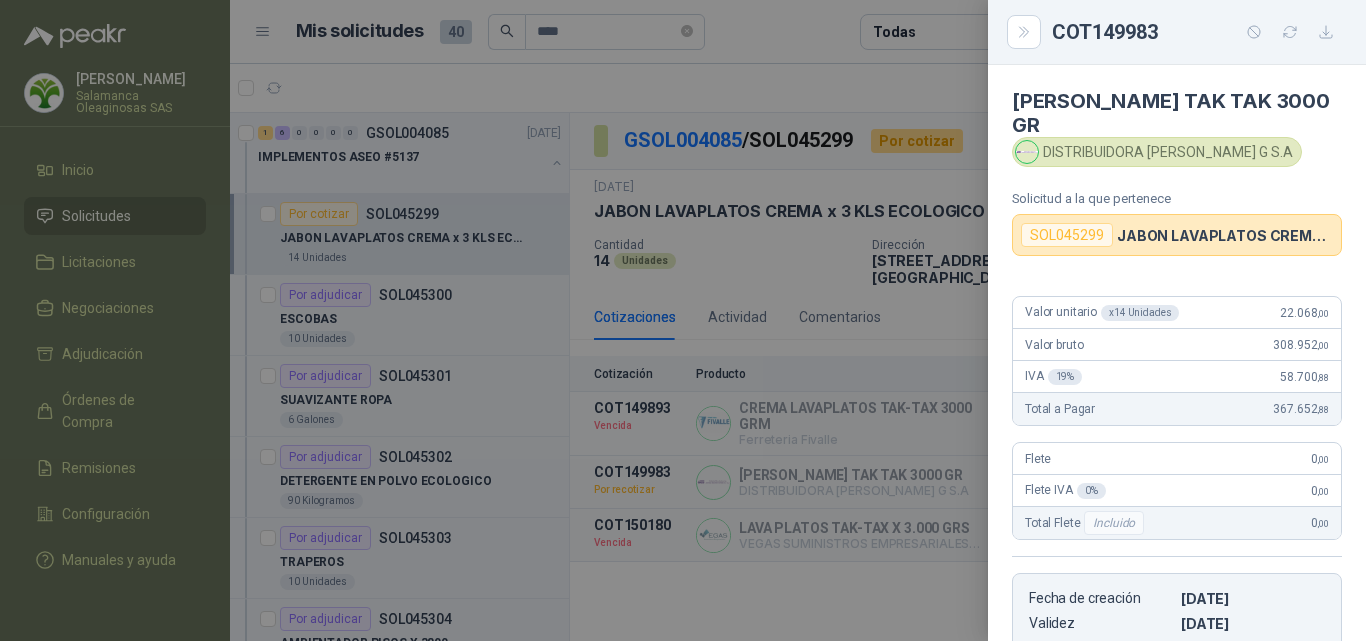 click at bounding box center [683, 320] 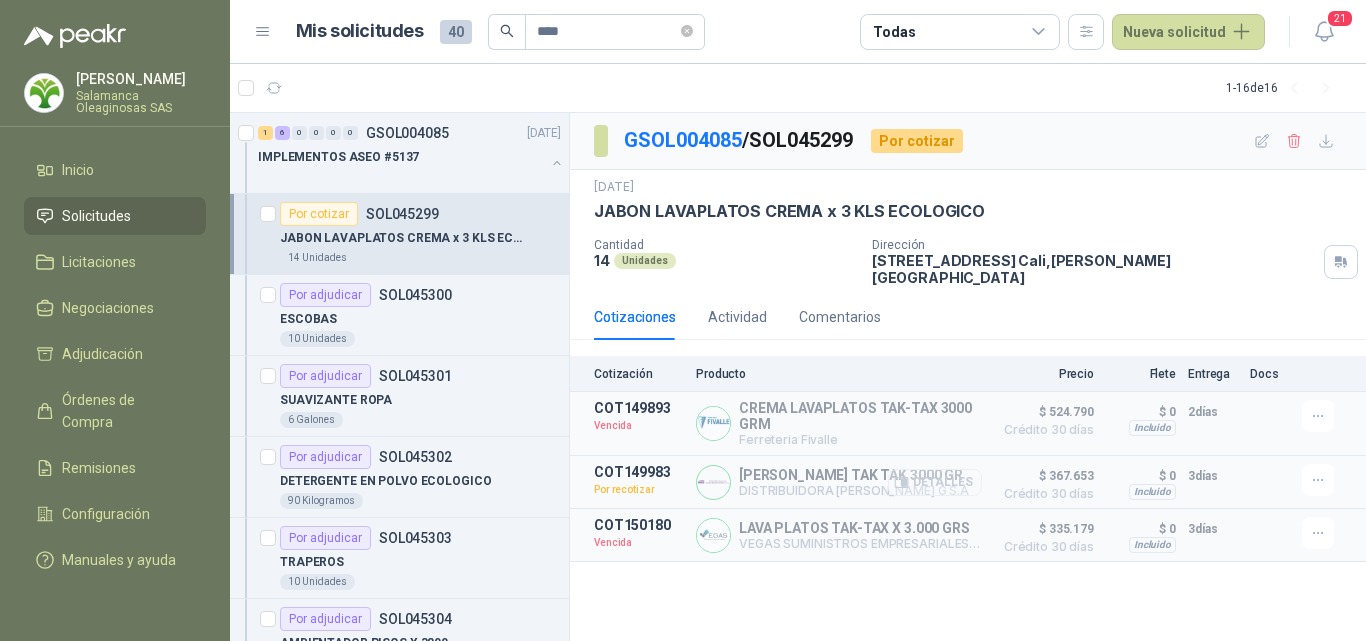 click on "Detalles" at bounding box center [935, 482] 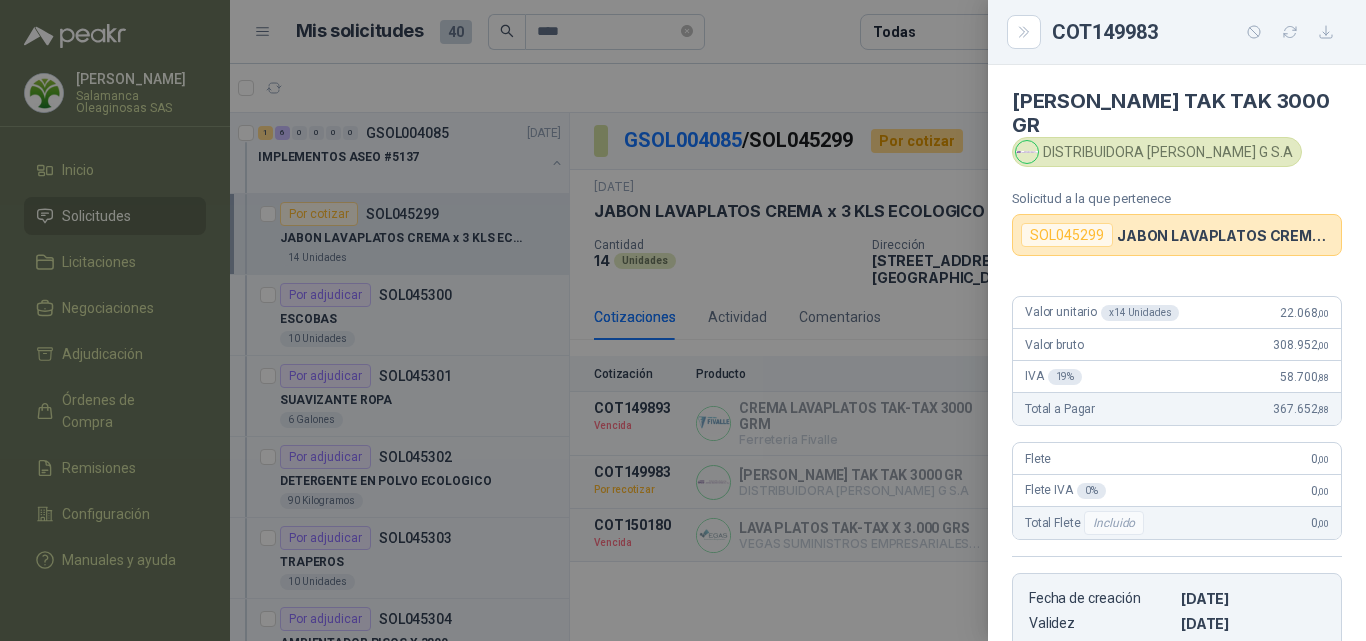 click on "Total Flete Incluido   0 ,00" at bounding box center [1177, 523] 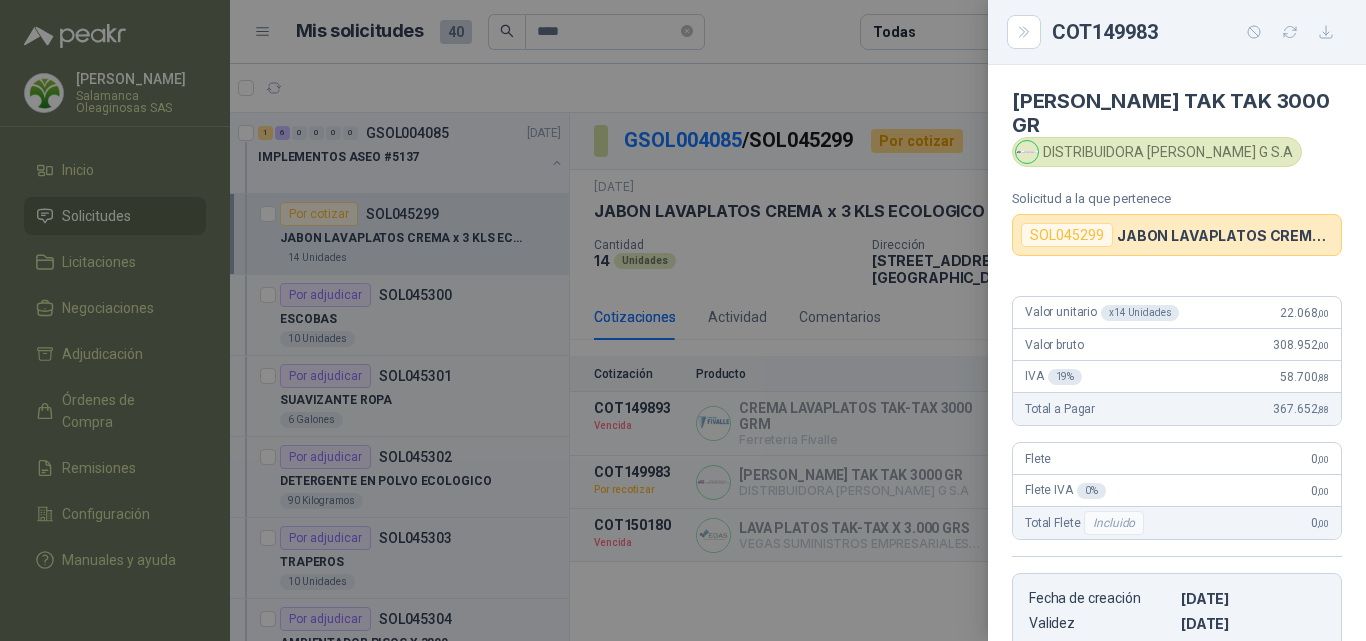 click on "Total Flete Incluido   0 ,00" at bounding box center (1177, 523) 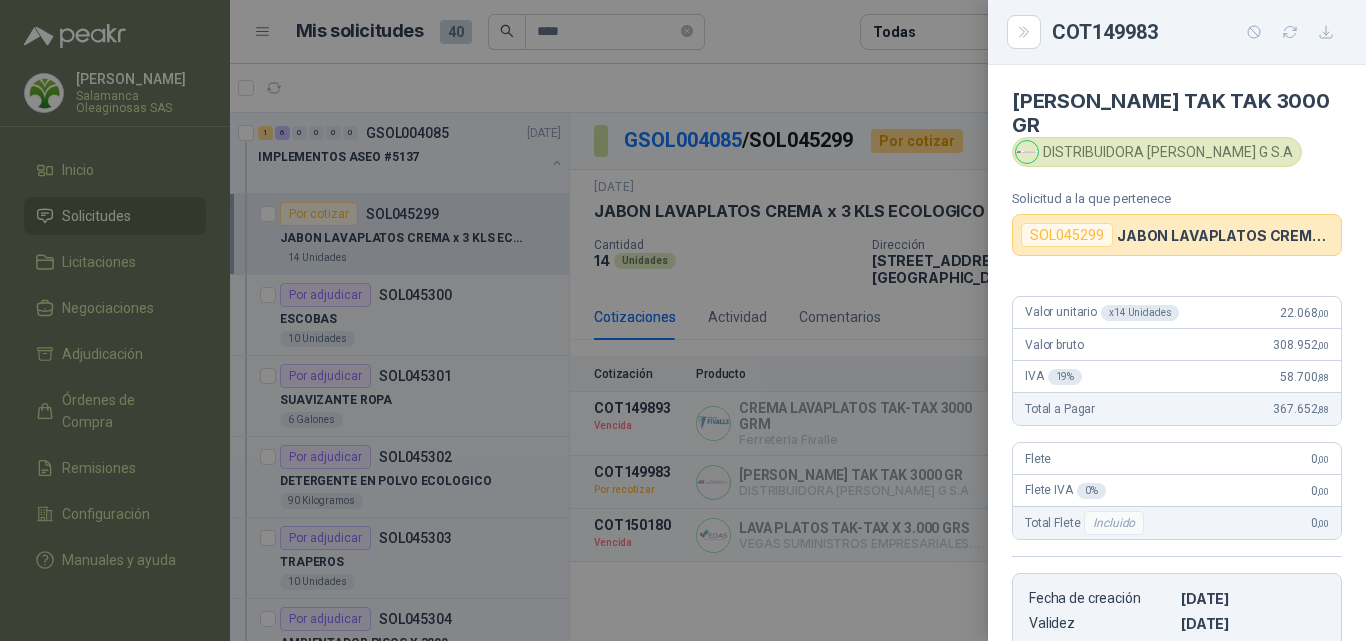click at bounding box center (683, 320) 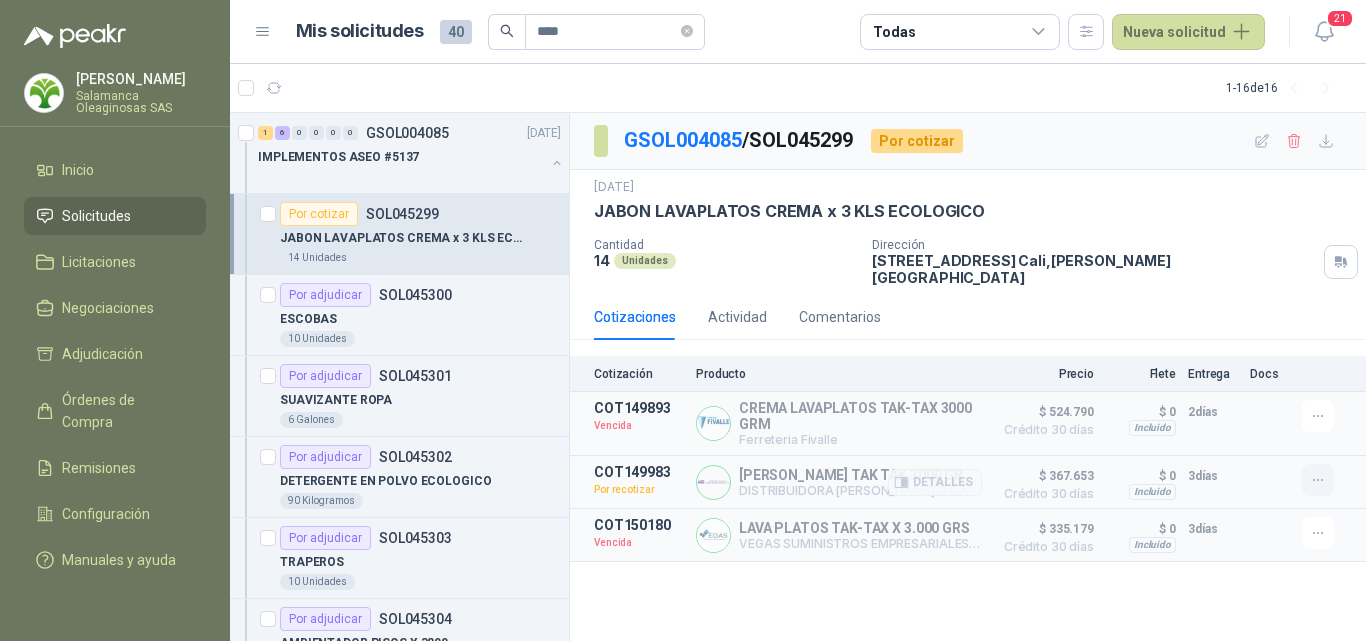 click 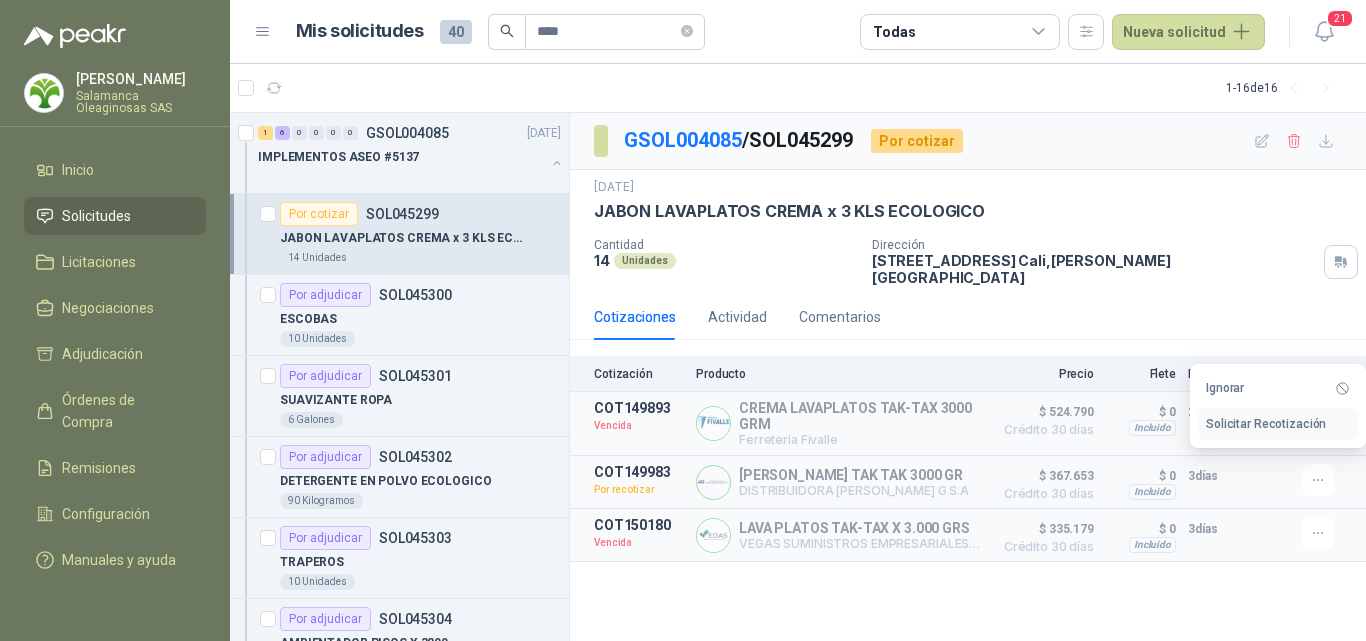 click on "Solicitar Recotización" at bounding box center (1278, 424) 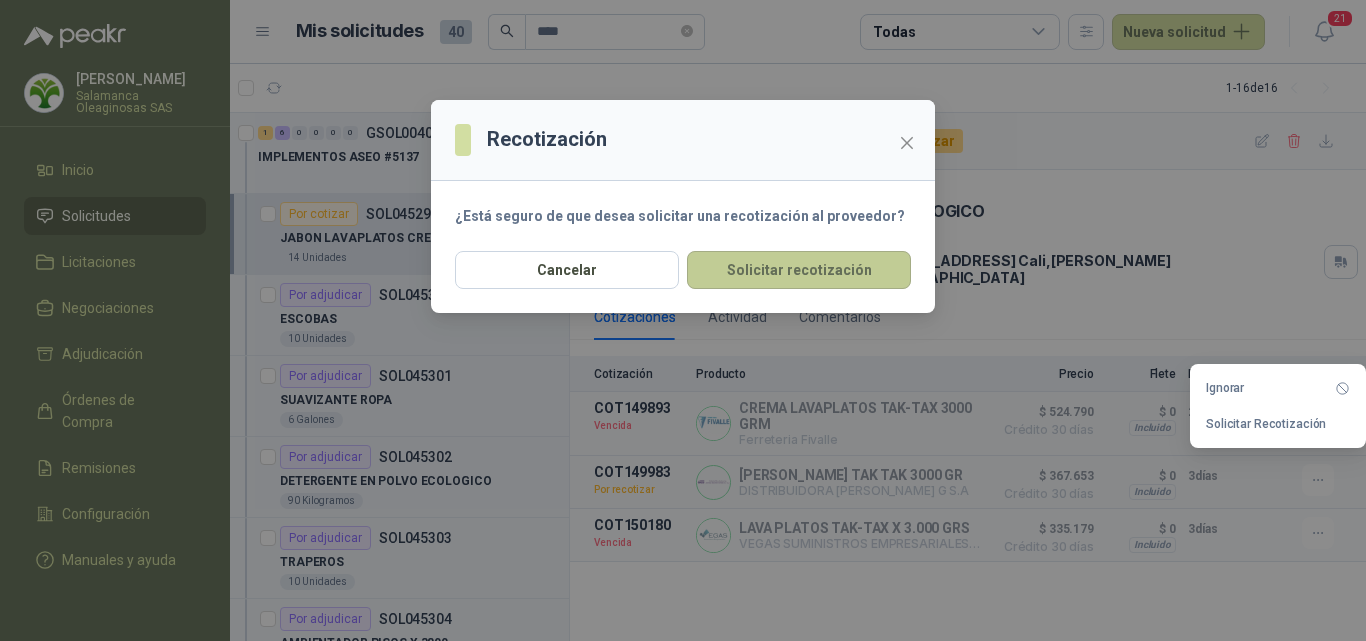 click on "Solicitar recotización" at bounding box center (799, 270) 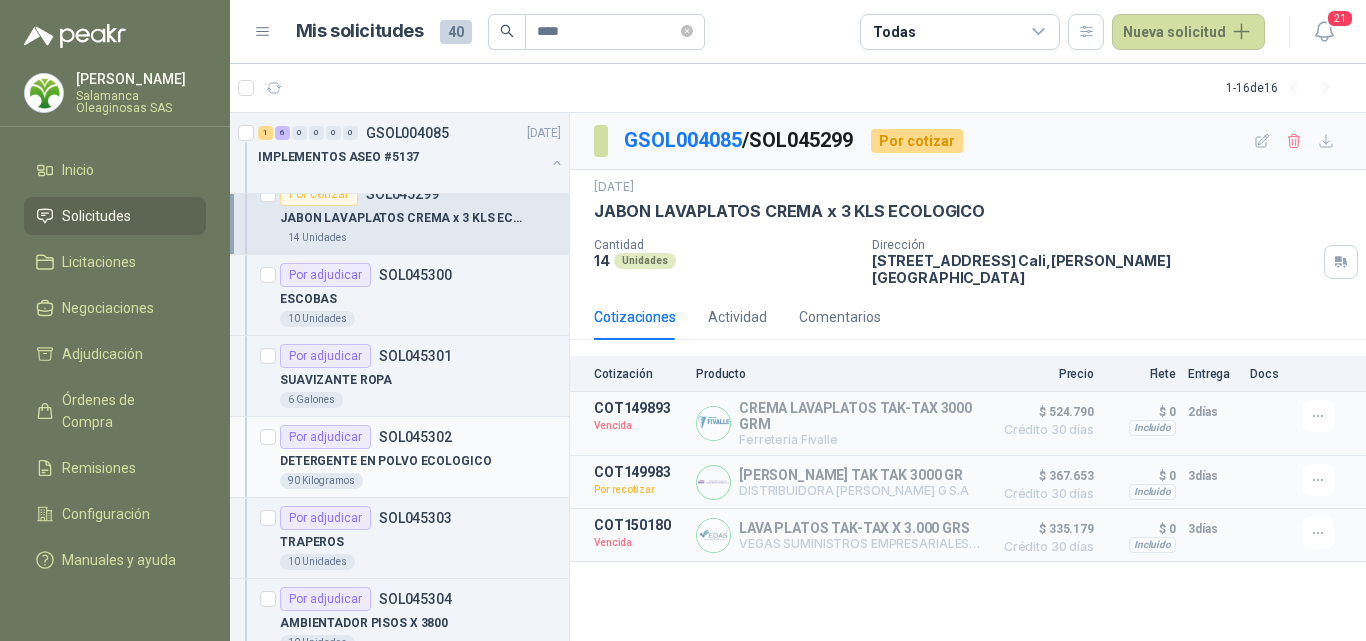 scroll, scrollTop: 0, scrollLeft: 0, axis: both 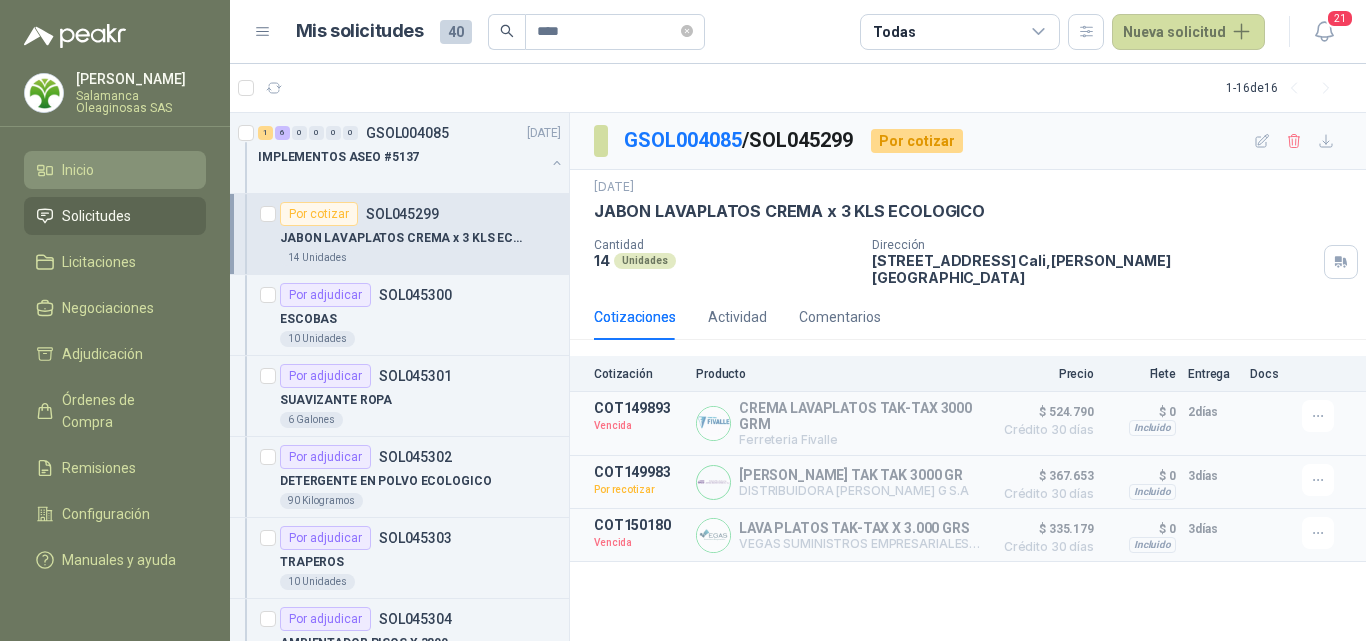 click on "Inicio" at bounding box center [78, 170] 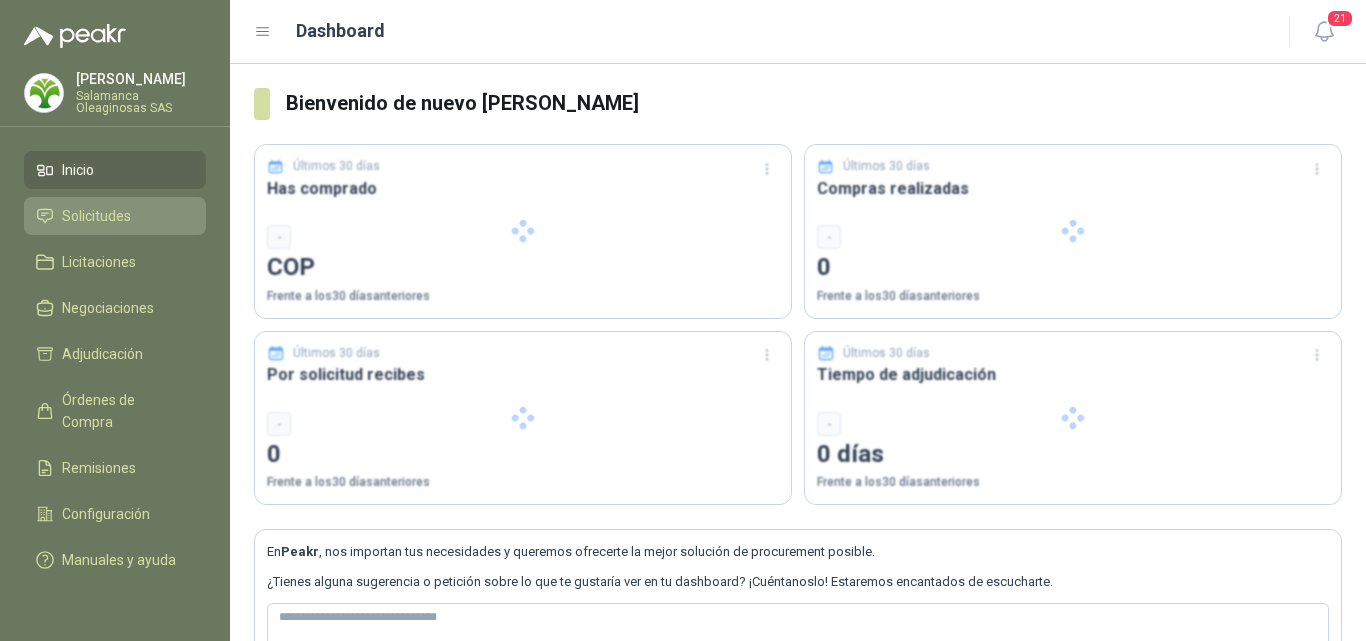 click on "Solicitudes" at bounding box center [96, 216] 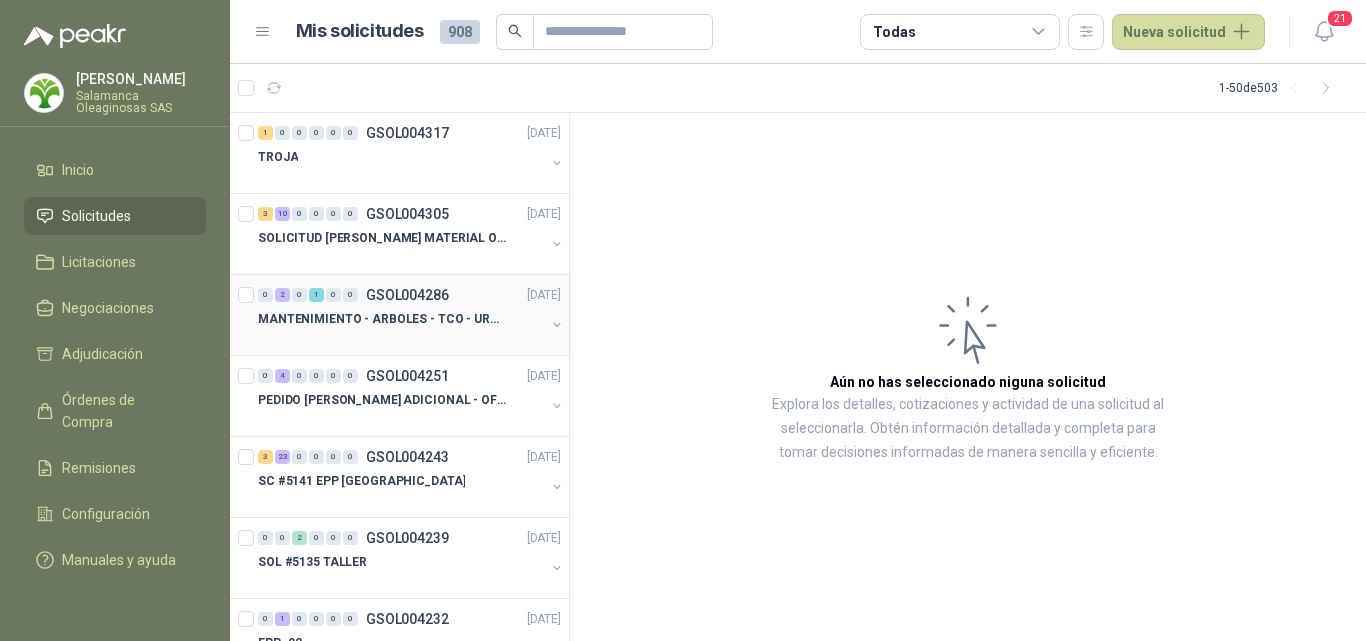 click on "MANTENIMIENTO - ARBOLES  - TCO - URGENTE" at bounding box center (382, 319) 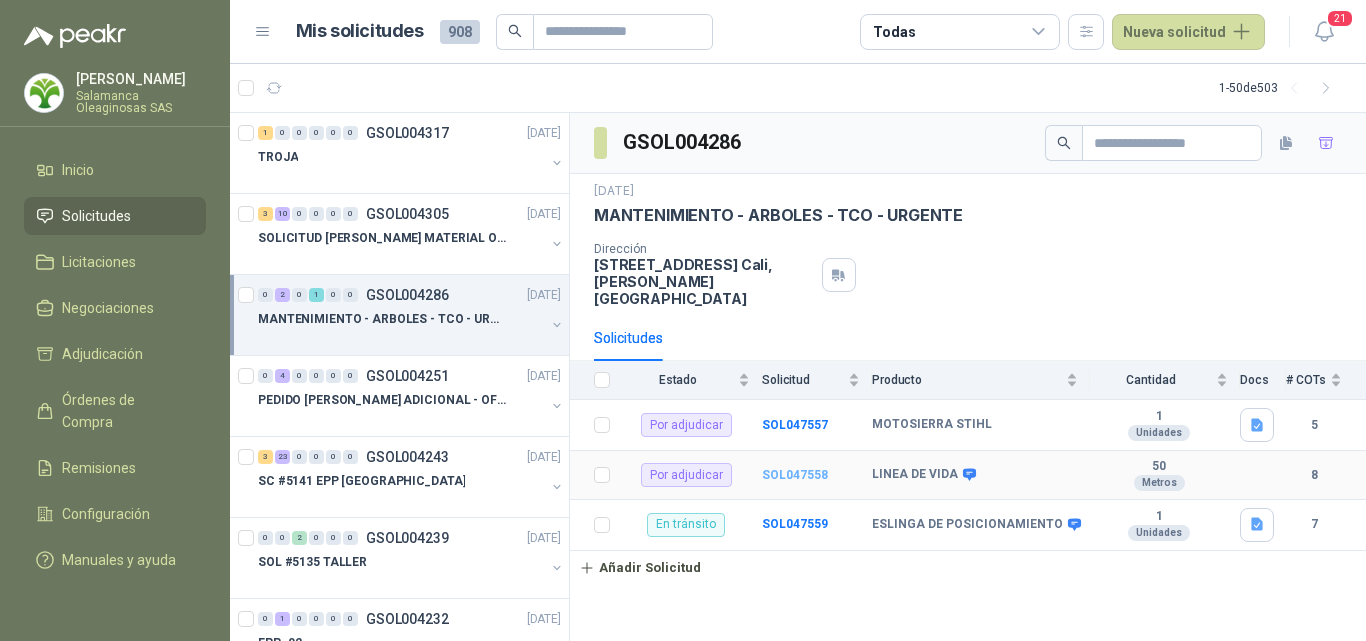 click on "SOL047558" at bounding box center (795, 475) 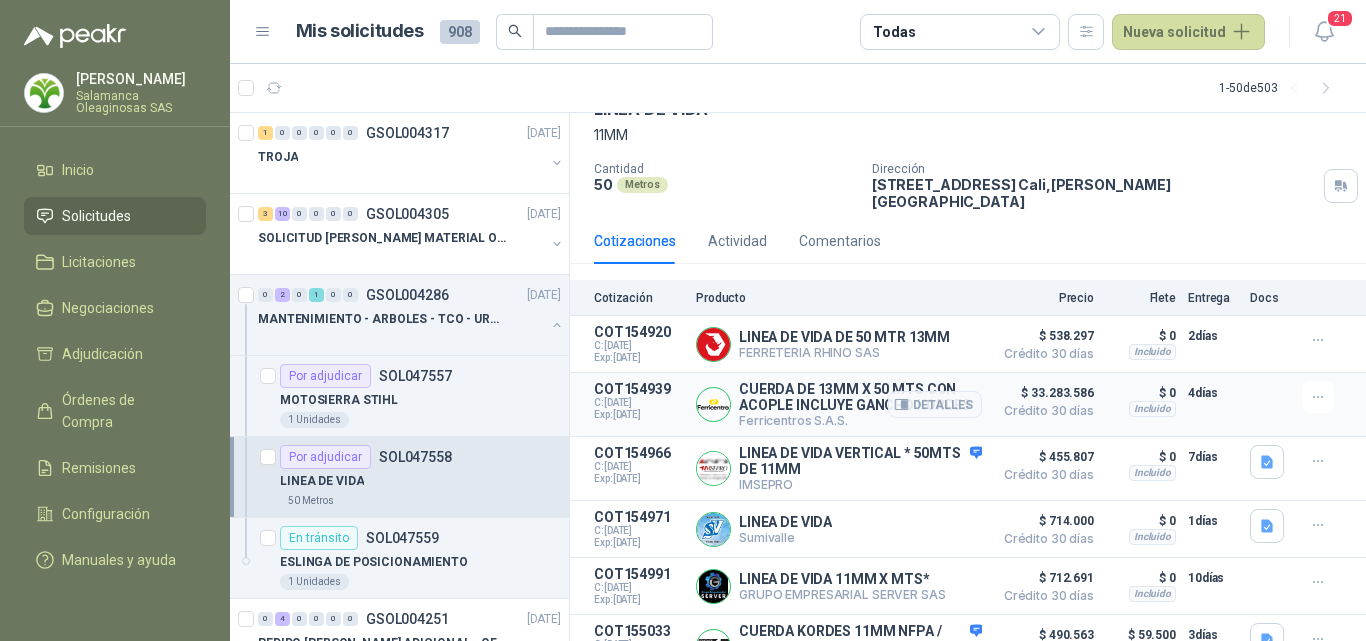 scroll, scrollTop: 266, scrollLeft: 0, axis: vertical 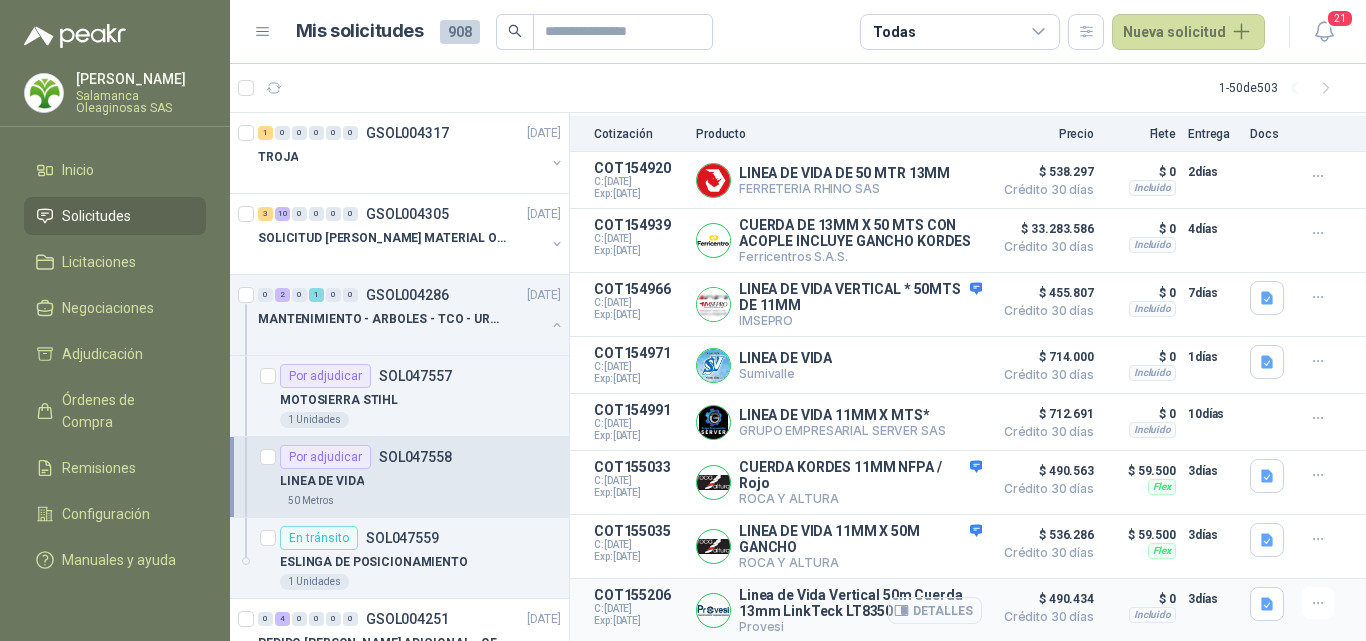 click on "Detalles" at bounding box center [935, 610] 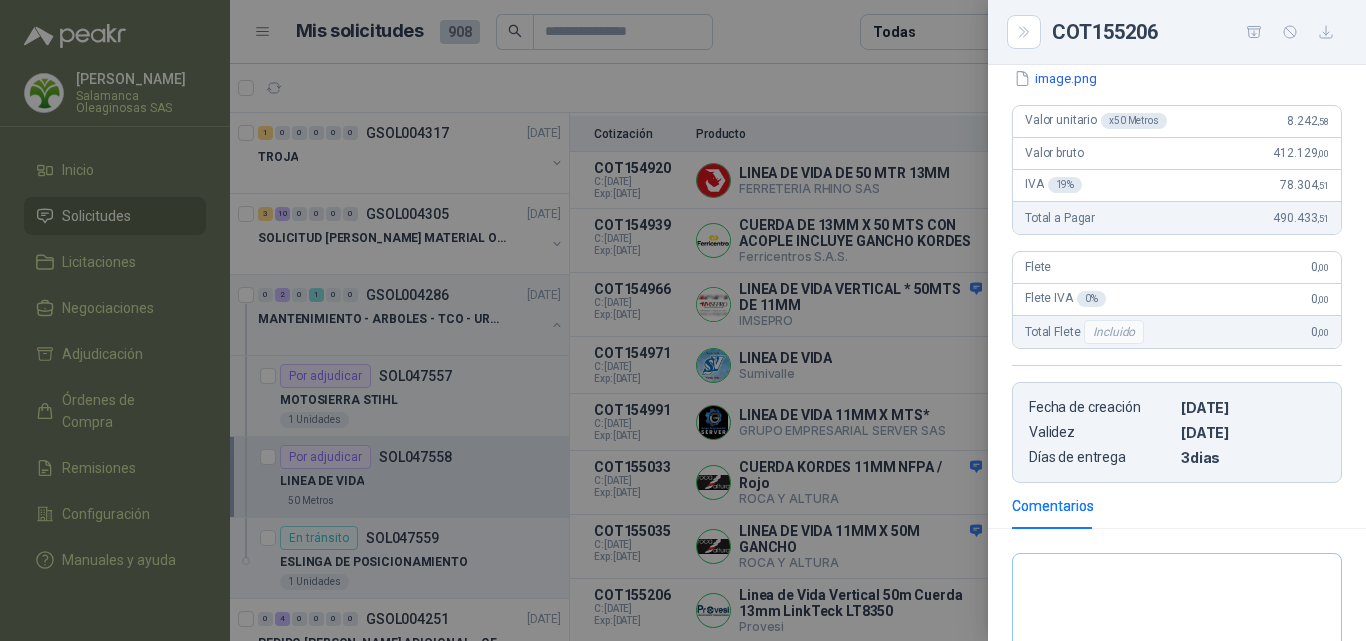 scroll, scrollTop: 371, scrollLeft: 0, axis: vertical 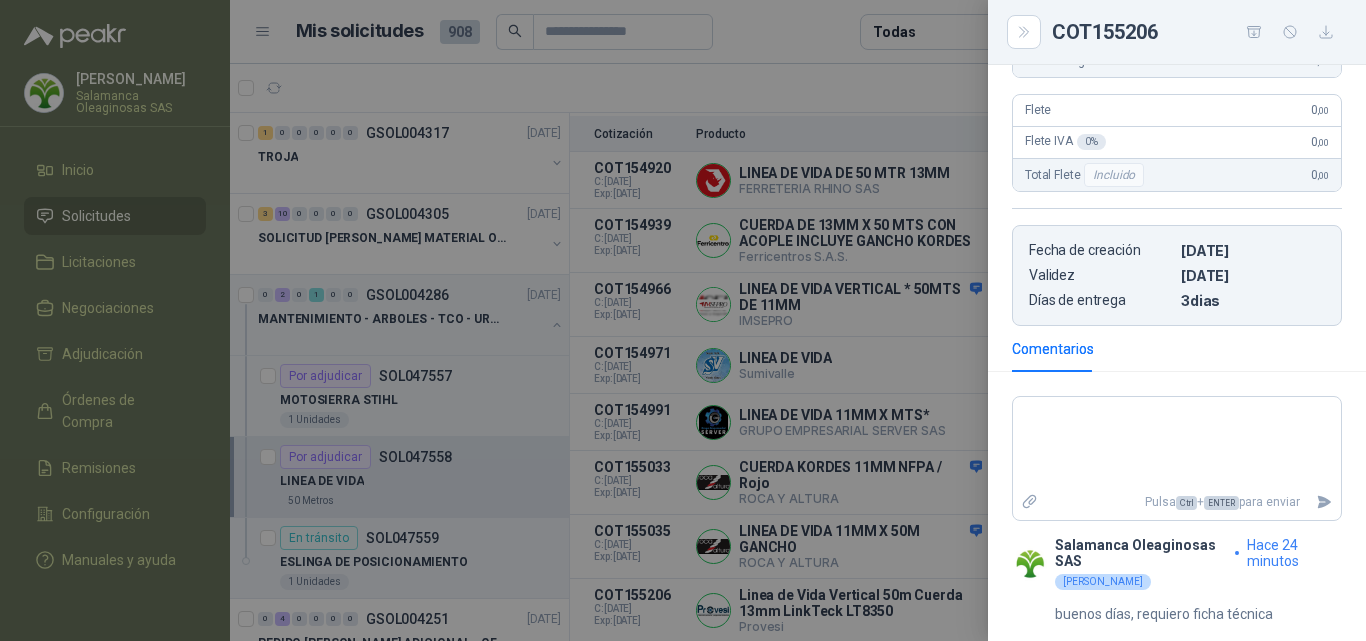 click at bounding box center (683, 320) 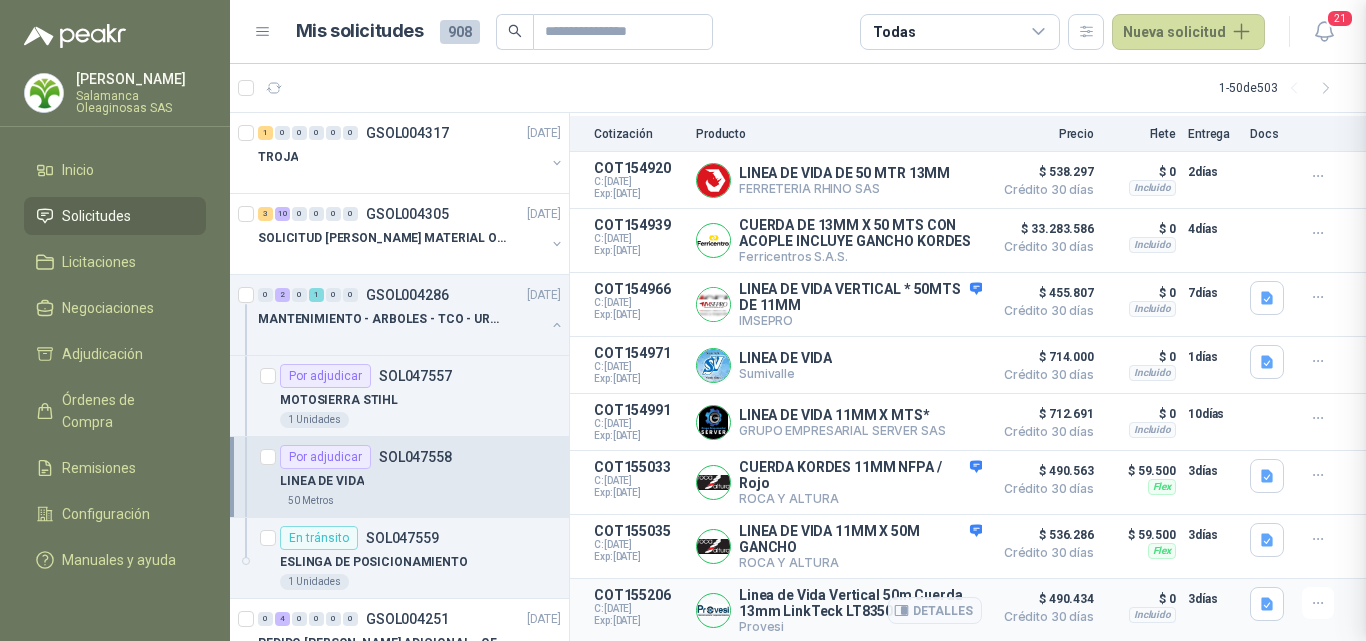 type 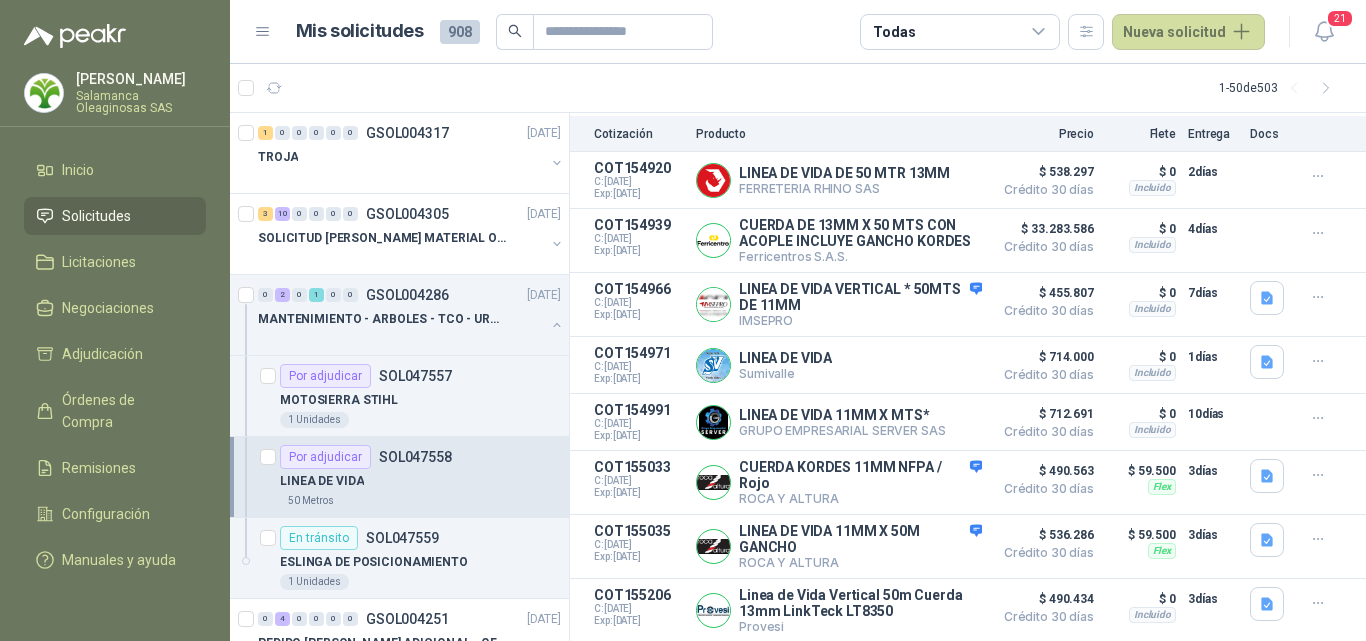 click on "Salamanca Oleaginosas SAS" at bounding box center (141, 102) 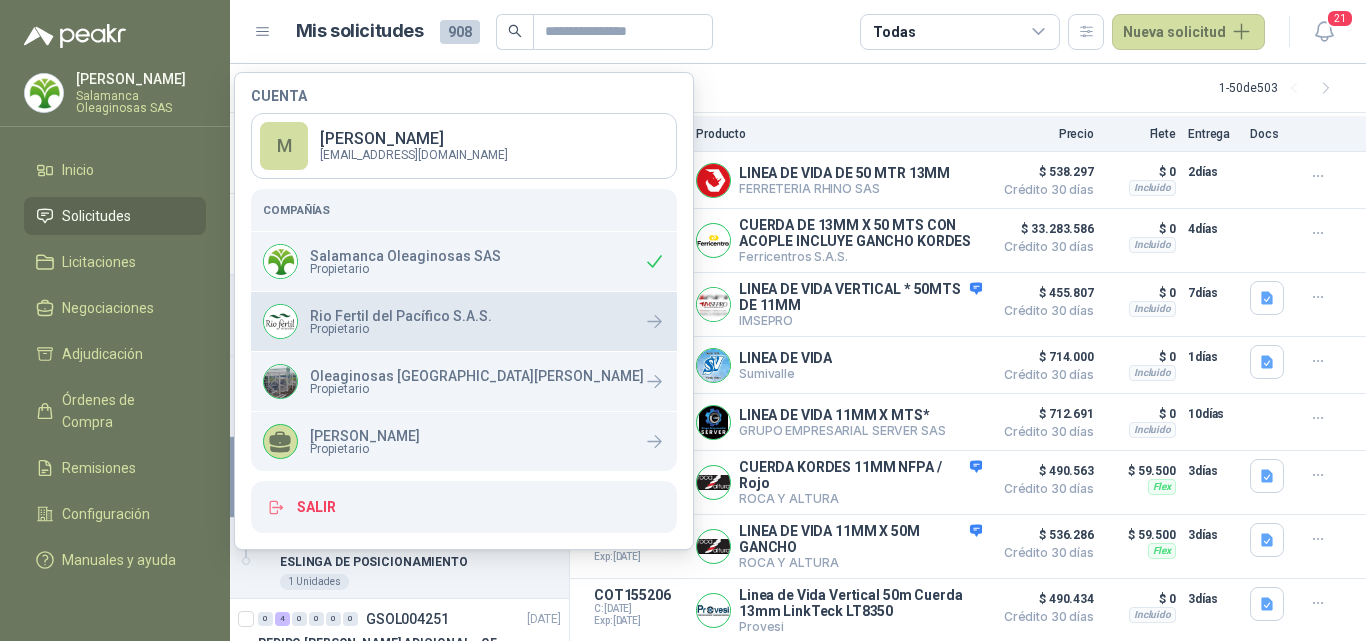 click on "Rio Fertil del Pacífico S.A.S." at bounding box center (401, 316) 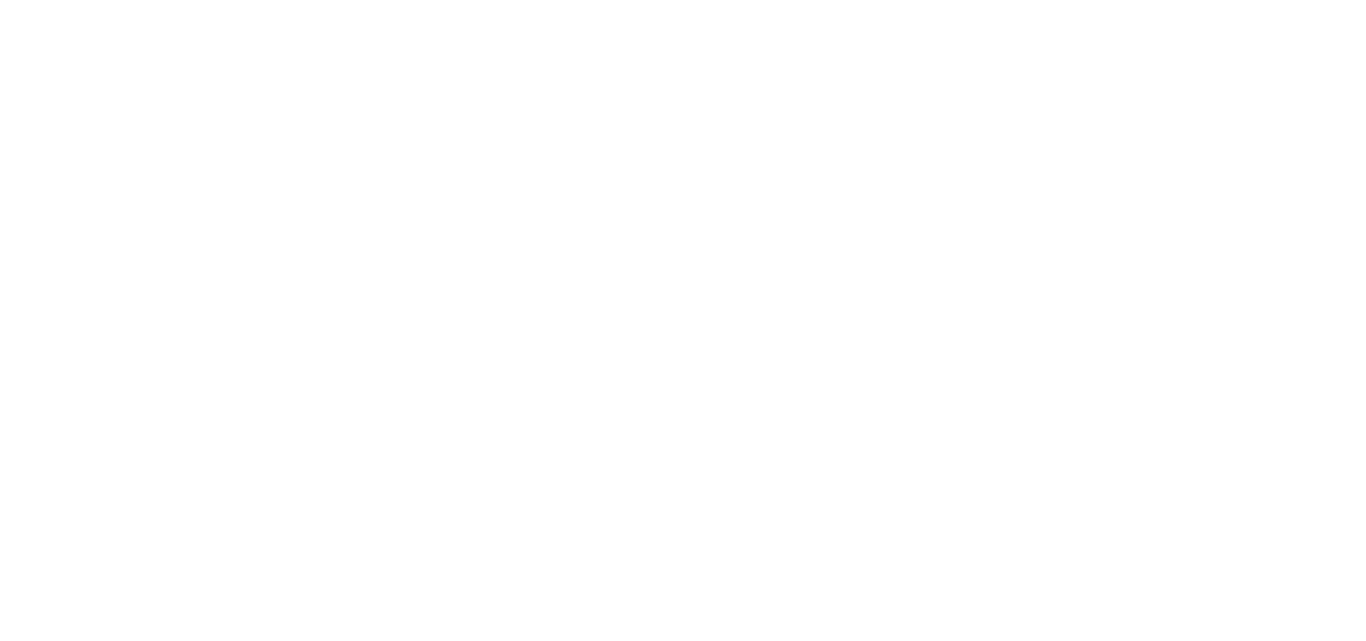 scroll, scrollTop: 0, scrollLeft: 0, axis: both 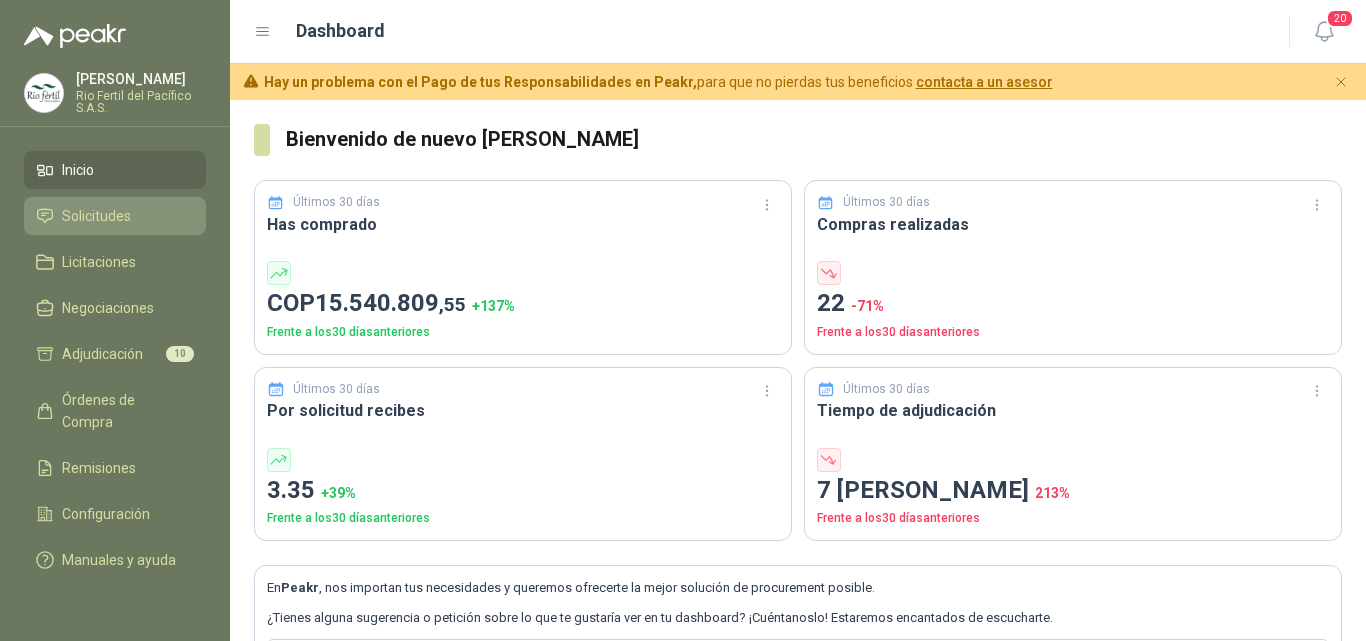 click on "Solicitudes" at bounding box center (96, 216) 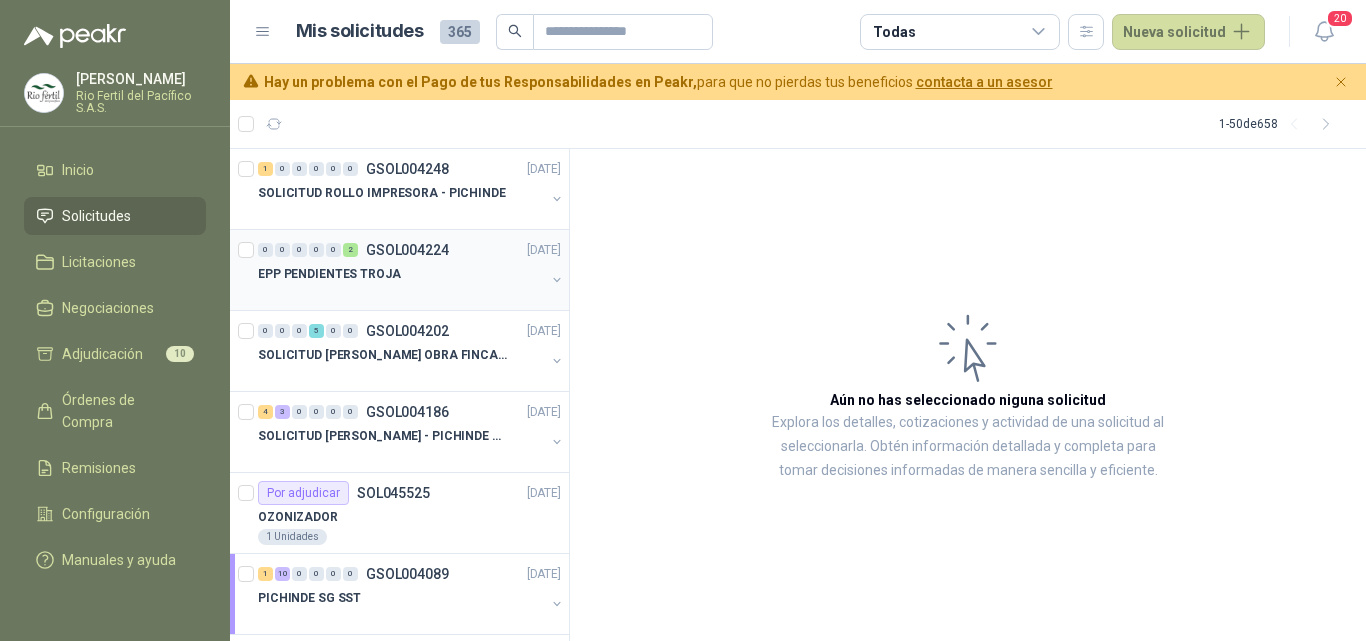 click on "EPP PENDIENTES TROJA" at bounding box center (329, 274) 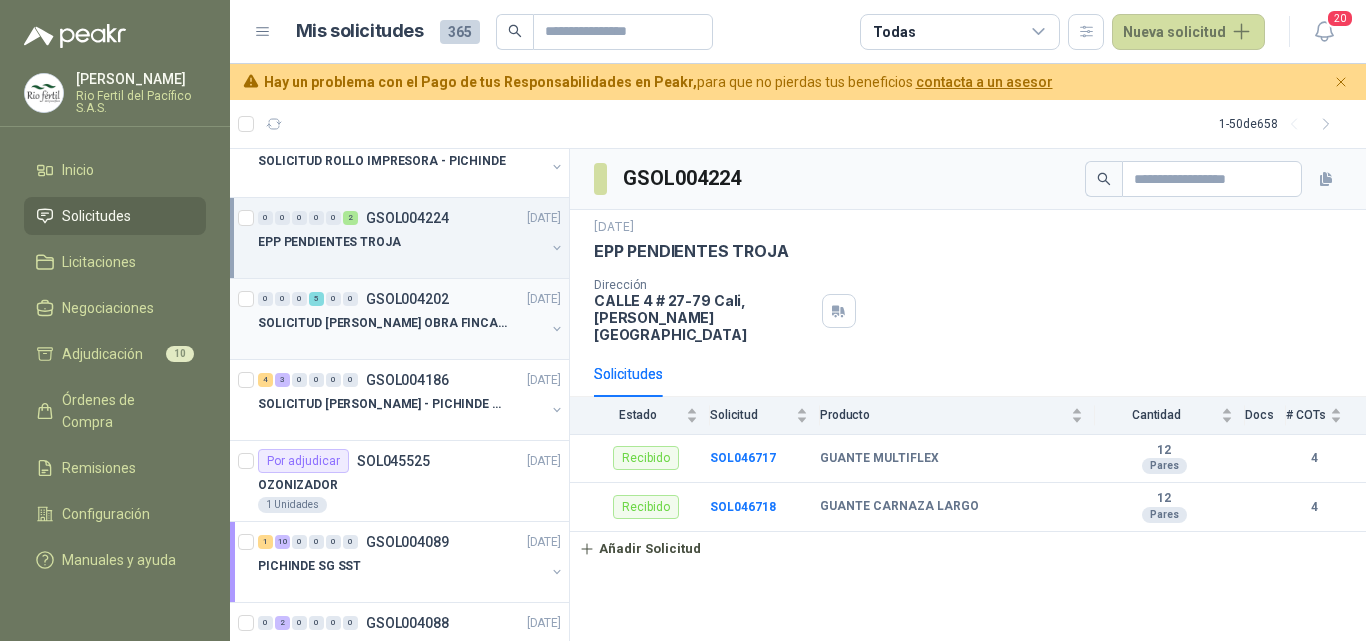 scroll, scrollTop: 0, scrollLeft: 0, axis: both 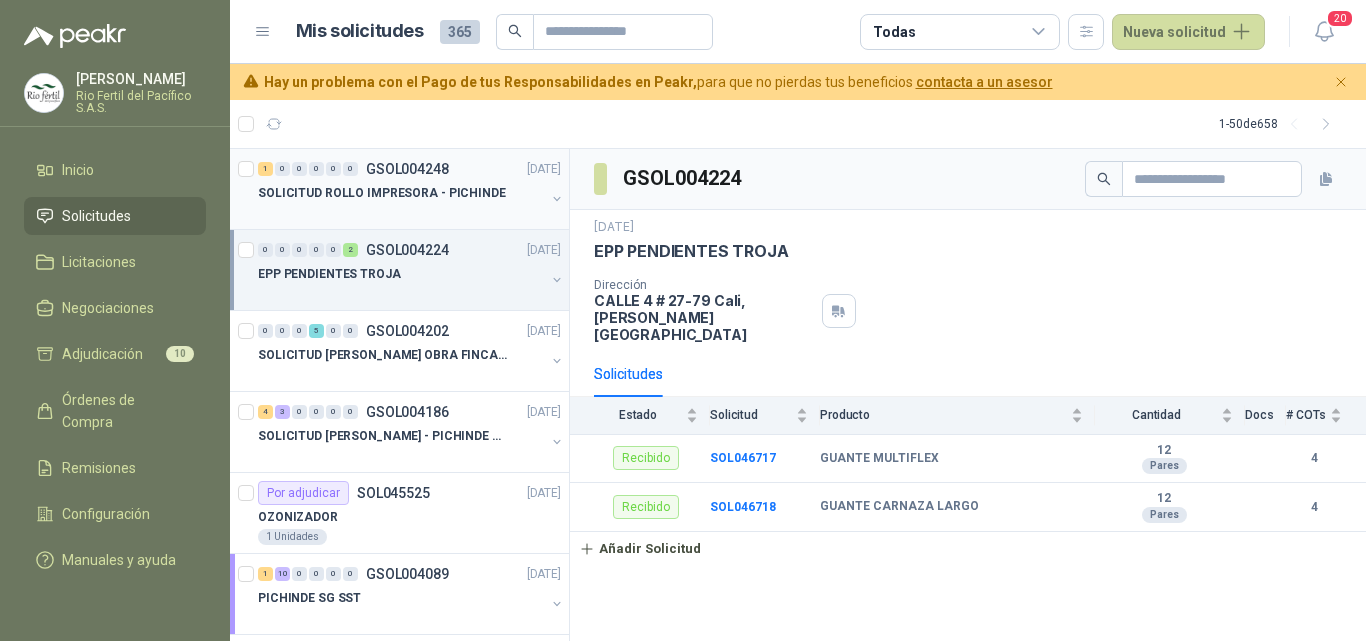 click on "SOLICITUD ROLLO IMPRESORA  - PICHINDE" at bounding box center [382, 193] 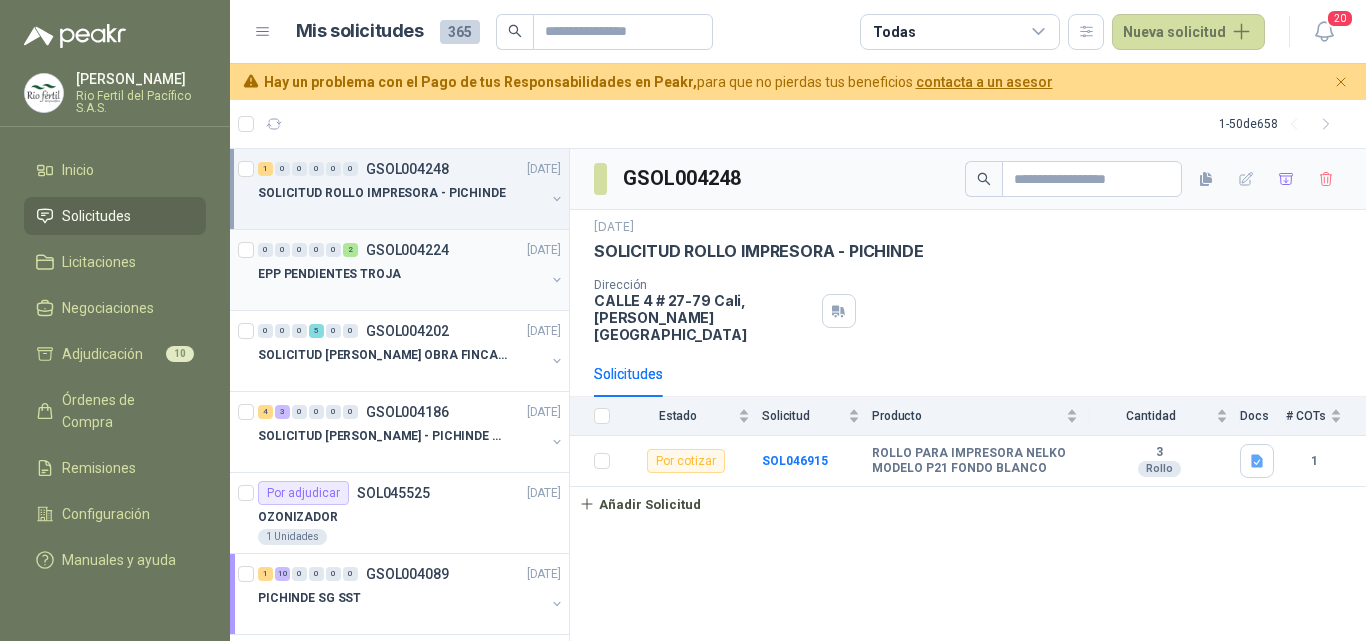 click on "EPP PENDIENTES TROJA" at bounding box center (401, 274) 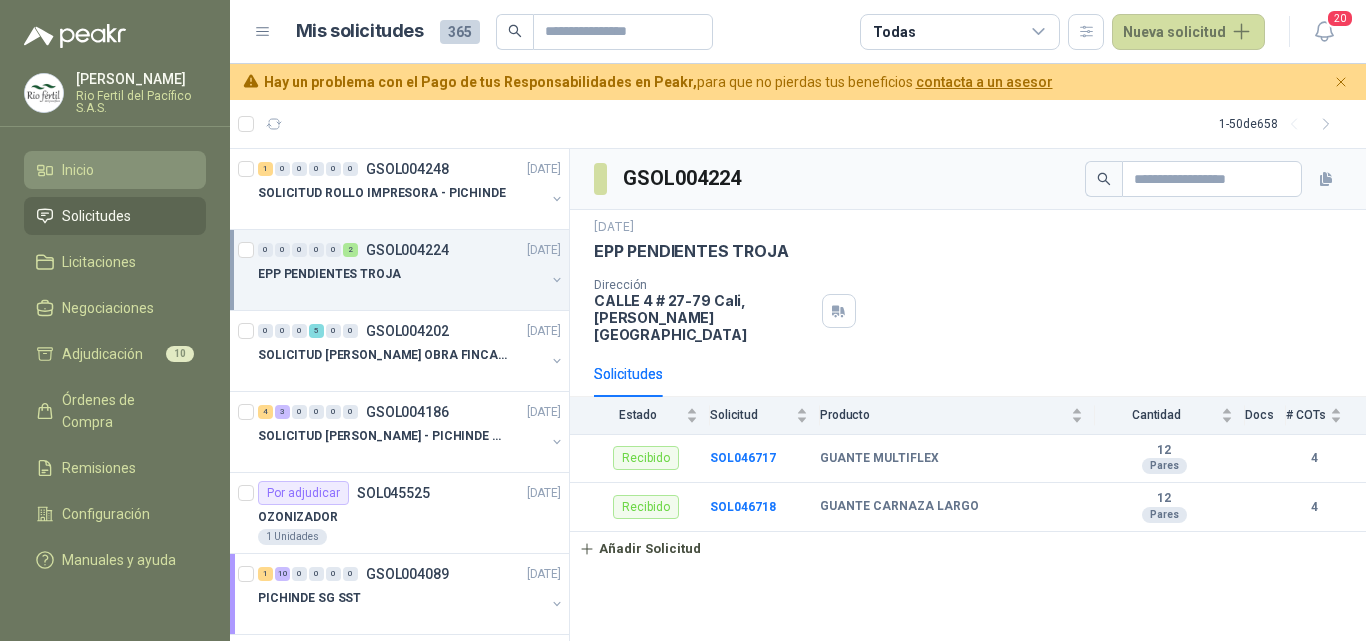 click on "Inicio" at bounding box center [115, 170] 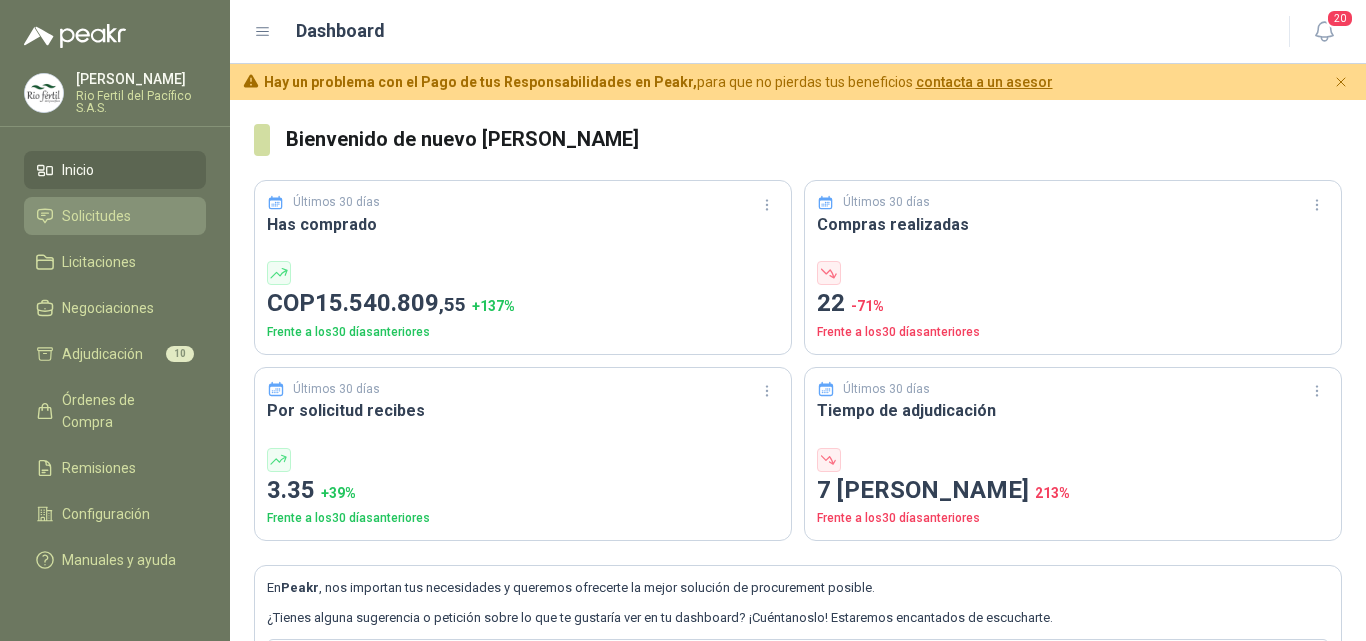 click on "Solicitudes" at bounding box center [96, 216] 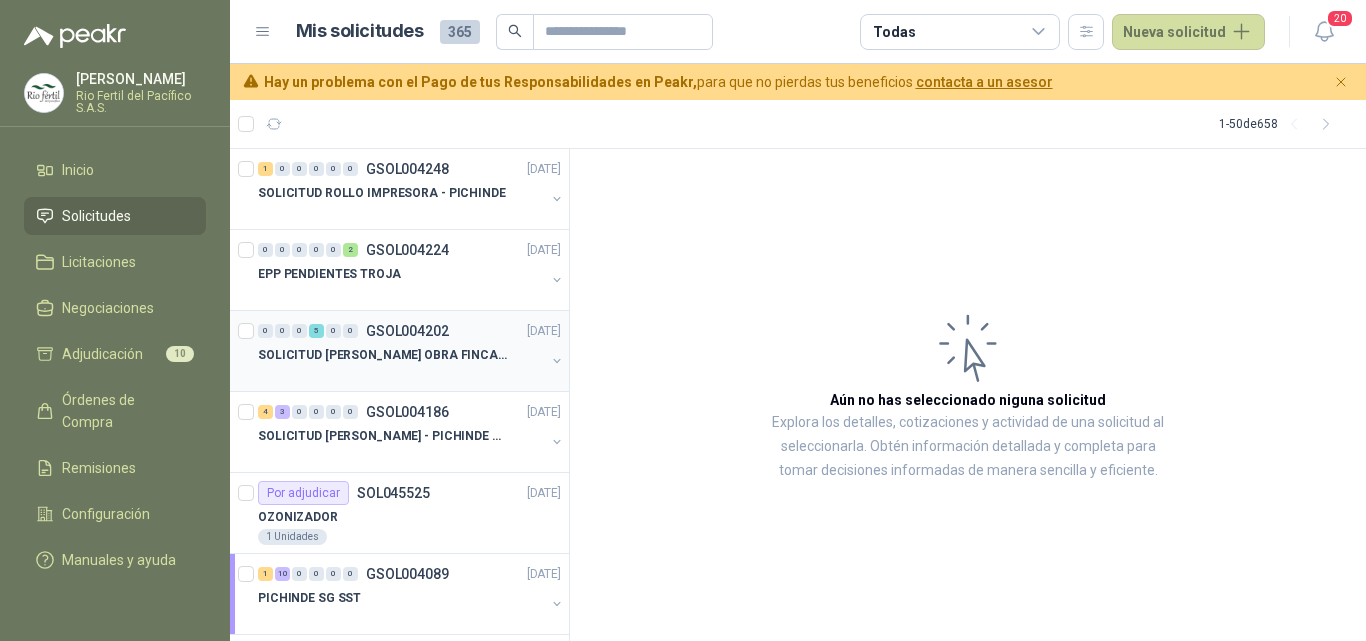 click at bounding box center (401, 375) 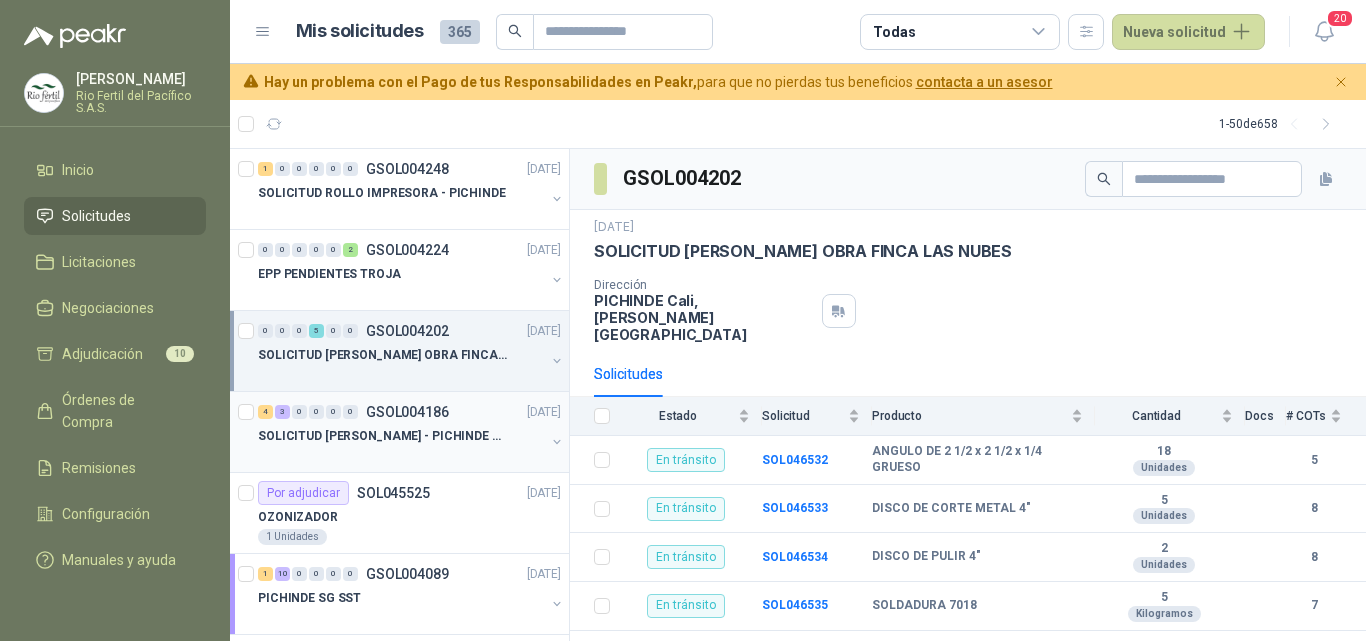 click on "SOLICITUD LUIS MOTATO - PICHINDE COLEGIO" at bounding box center (401, 436) 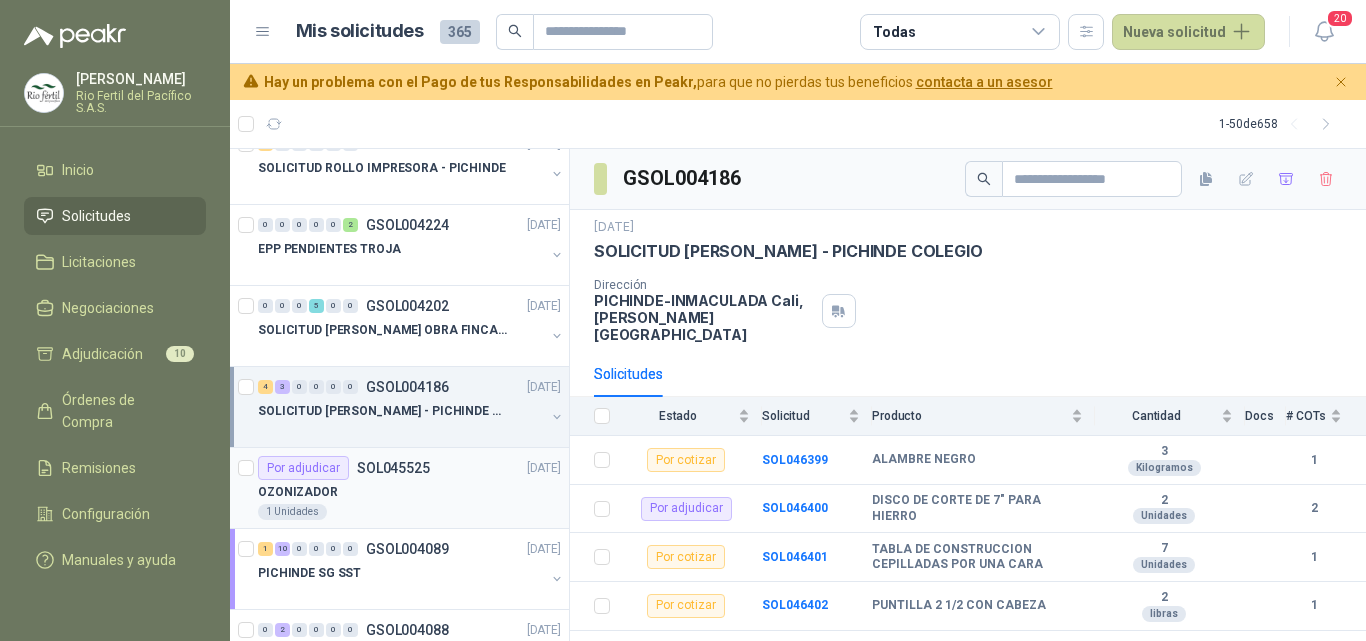 scroll, scrollTop: 0, scrollLeft: 0, axis: both 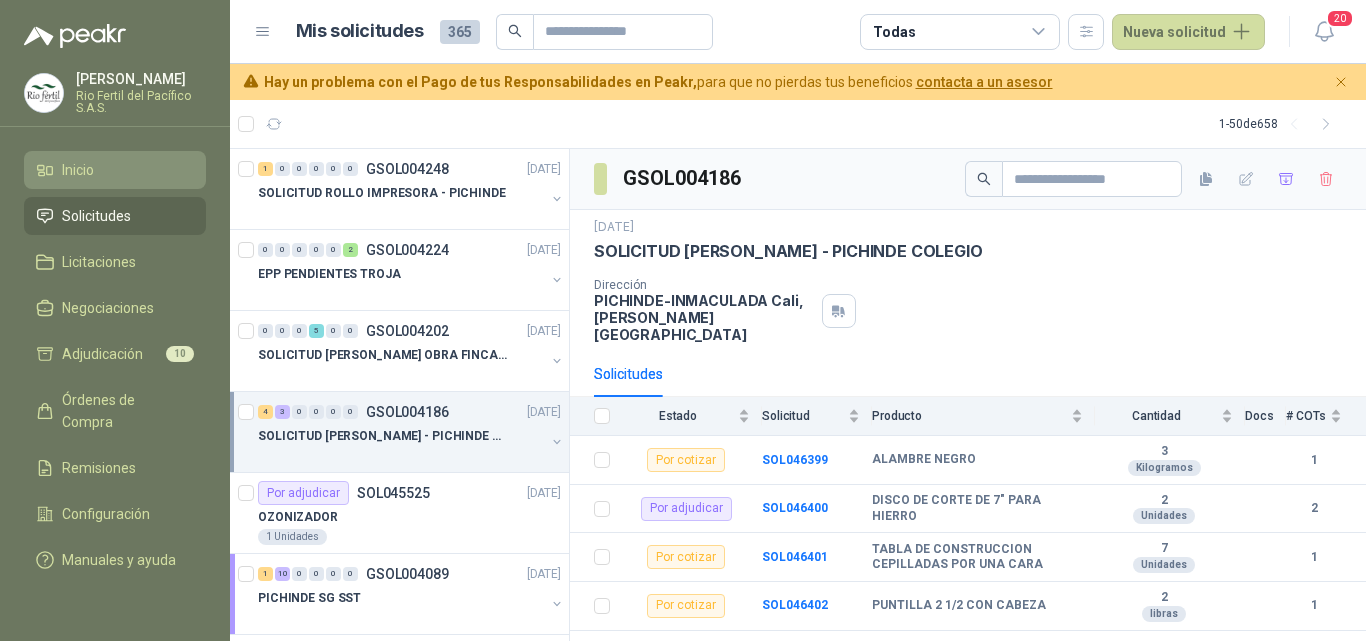 click on "Inicio" at bounding box center (78, 170) 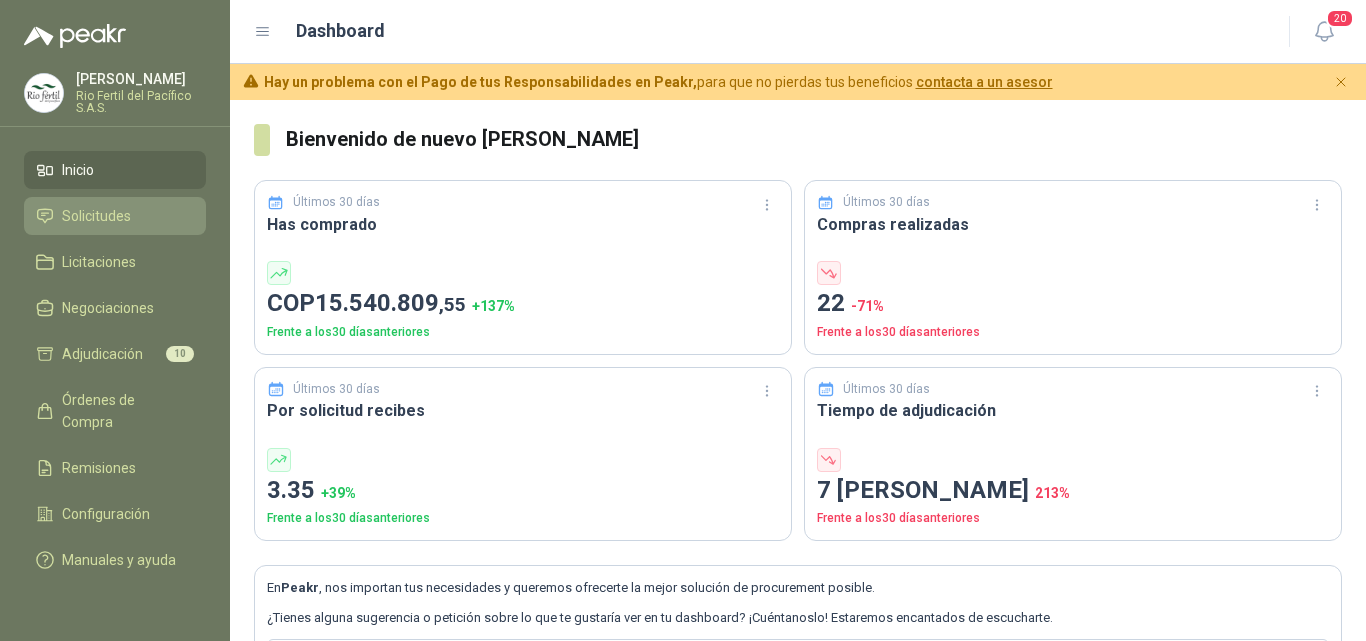 click on "Solicitudes" at bounding box center (96, 216) 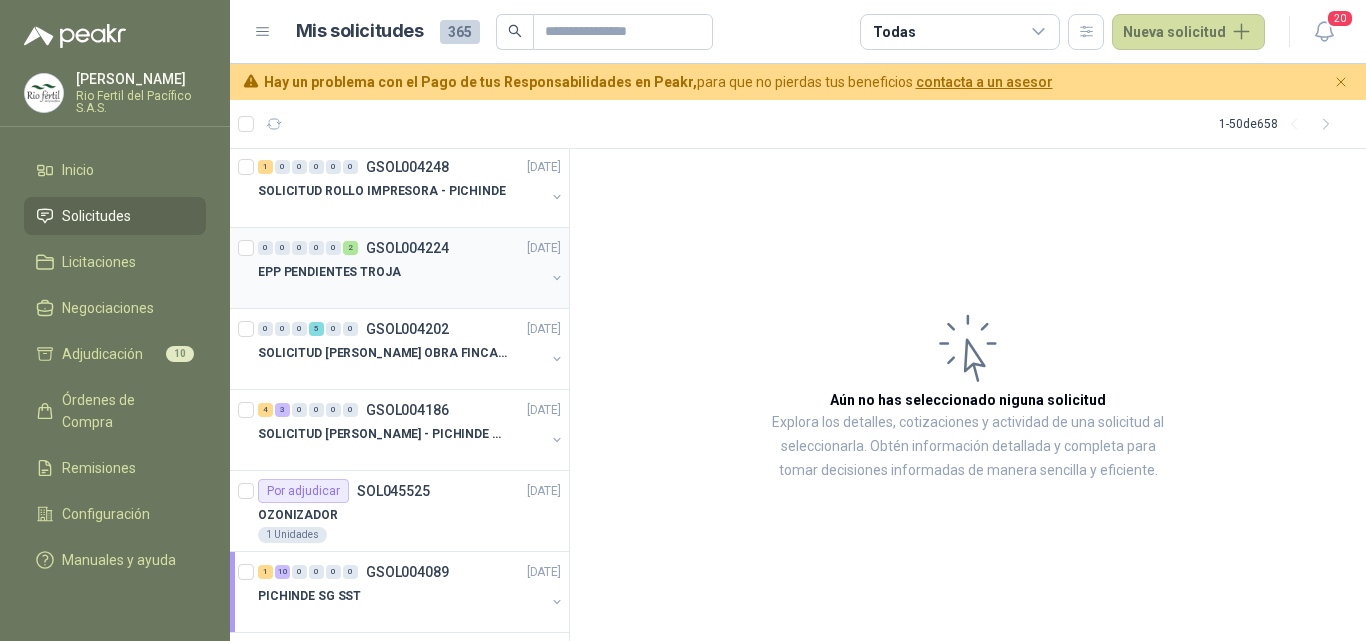 scroll, scrollTop: 0, scrollLeft: 0, axis: both 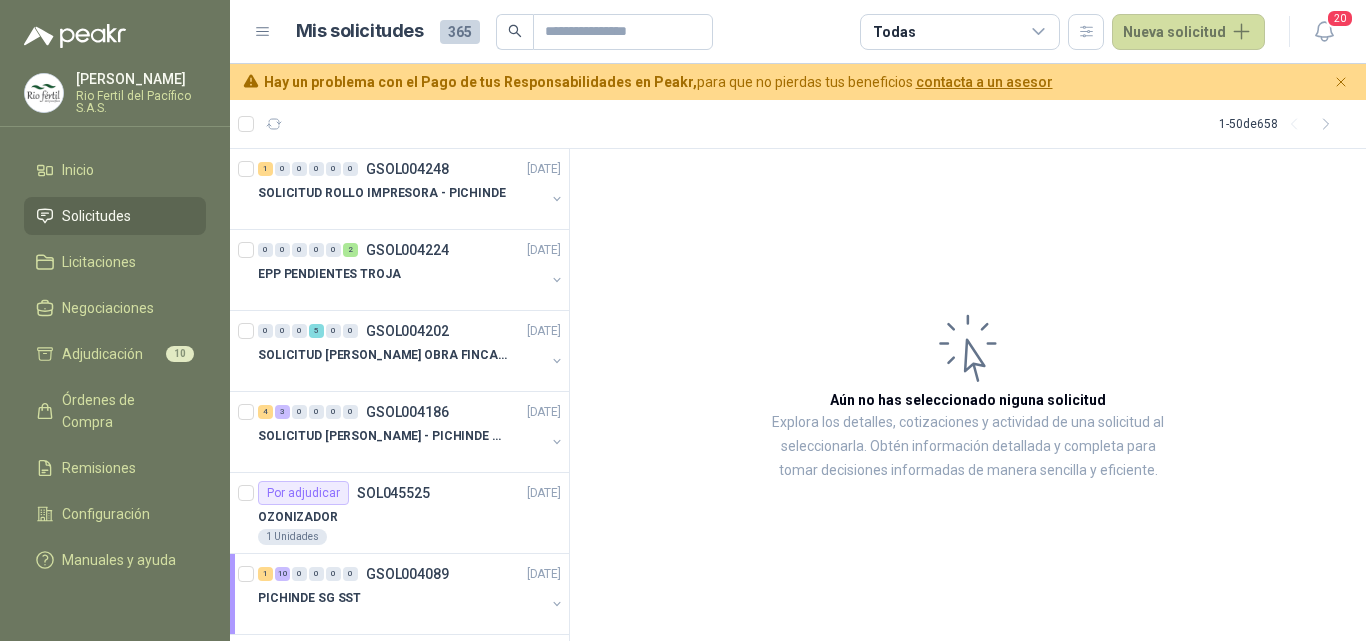 click on "[PERSON_NAME]" at bounding box center [141, 79] 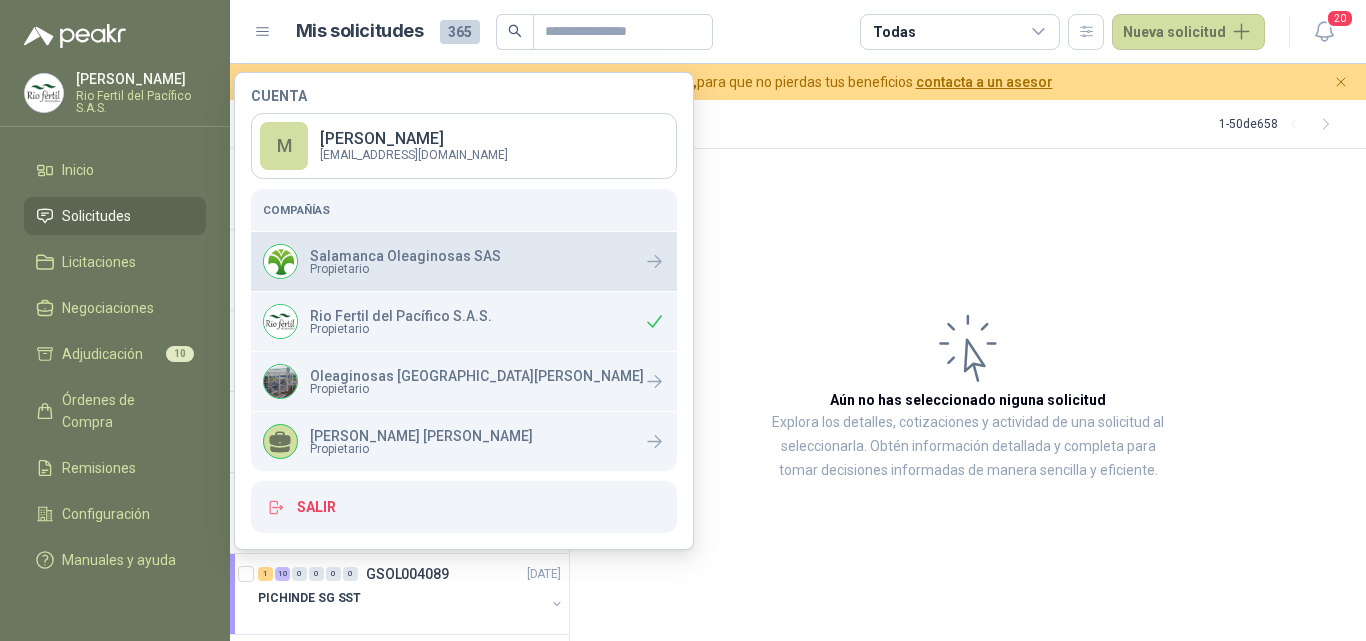 click on "Salamanca Oleaginosas SAS Propietario" at bounding box center (382, 261) 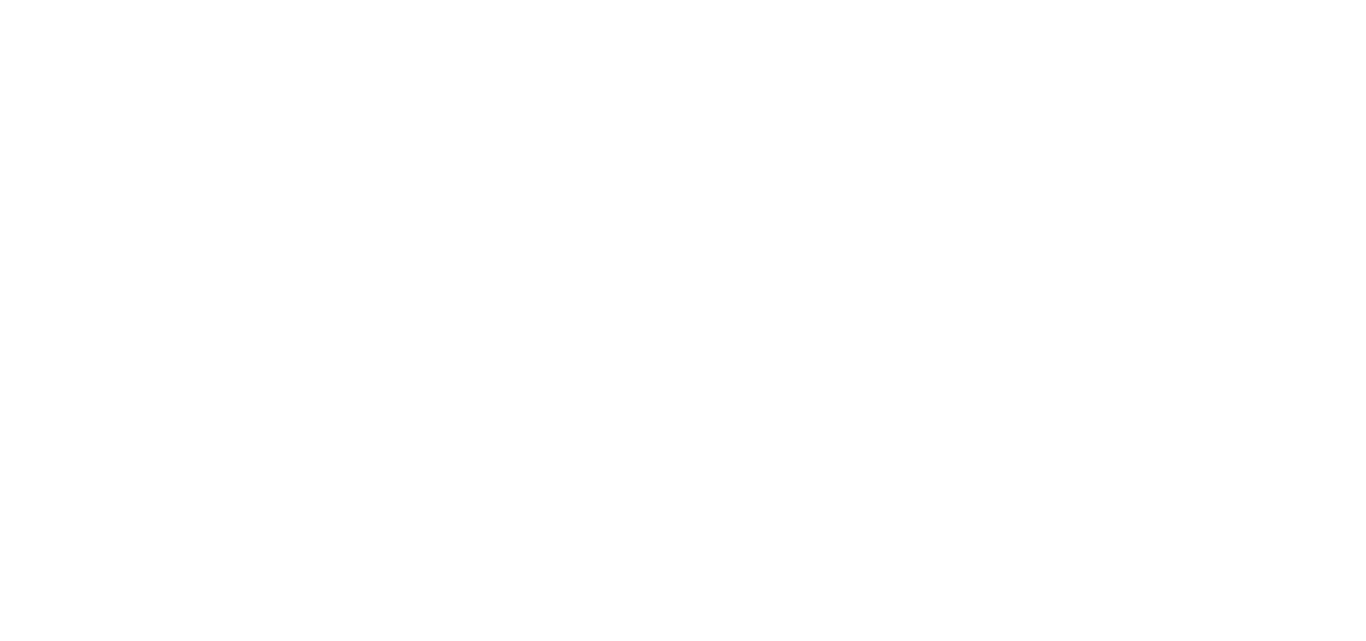 scroll, scrollTop: 0, scrollLeft: 0, axis: both 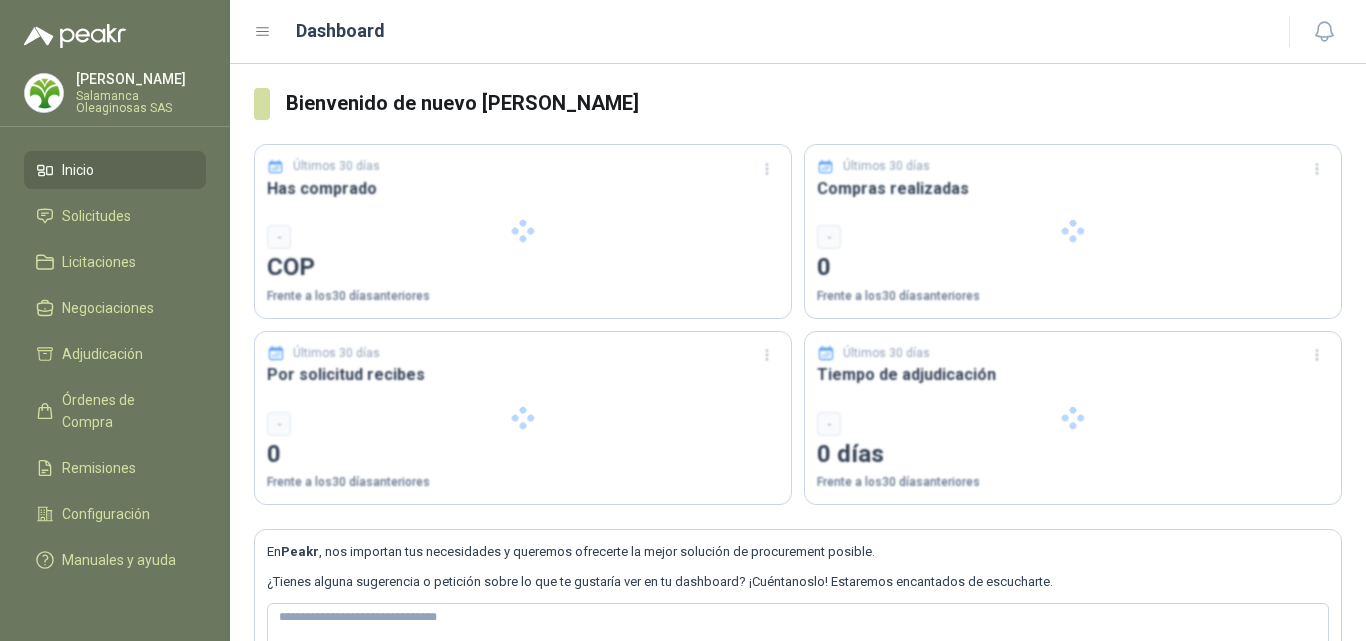 type 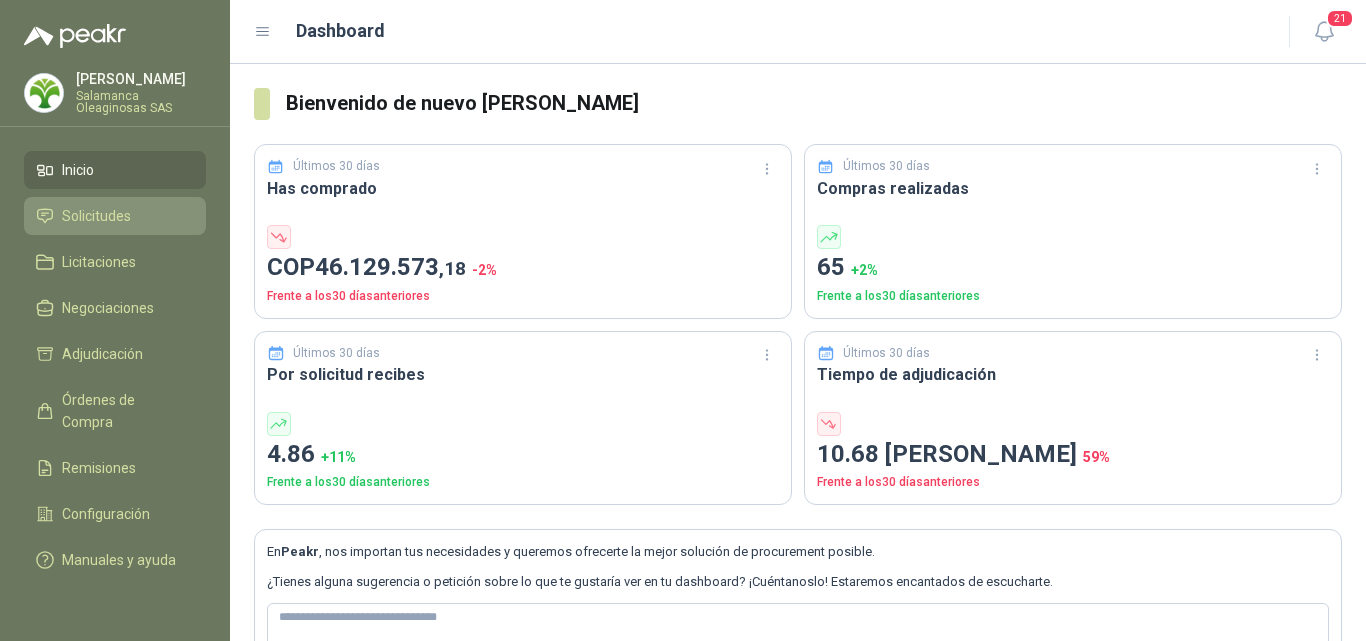 click on "Solicitudes" at bounding box center (96, 216) 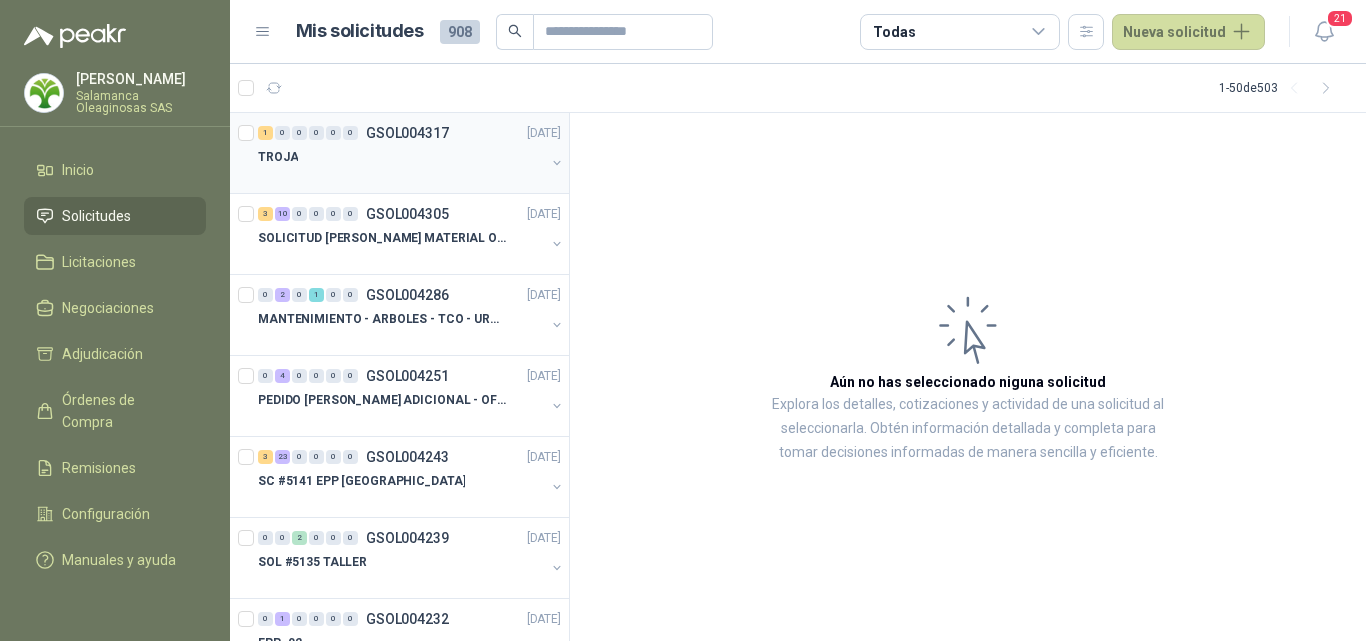 click at bounding box center (401, 177) 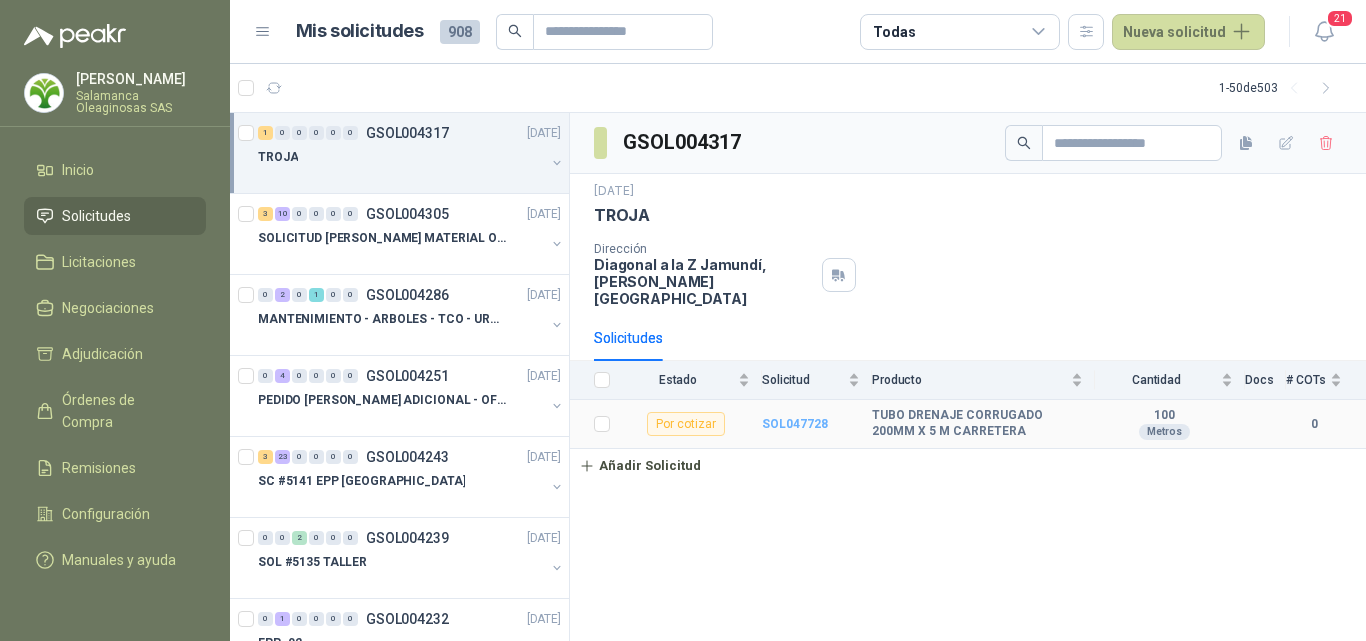 click on "SOL047728" at bounding box center [795, 424] 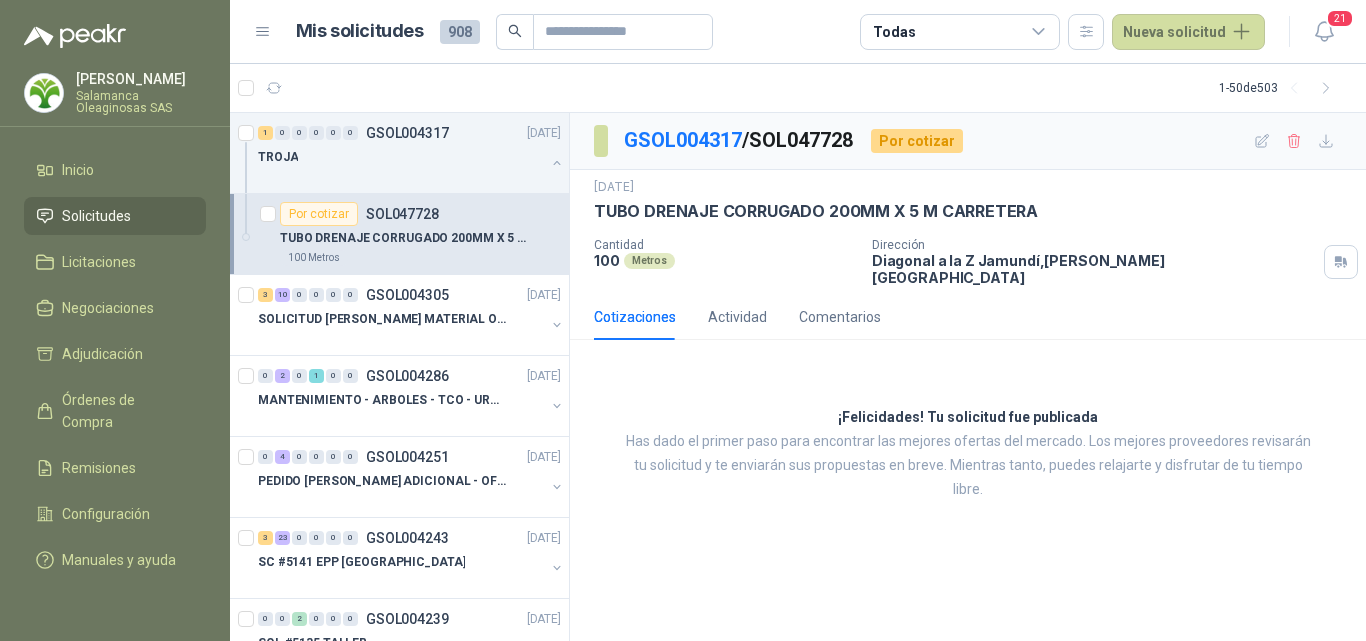 click on "100   Metros" at bounding box center [420, 258] 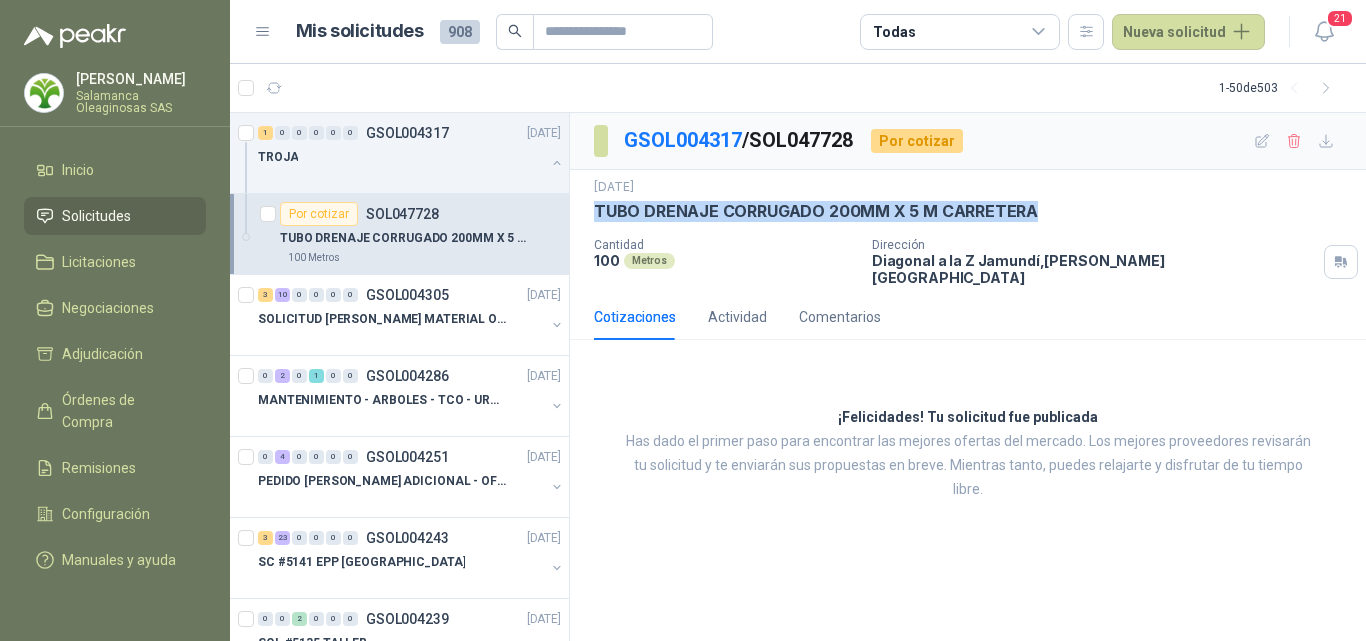 drag, startPoint x: 598, startPoint y: 212, endPoint x: 1080, endPoint y: 217, distance: 482.02594 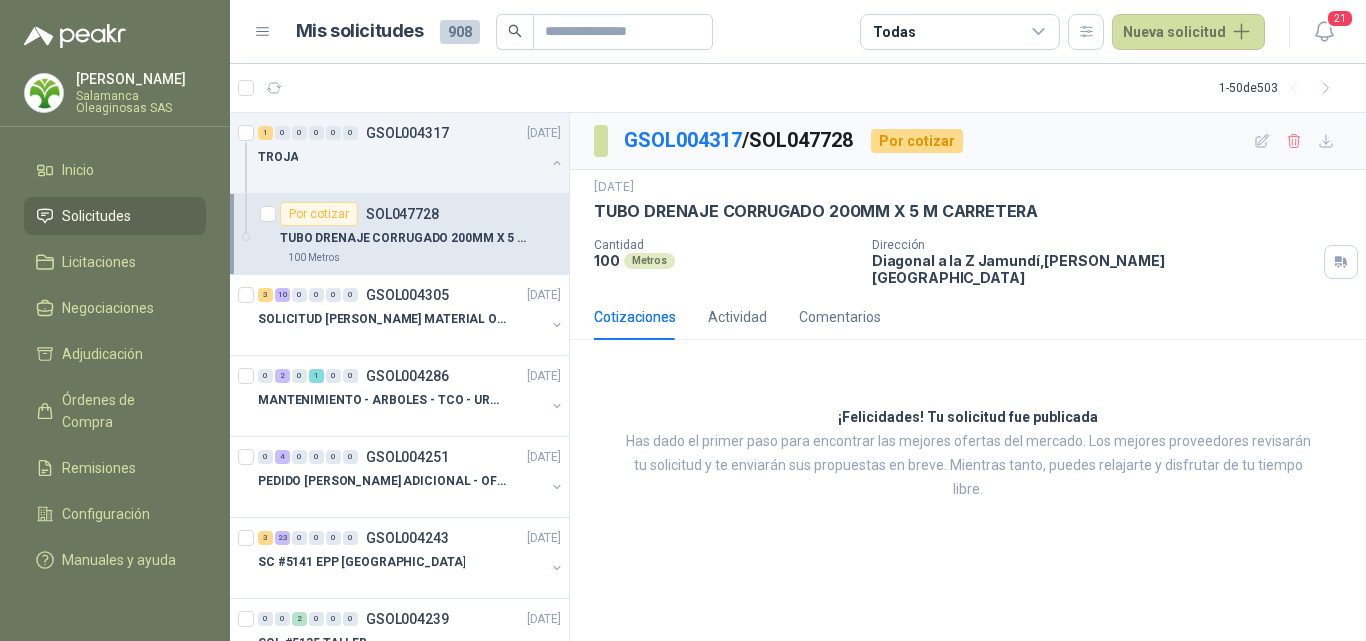 click on "Salamanca Oleaginosas SAS" at bounding box center [141, 102] 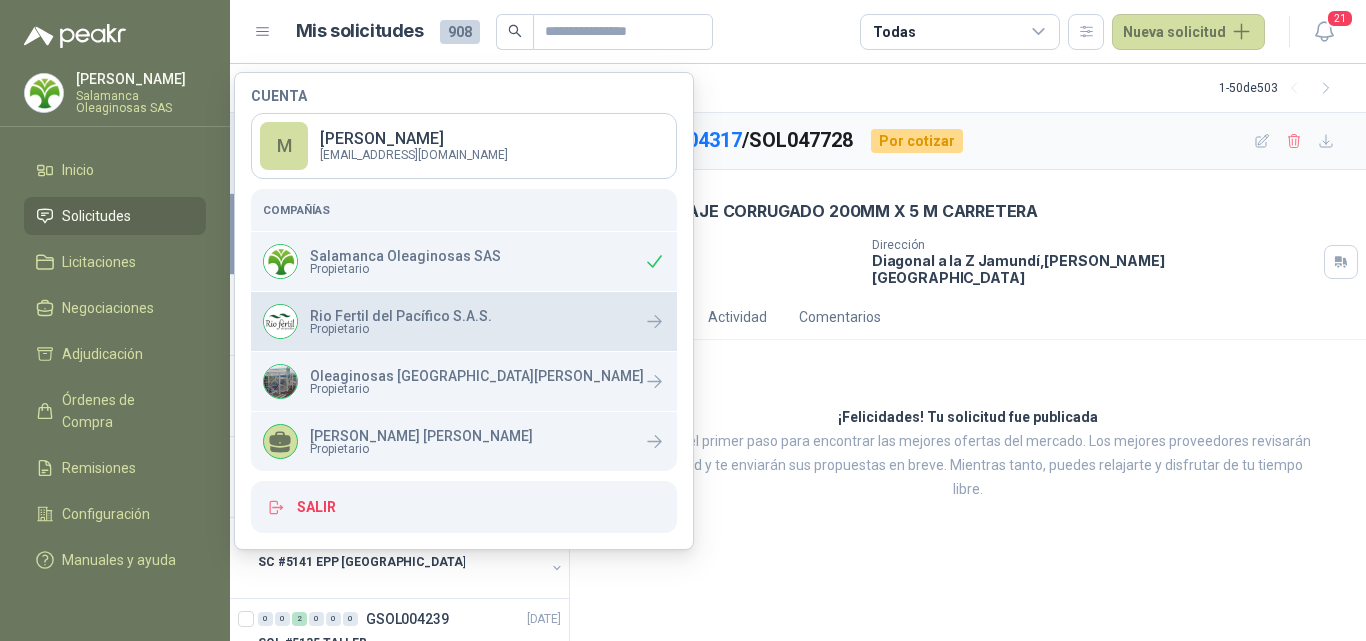 click on "Propietario" at bounding box center [401, 329] 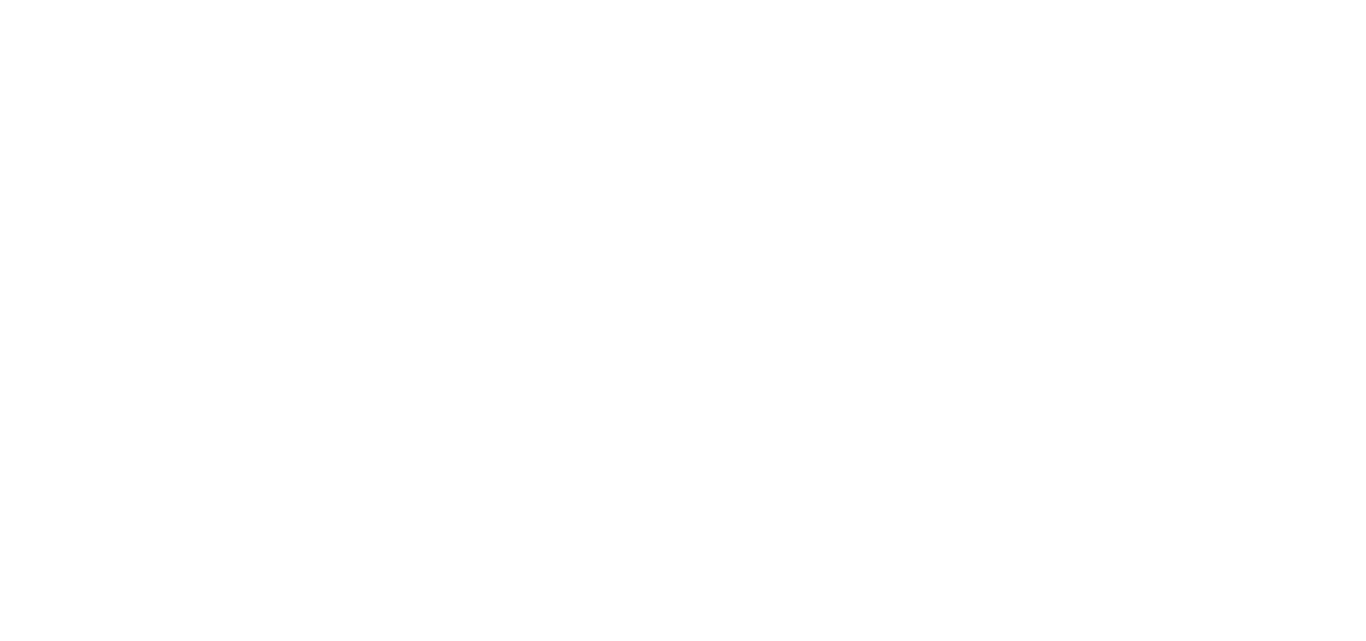 scroll, scrollTop: 0, scrollLeft: 0, axis: both 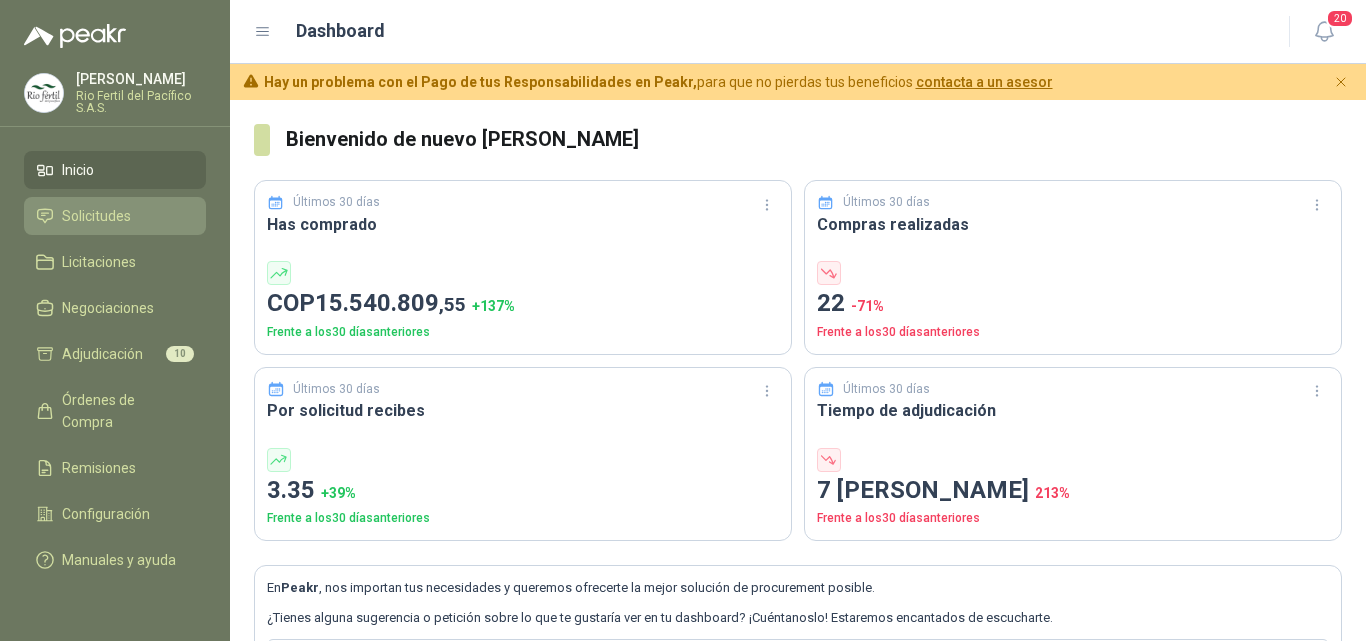 click on "Solicitudes" at bounding box center (96, 216) 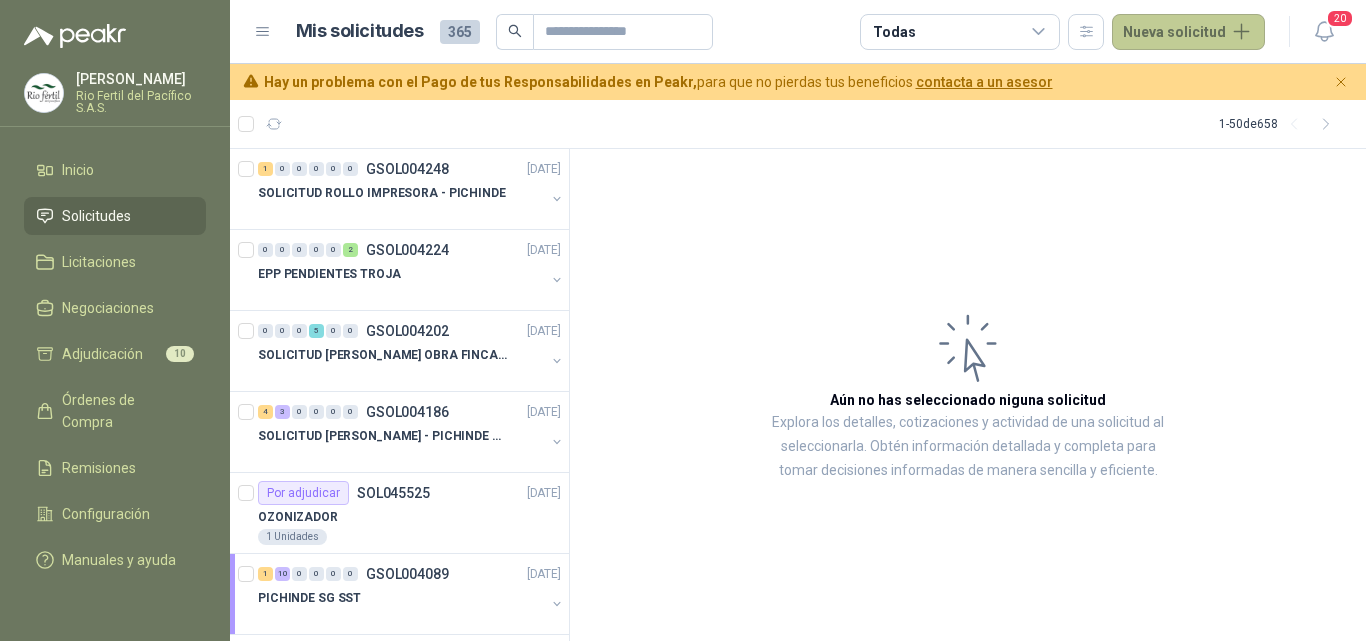 click on "Nueva solicitud" at bounding box center [1188, 32] 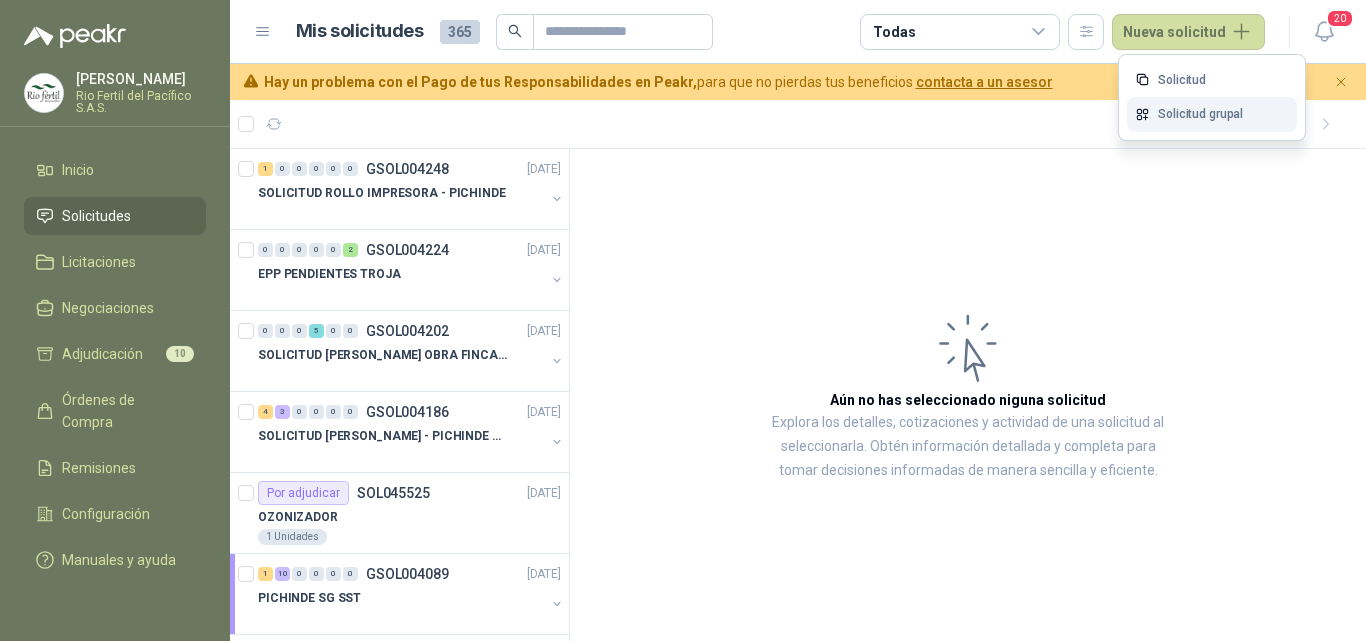click on "Solicitud grupal" at bounding box center [1212, 114] 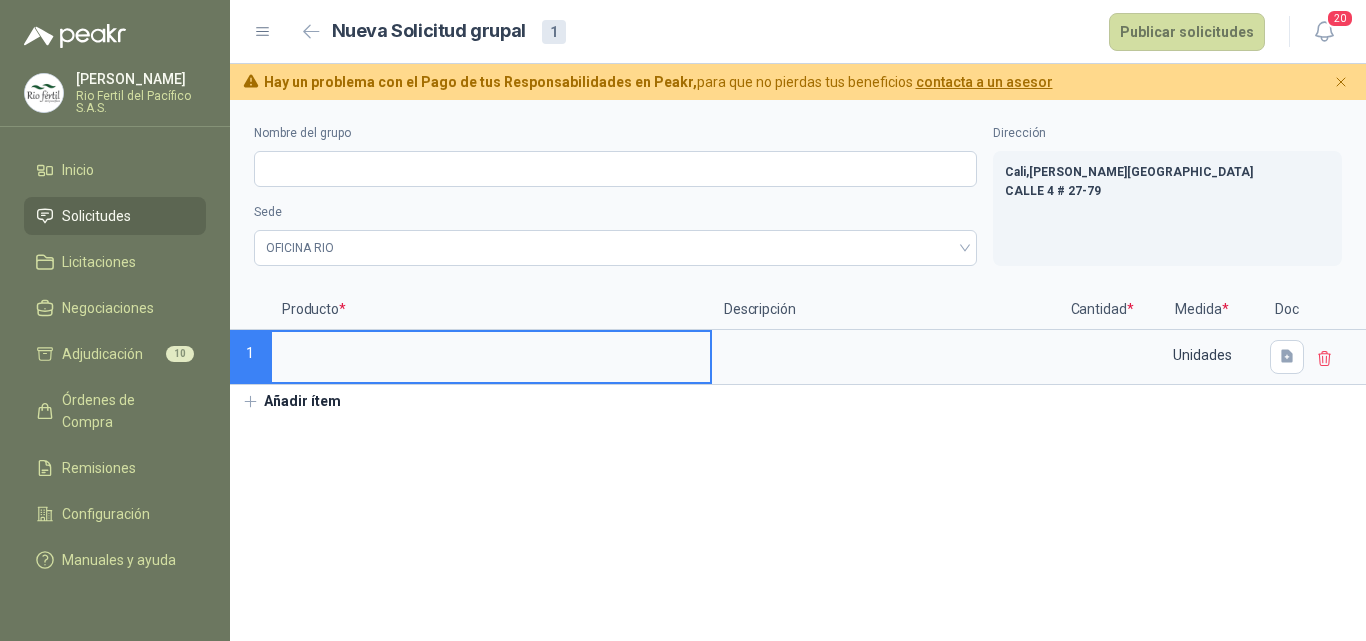 type 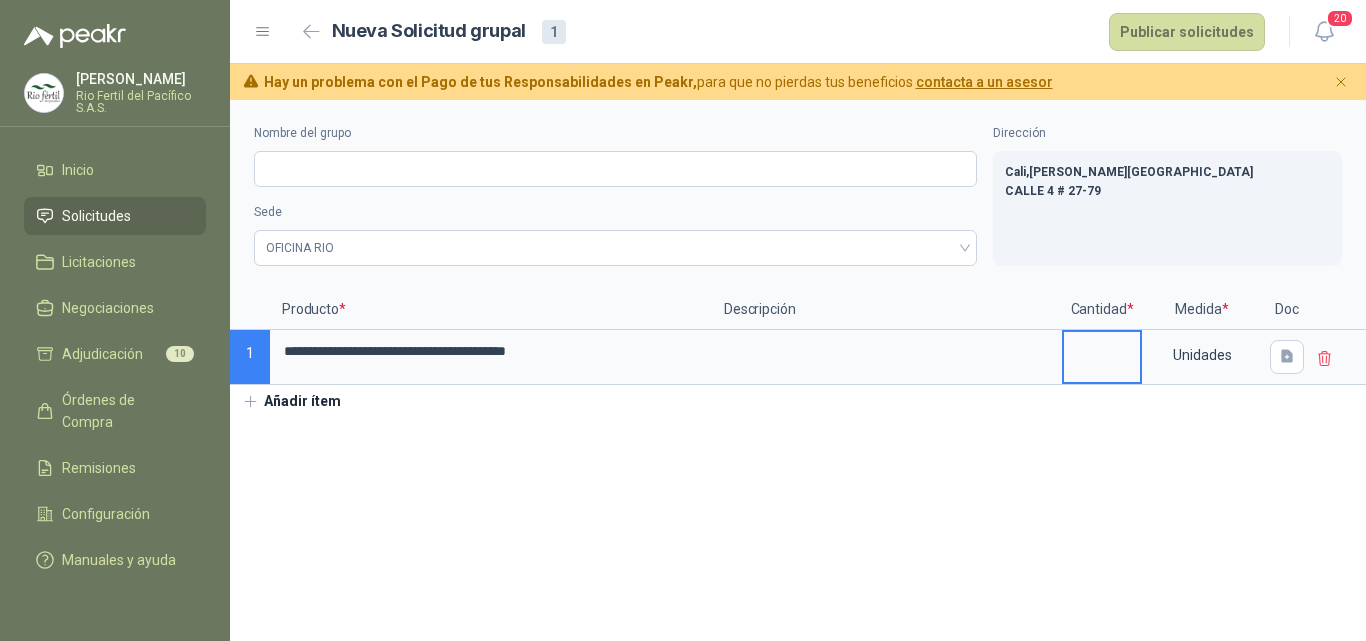 click at bounding box center [1102, 351] 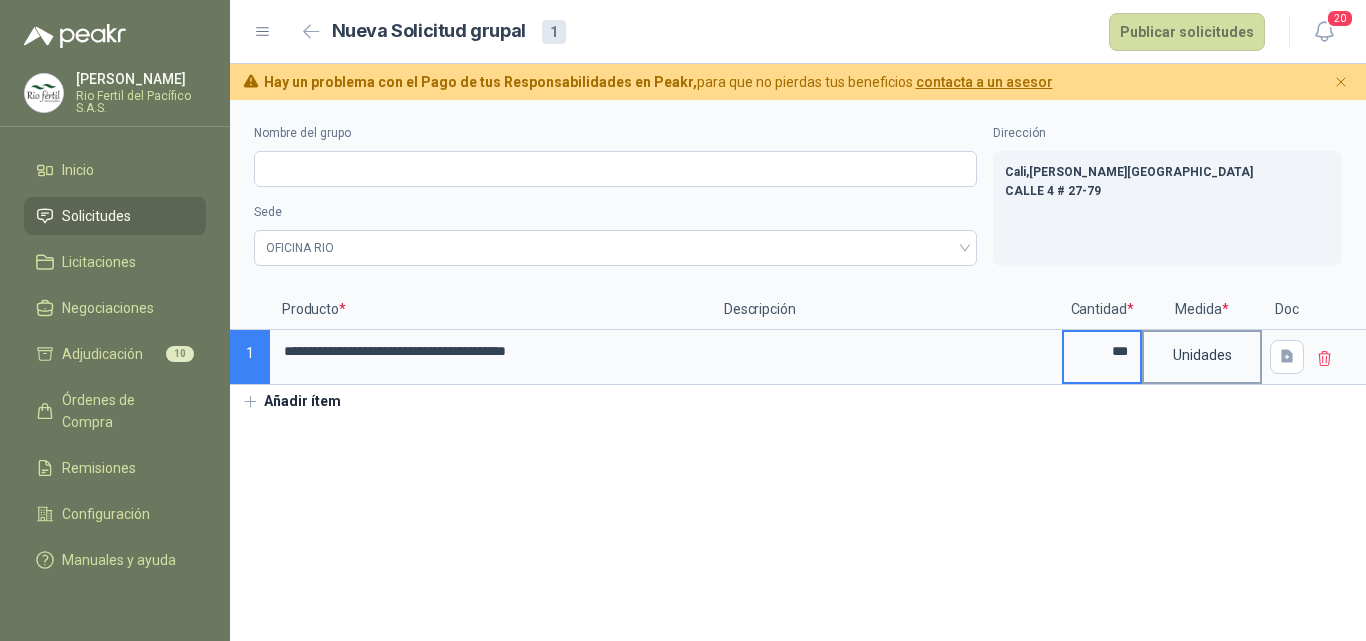 type on "***" 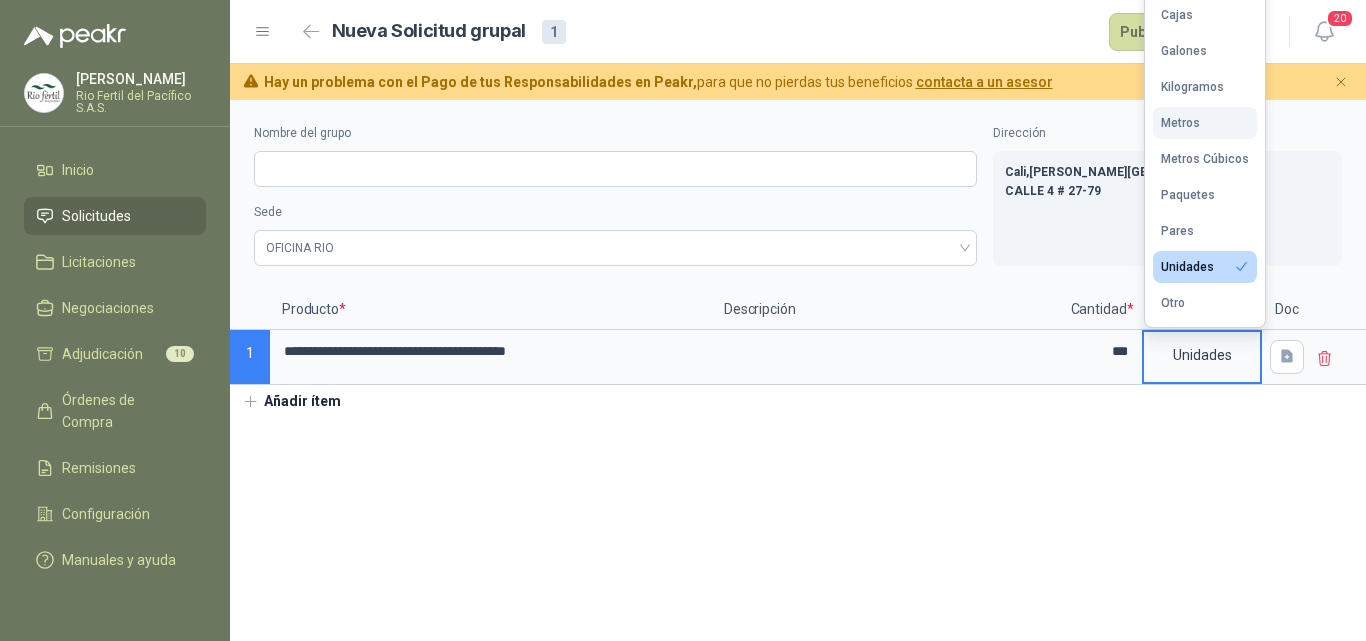 click on "Metros" at bounding box center [1180, 123] 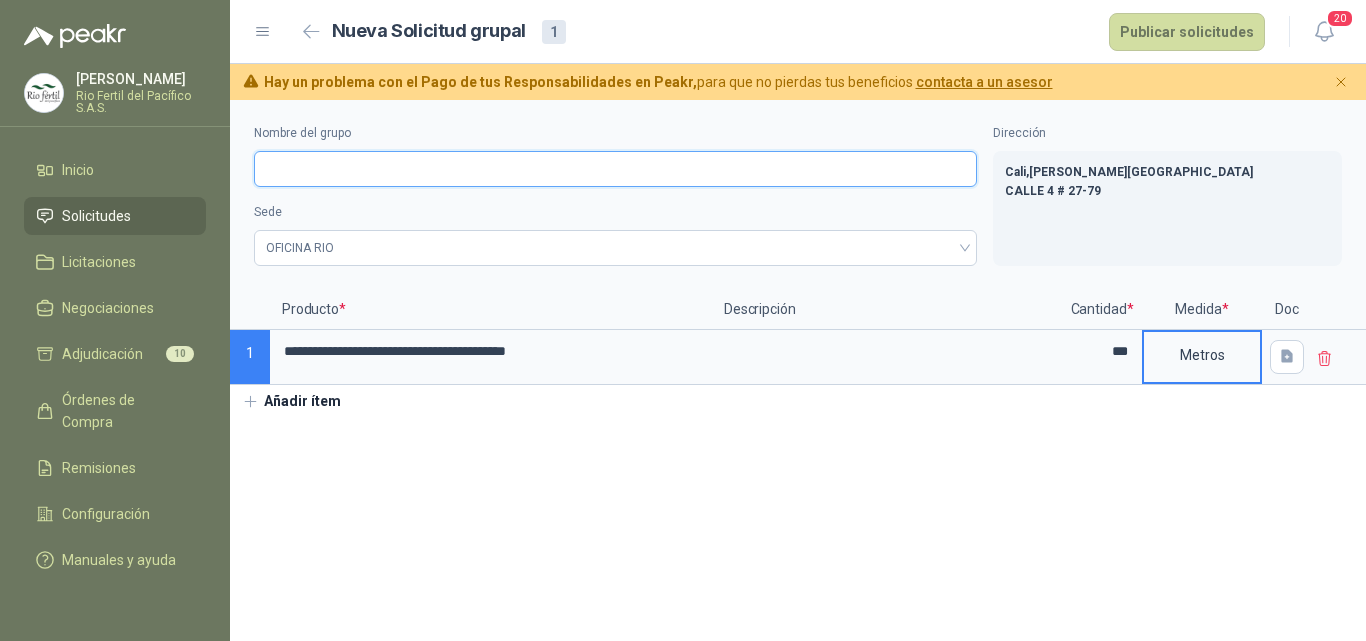 click on "Nombre del grupo" at bounding box center [615, 169] 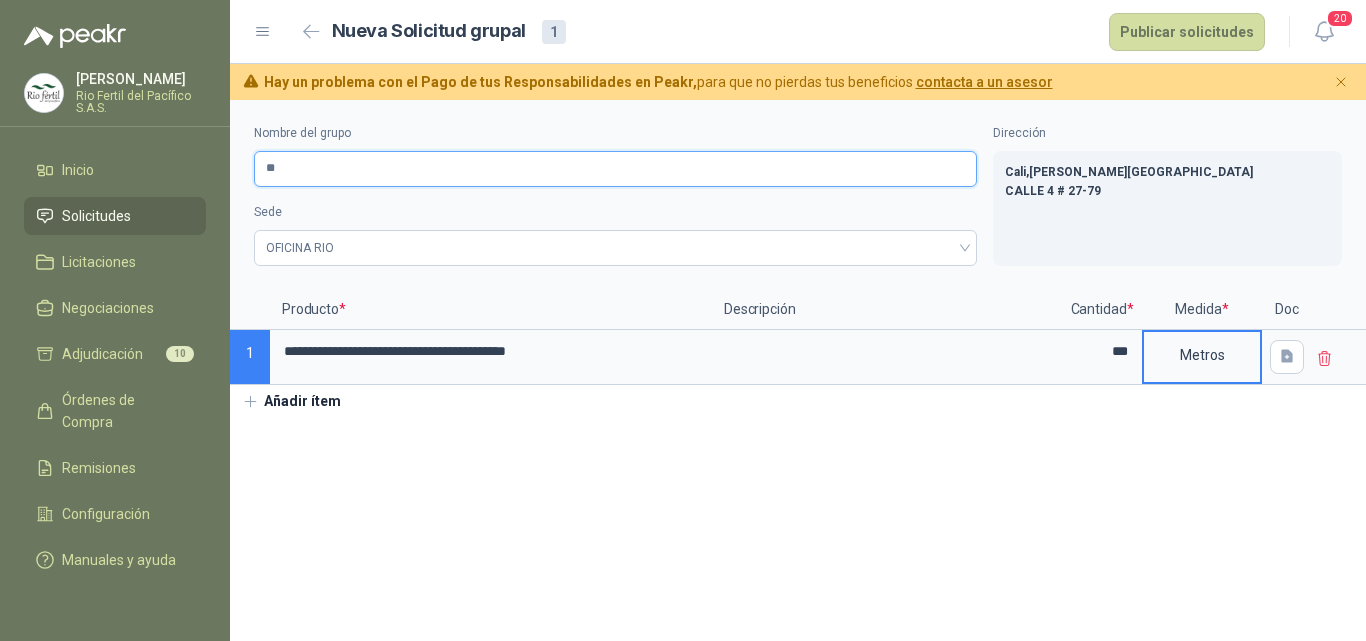type on "*" 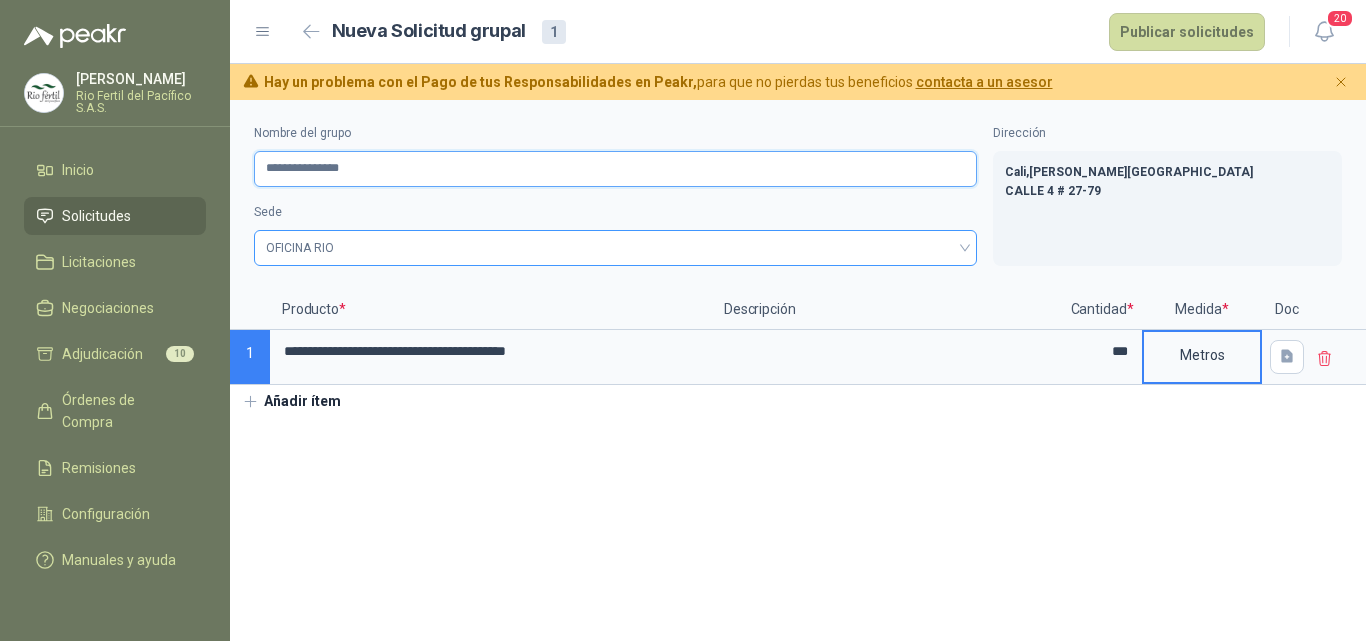 click on "OFICINA RIO" at bounding box center [615, 248] 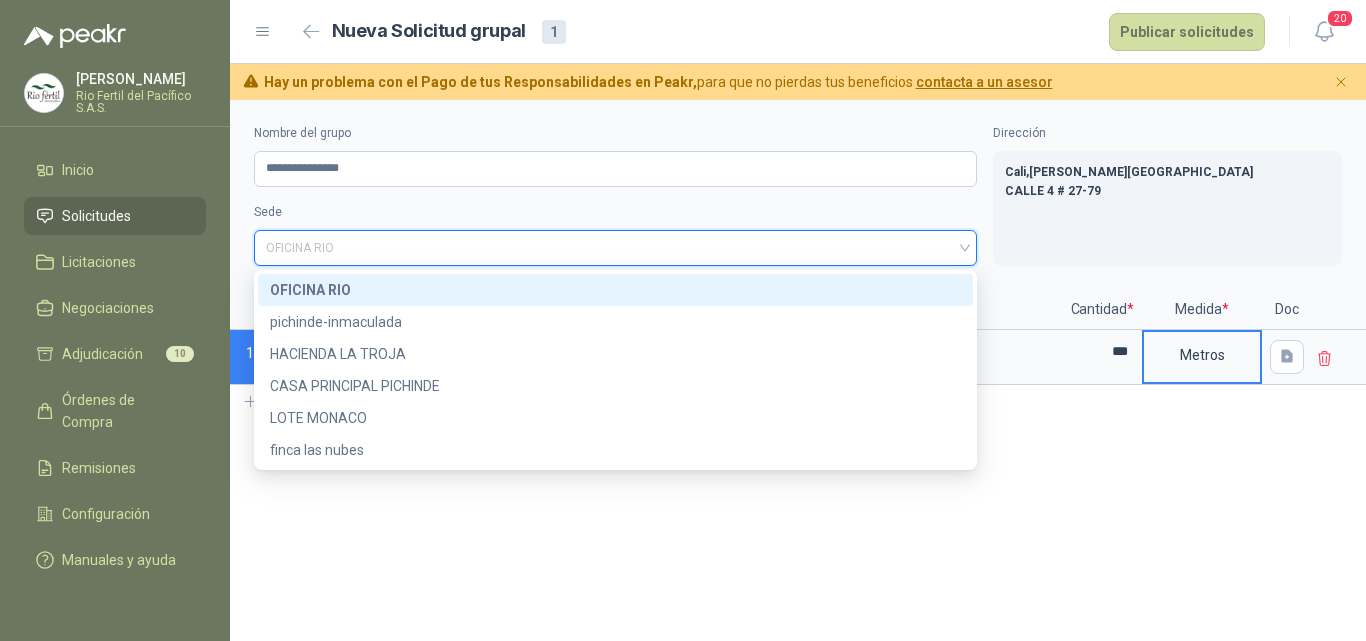 click on "OFICINA RIO" at bounding box center [615, 290] 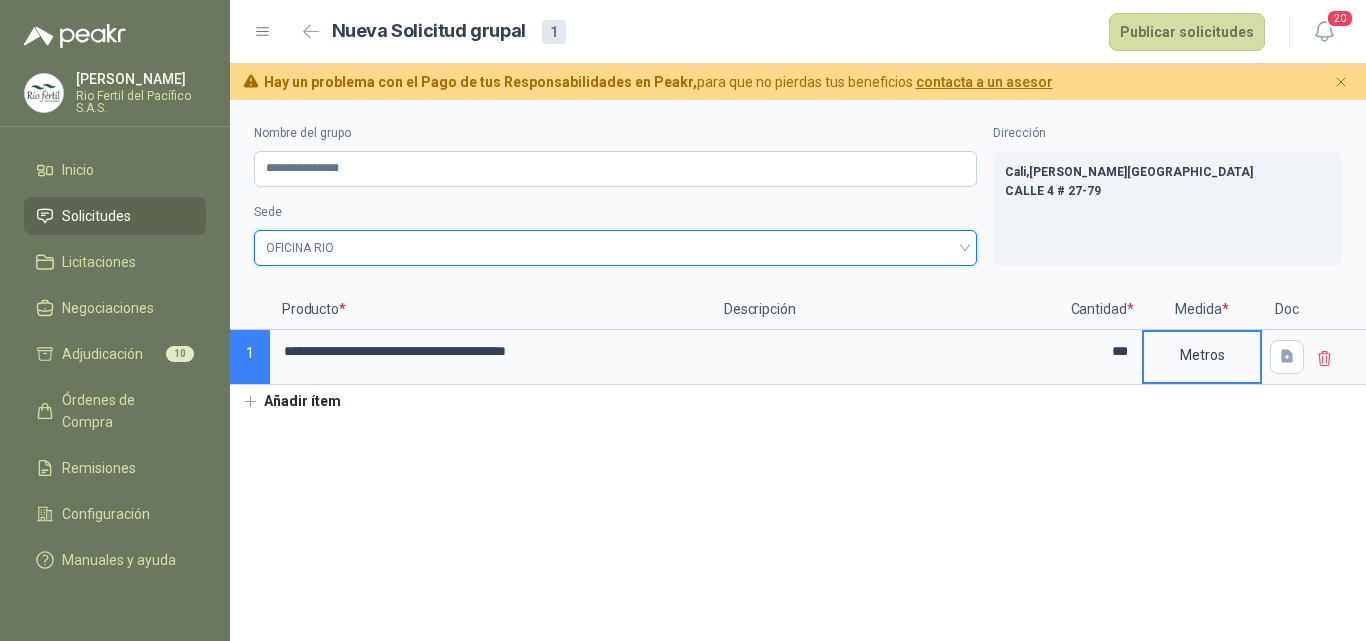 click on "OFICINA RIO" at bounding box center (615, 248) 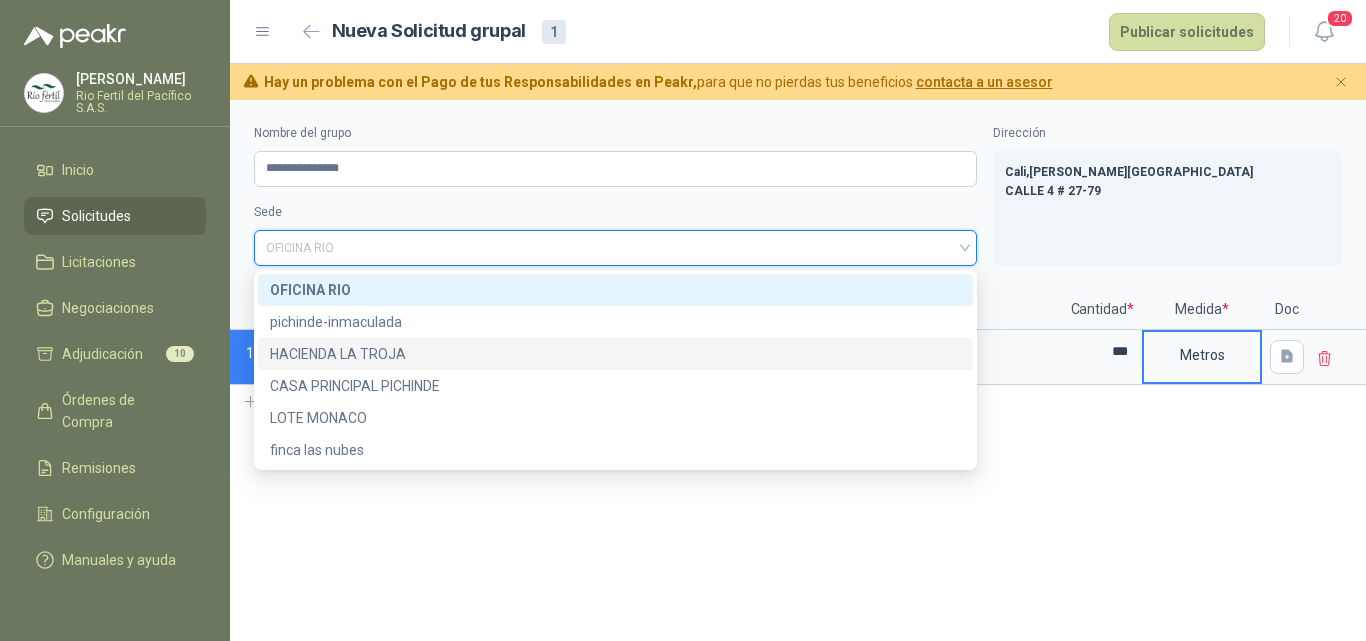 click on "HACIENDA LA TROJA" at bounding box center [615, 354] 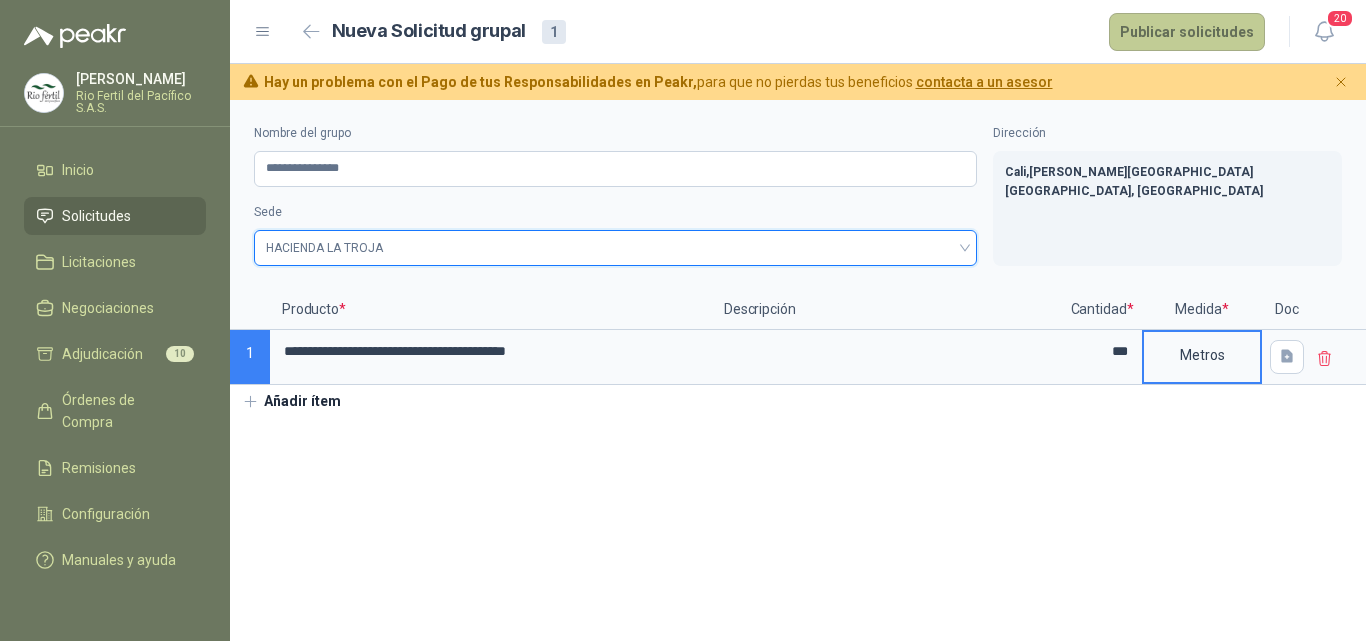 click on "Publicar solicitudes" at bounding box center (1187, 32) 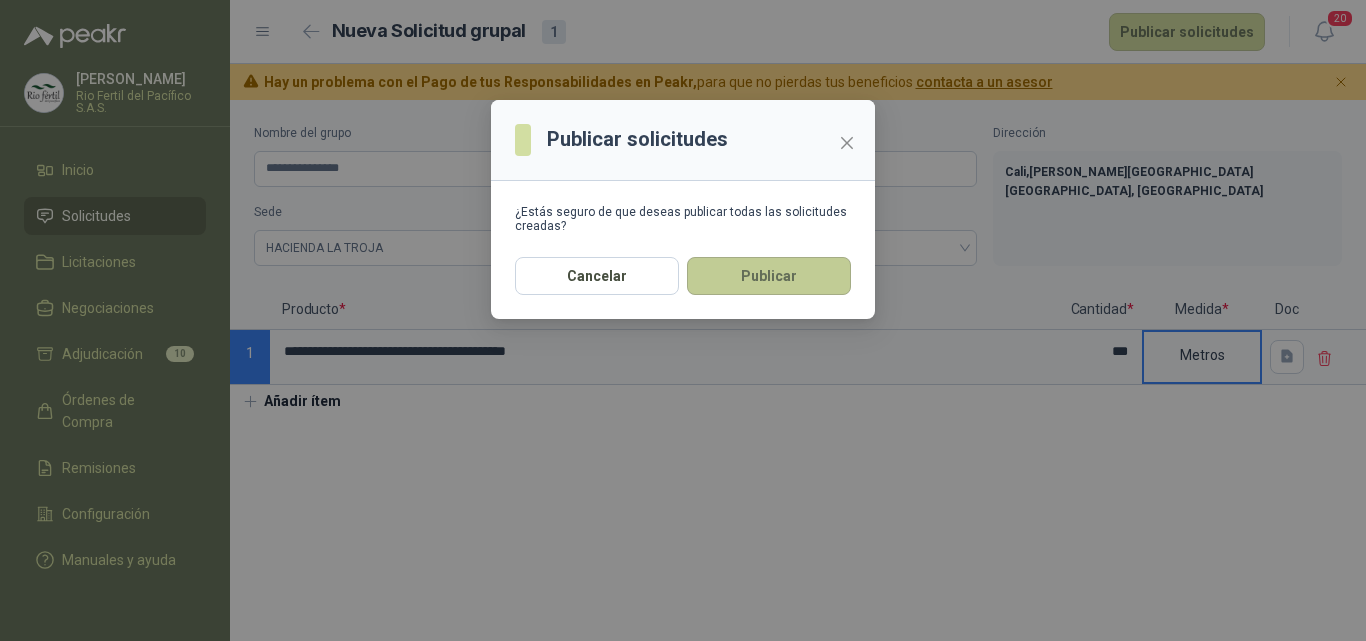 click on "Publicar" at bounding box center [769, 276] 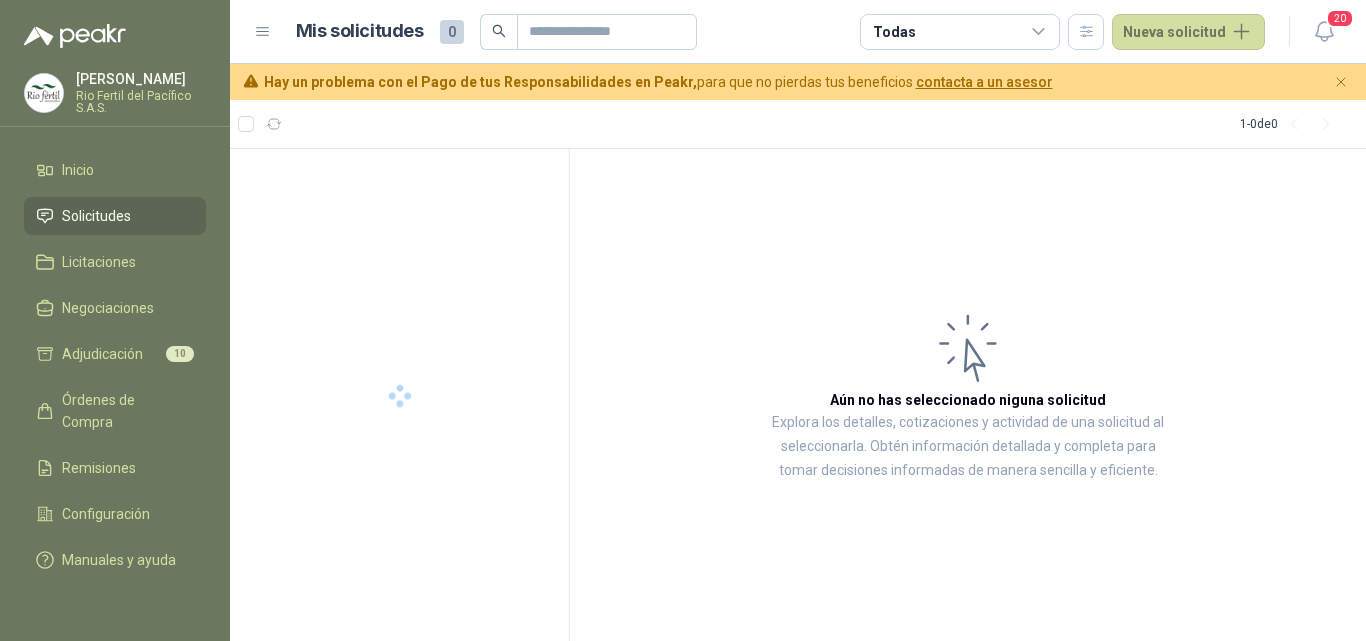 click on "[PERSON_NAME]" at bounding box center (141, 79) 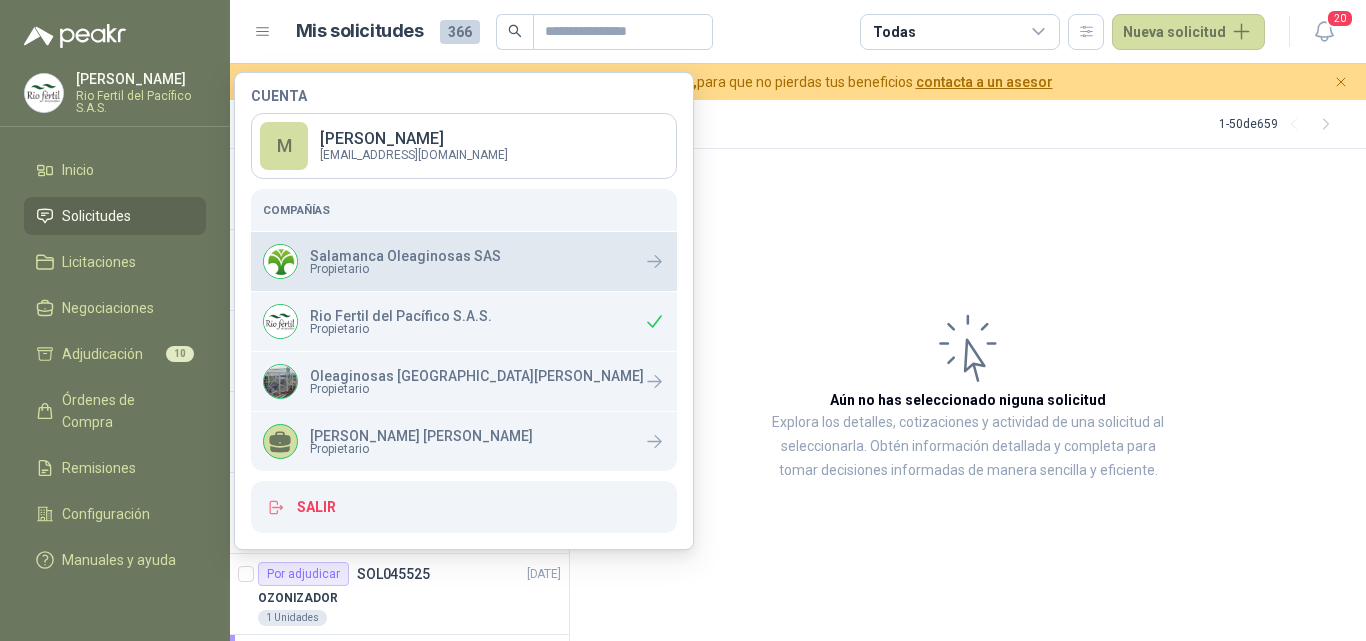 click on "Salamanca Oleaginosas SAS" at bounding box center (405, 256) 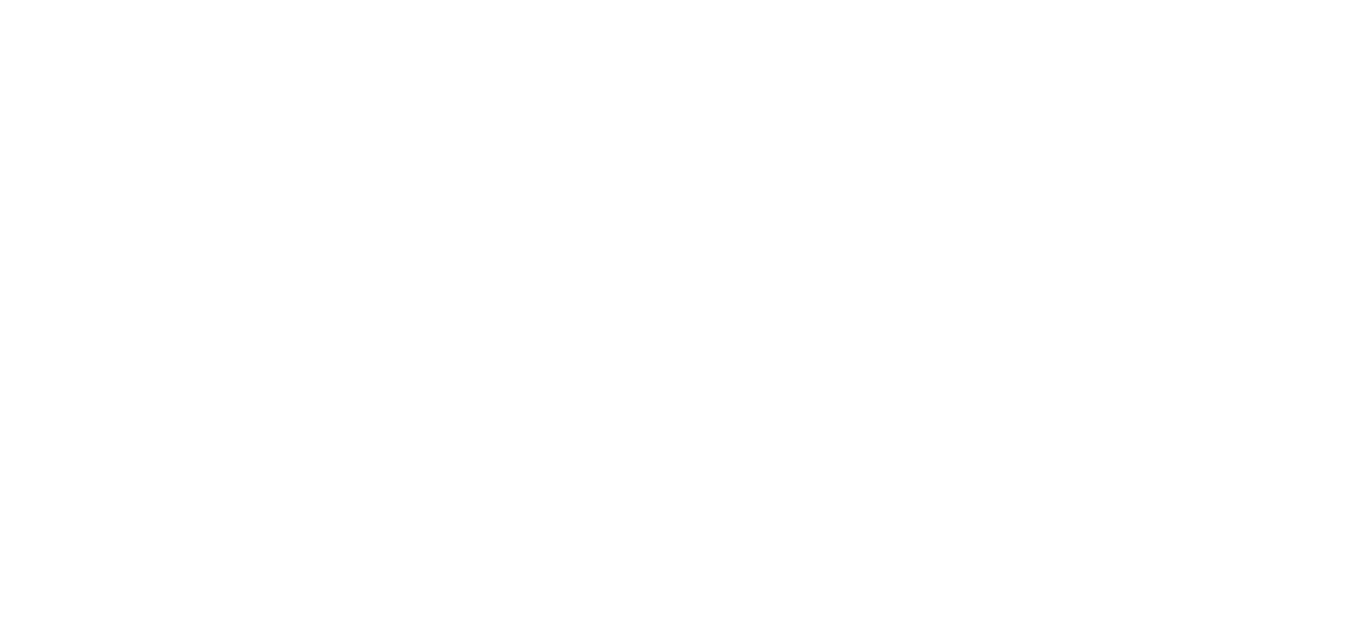 scroll, scrollTop: 0, scrollLeft: 0, axis: both 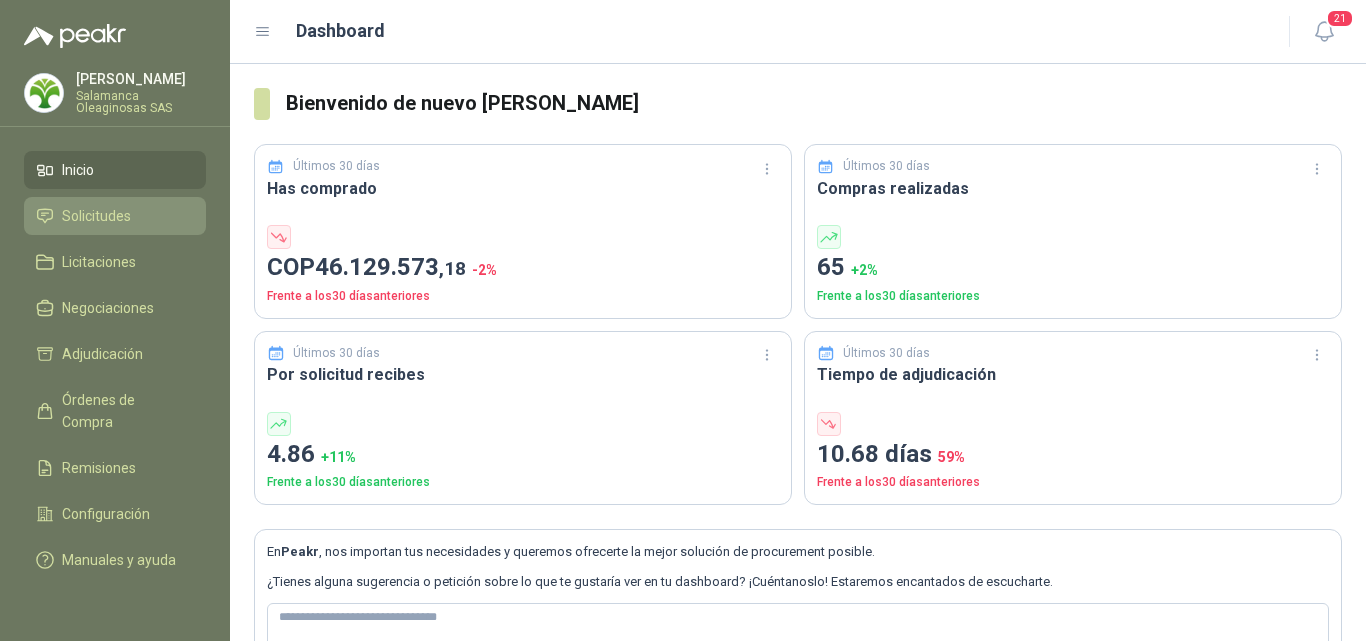 click on "Solicitudes" at bounding box center [96, 216] 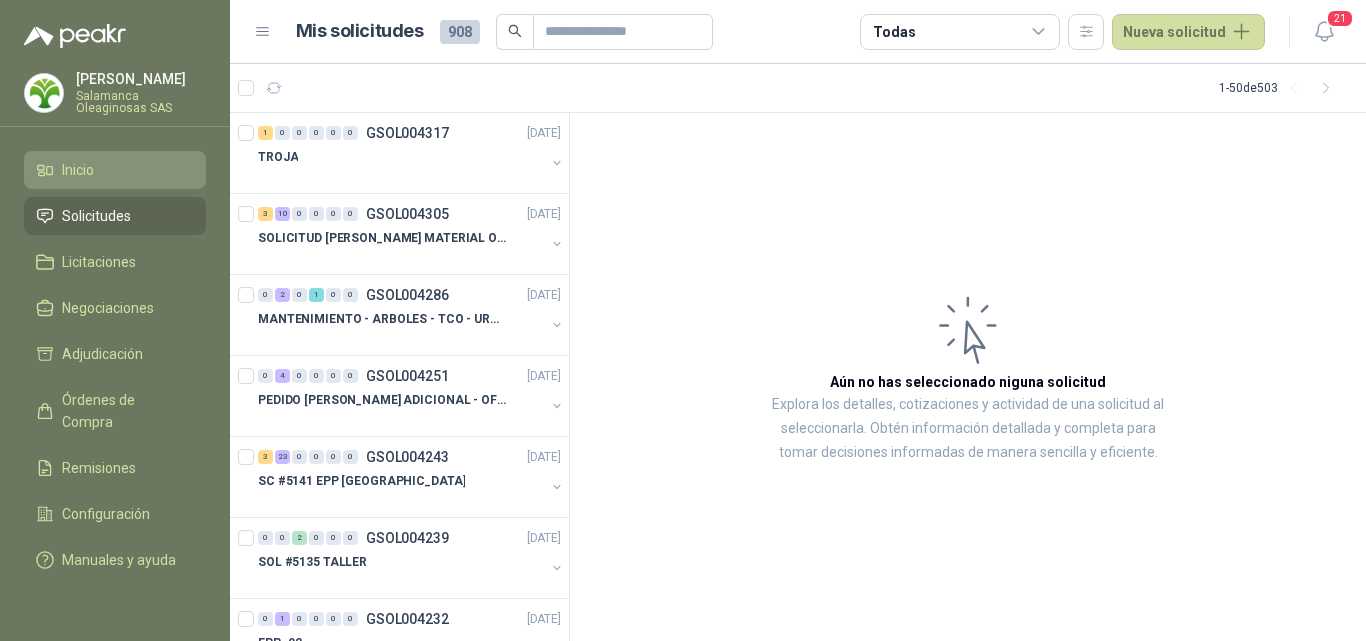click on "Inicio" at bounding box center [115, 170] 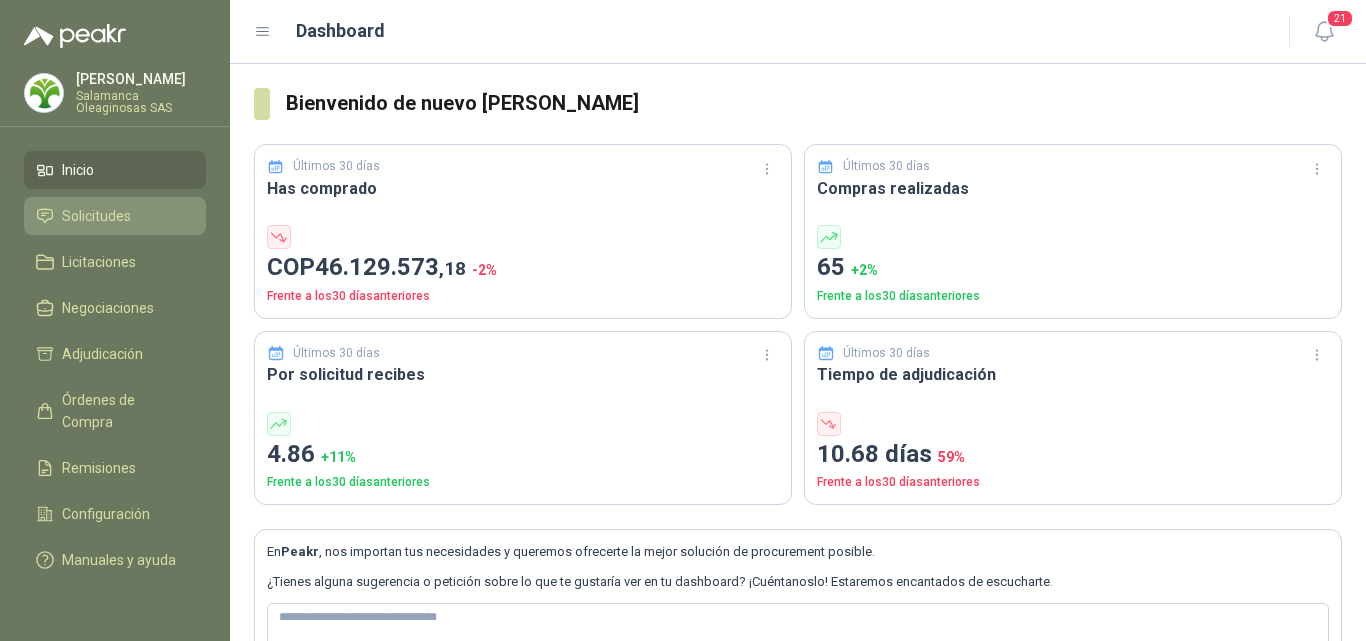 click on "Solicitudes" at bounding box center (96, 216) 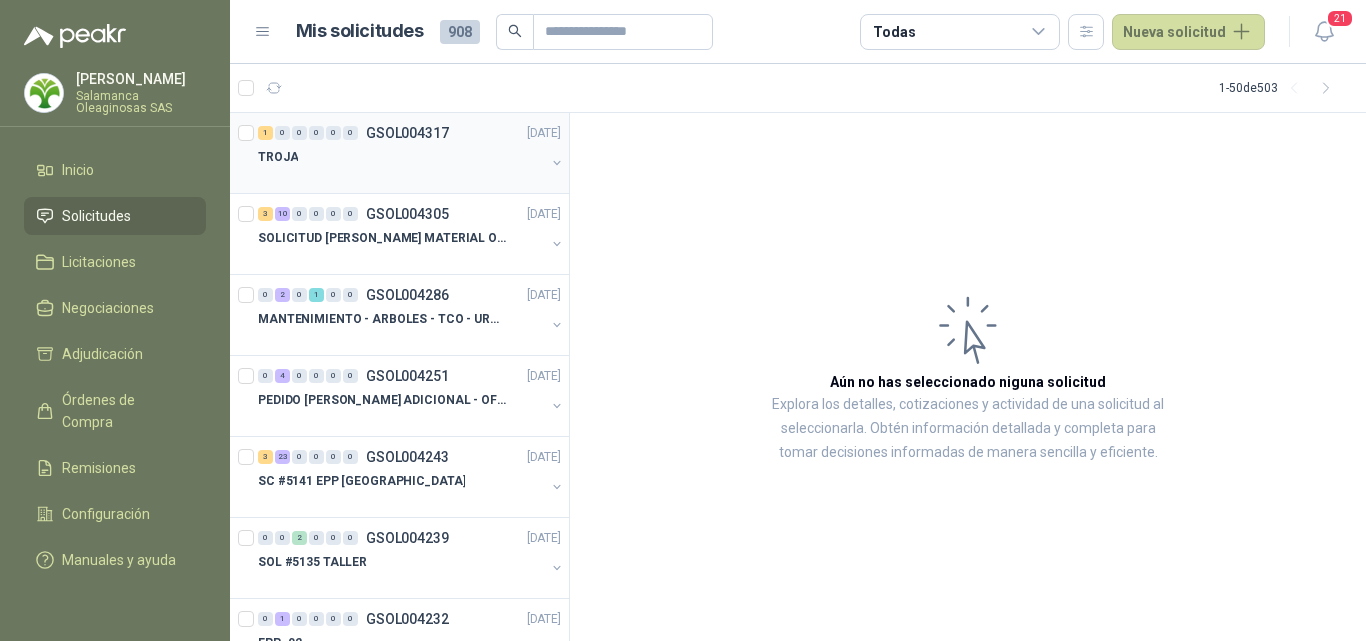 click at bounding box center [401, 177] 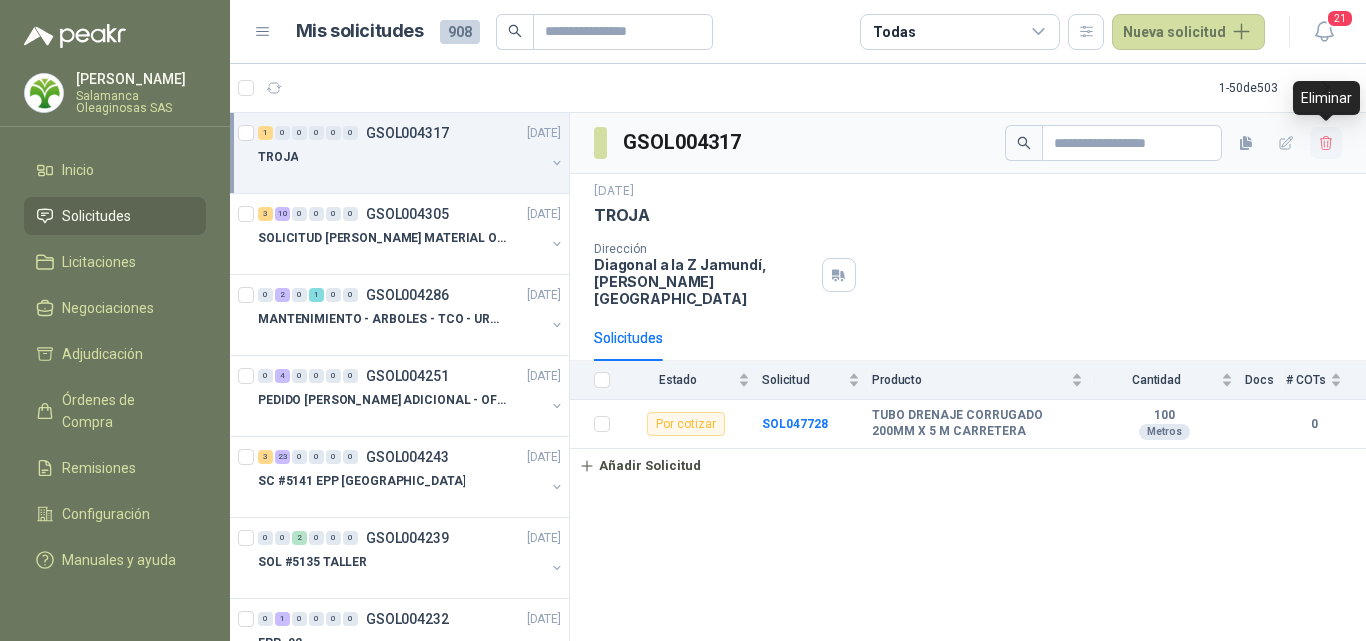 click 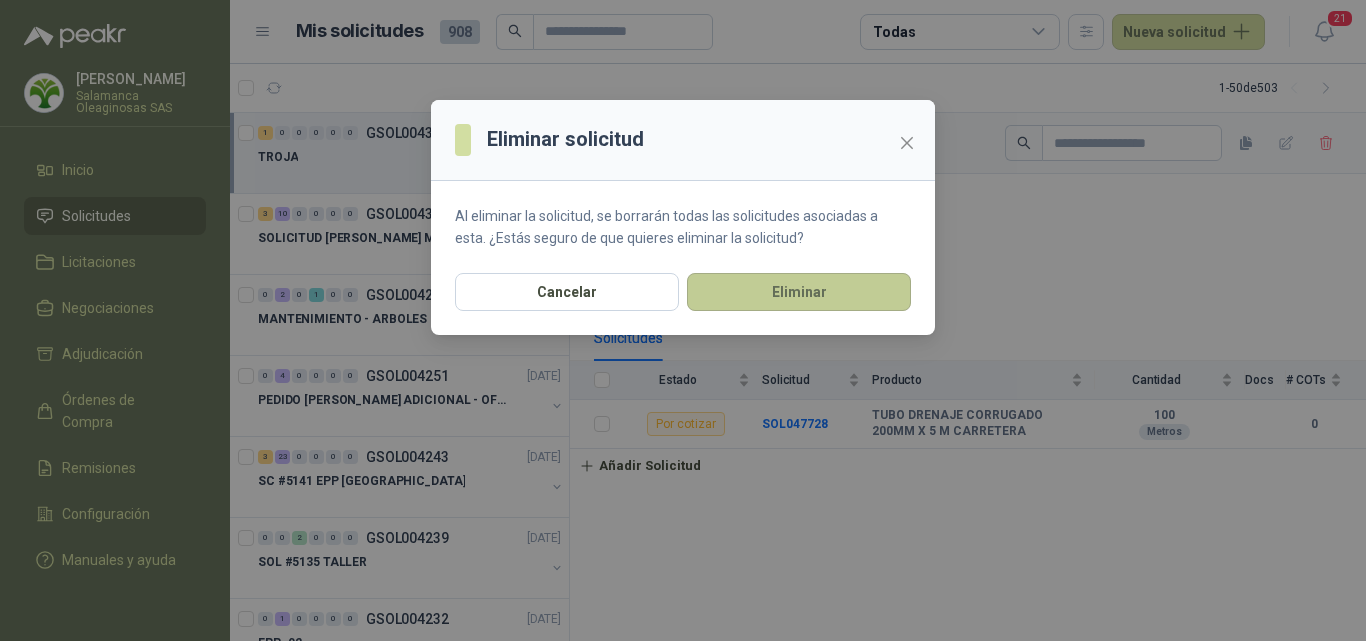 click on "Eliminar" at bounding box center (799, 292) 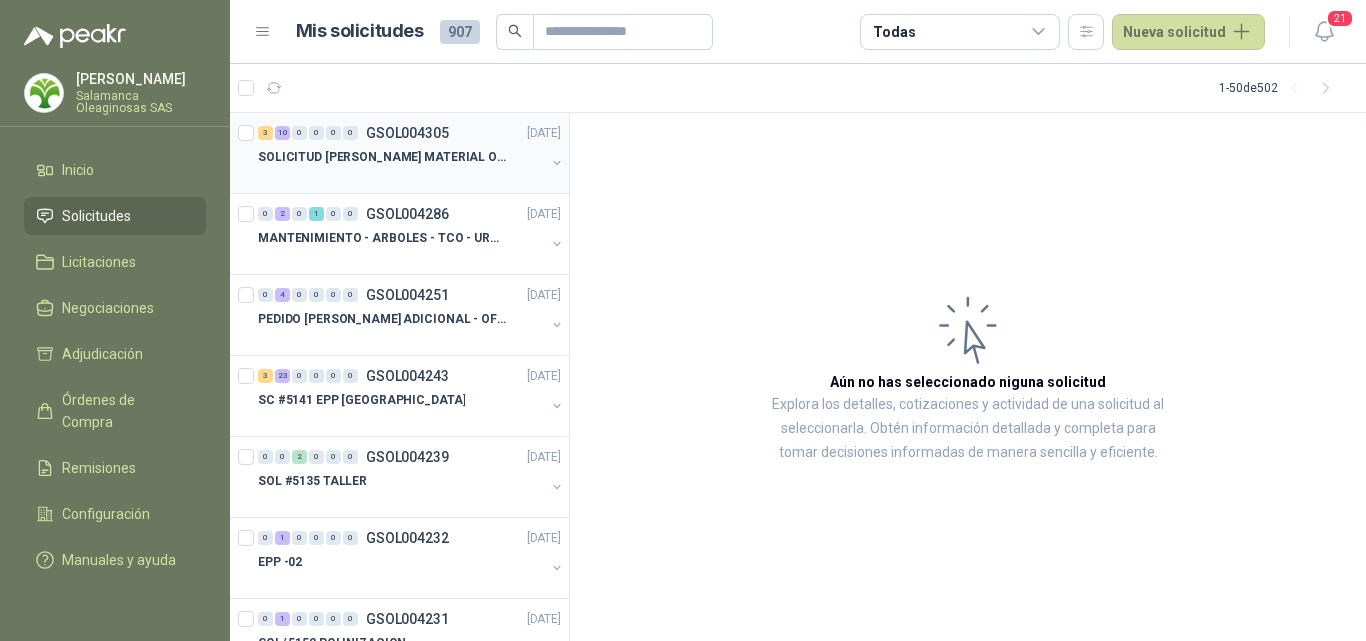 click on "SOLICITUD [PERSON_NAME] MATERIAL OBRA EDIFICIO" at bounding box center [382, 157] 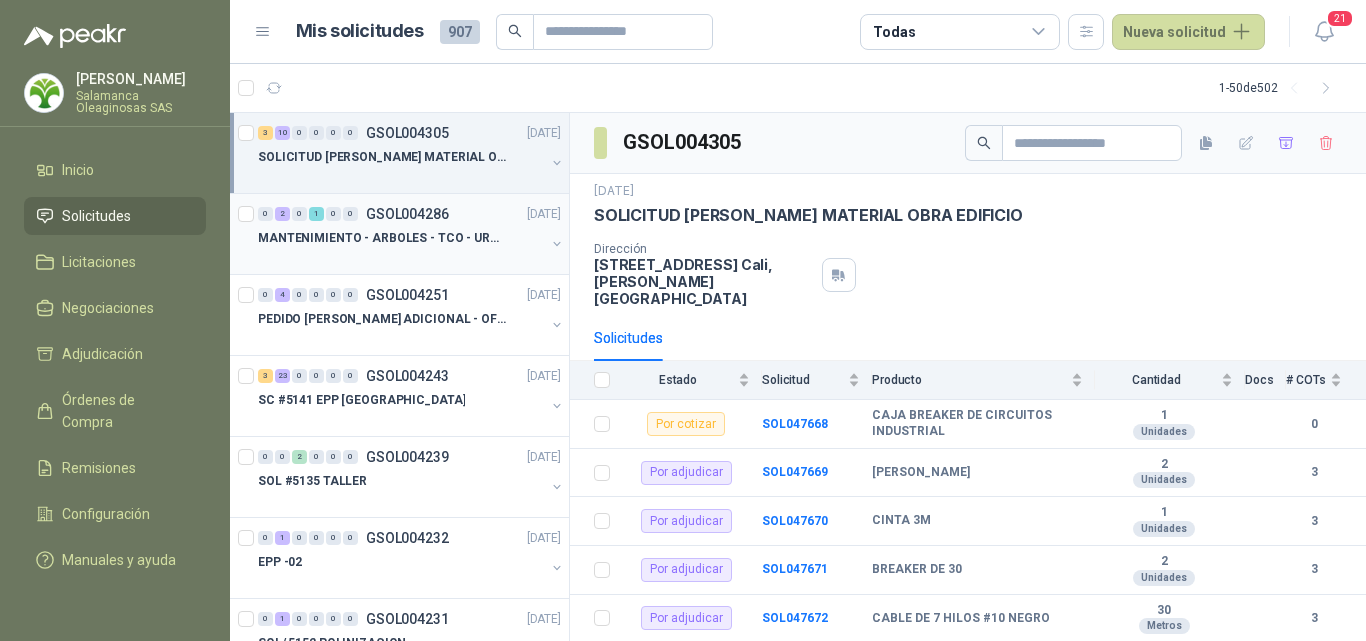 click at bounding box center (401, 258) 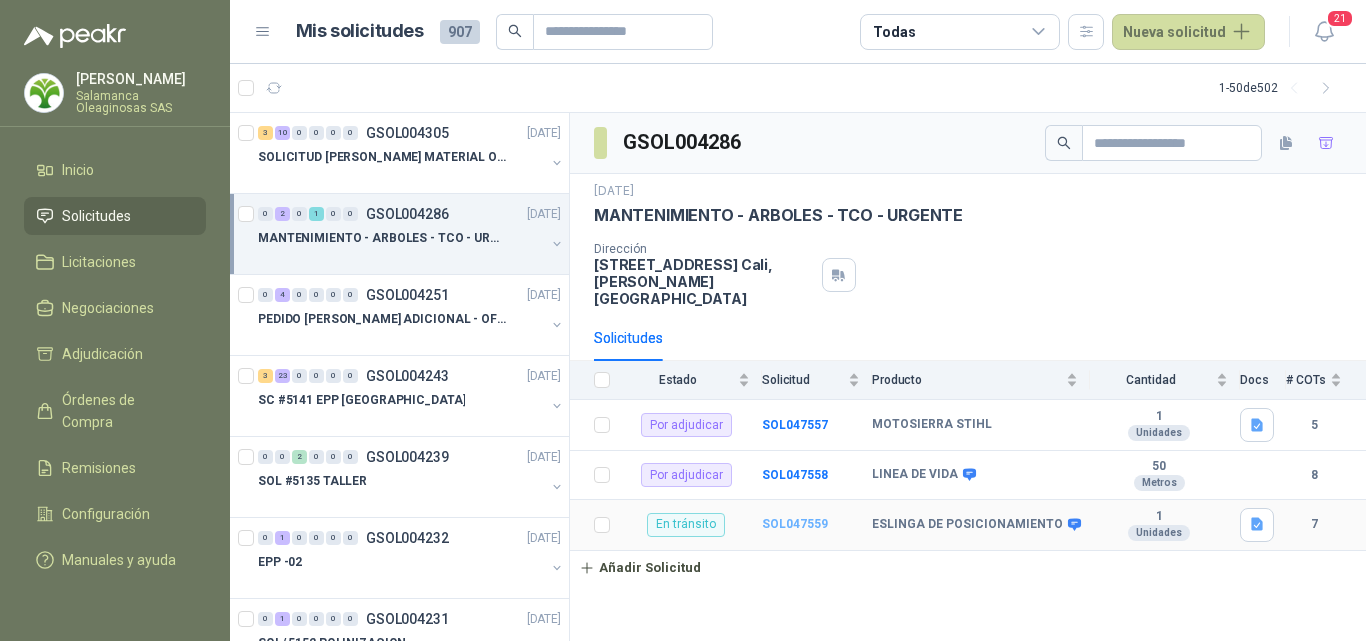 click on "SOL047559" at bounding box center (795, 524) 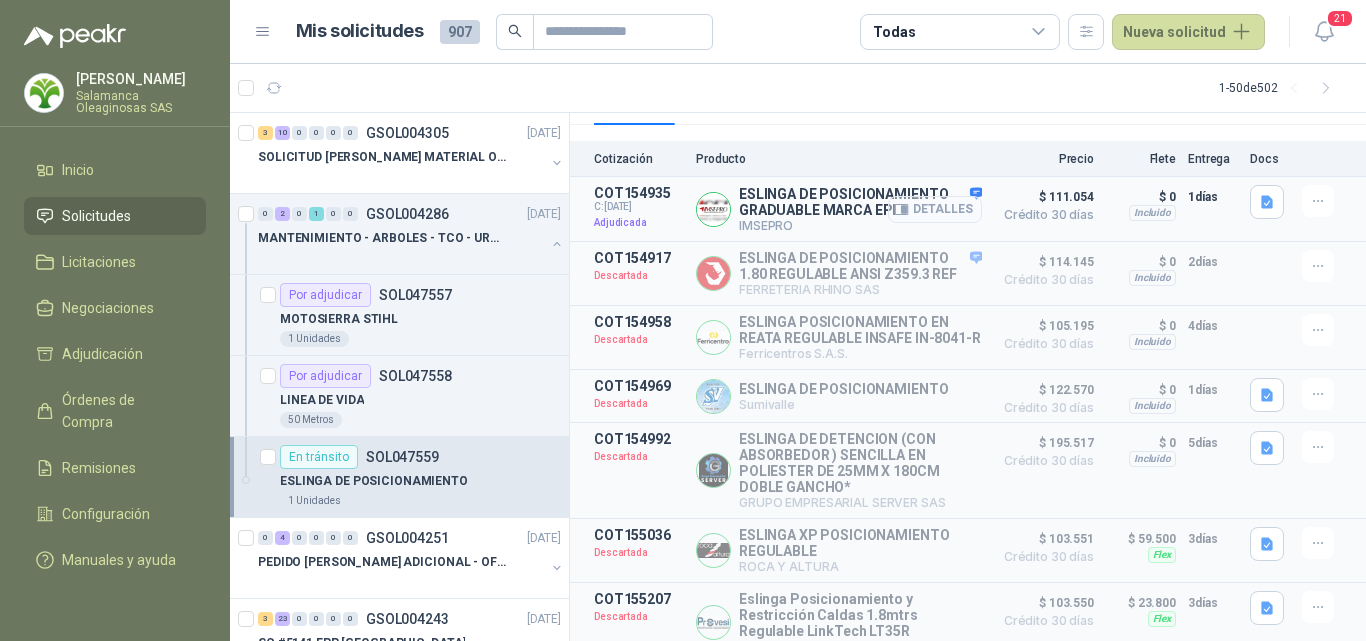 scroll, scrollTop: 300, scrollLeft: 0, axis: vertical 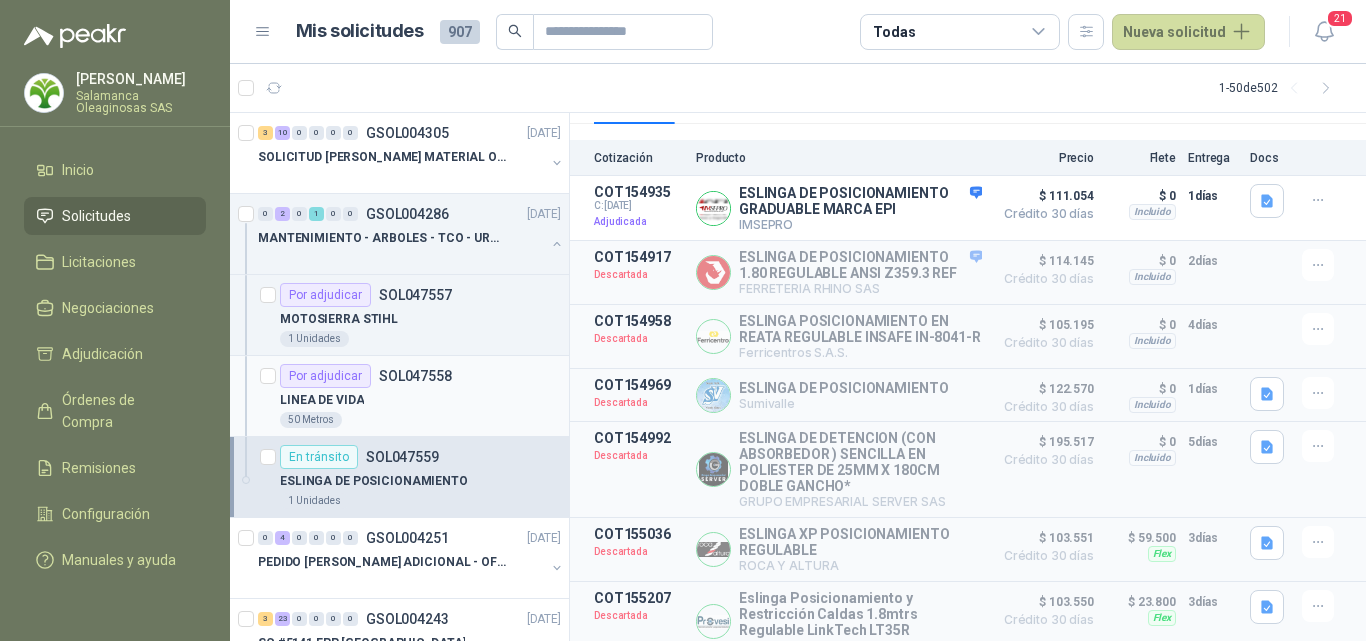 click on "LINEA DE VIDA" at bounding box center [420, 400] 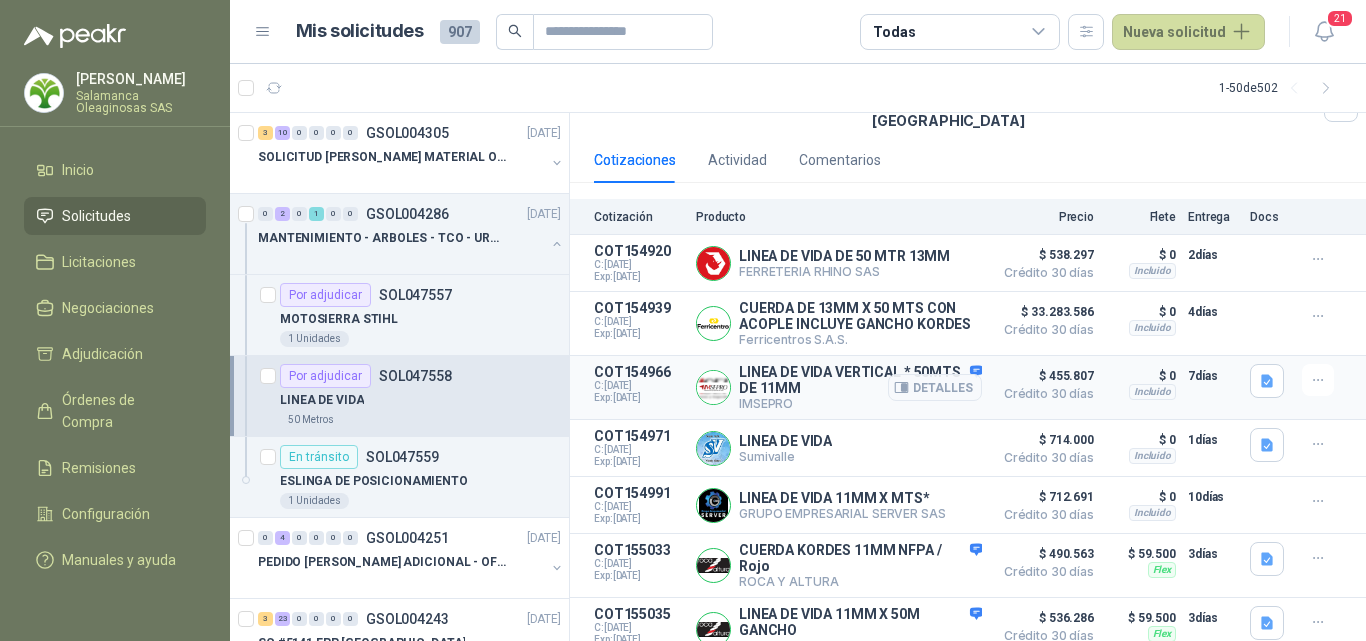 scroll, scrollTop: 266, scrollLeft: 0, axis: vertical 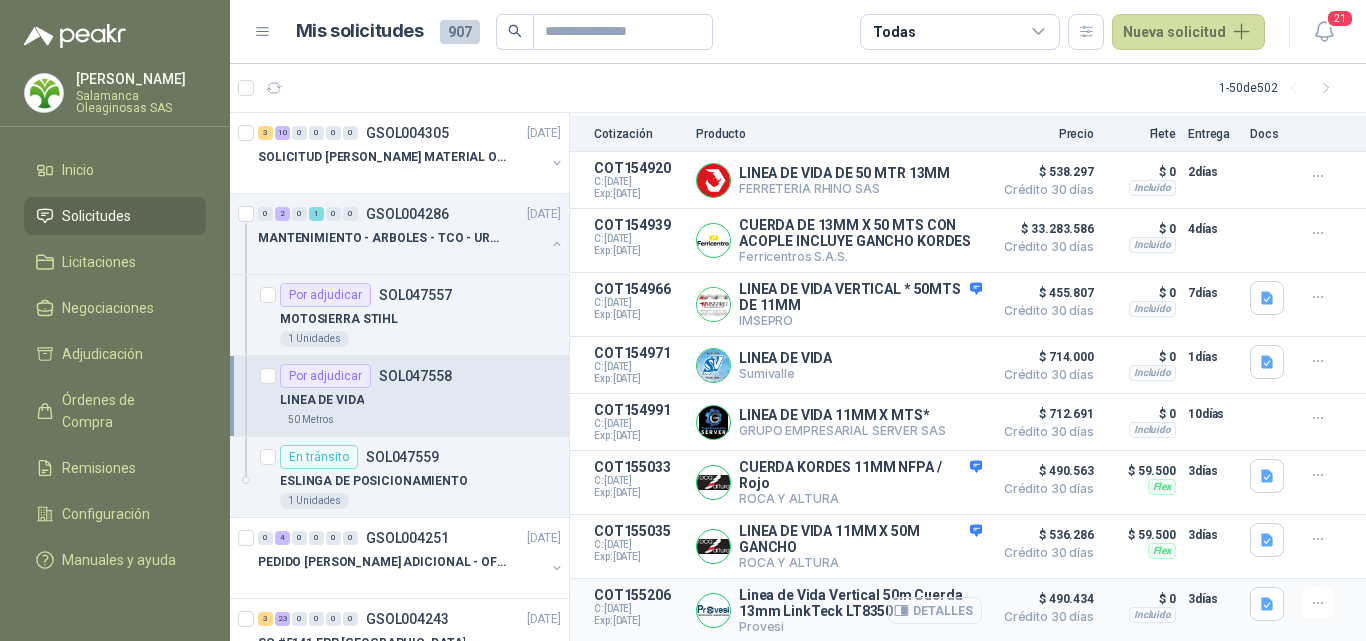 click 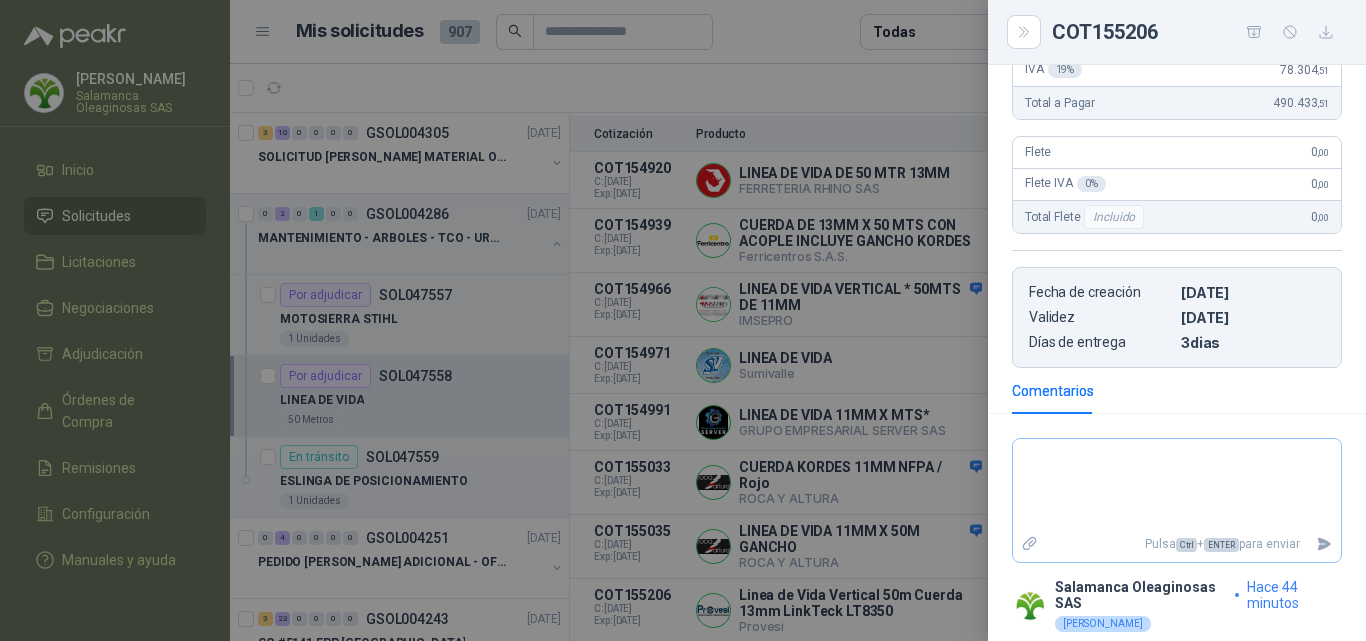 scroll, scrollTop: 371, scrollLeft: 0, axis: vertical 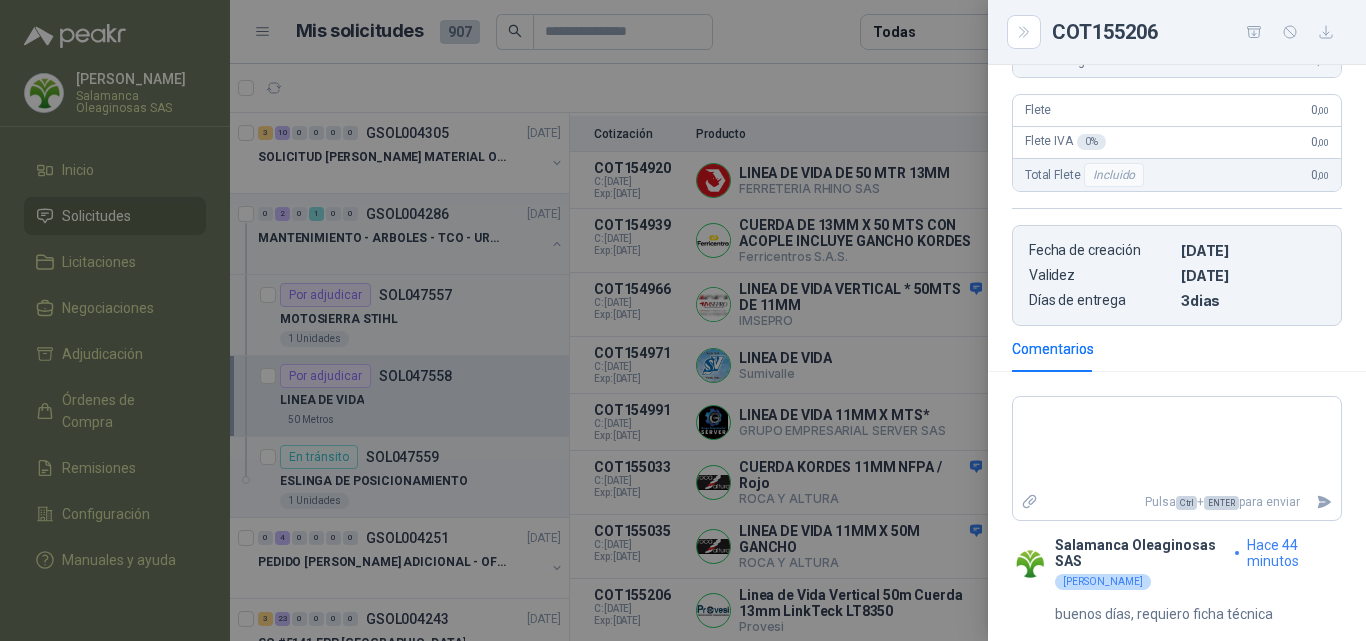 click at bounding box center (683, 320) 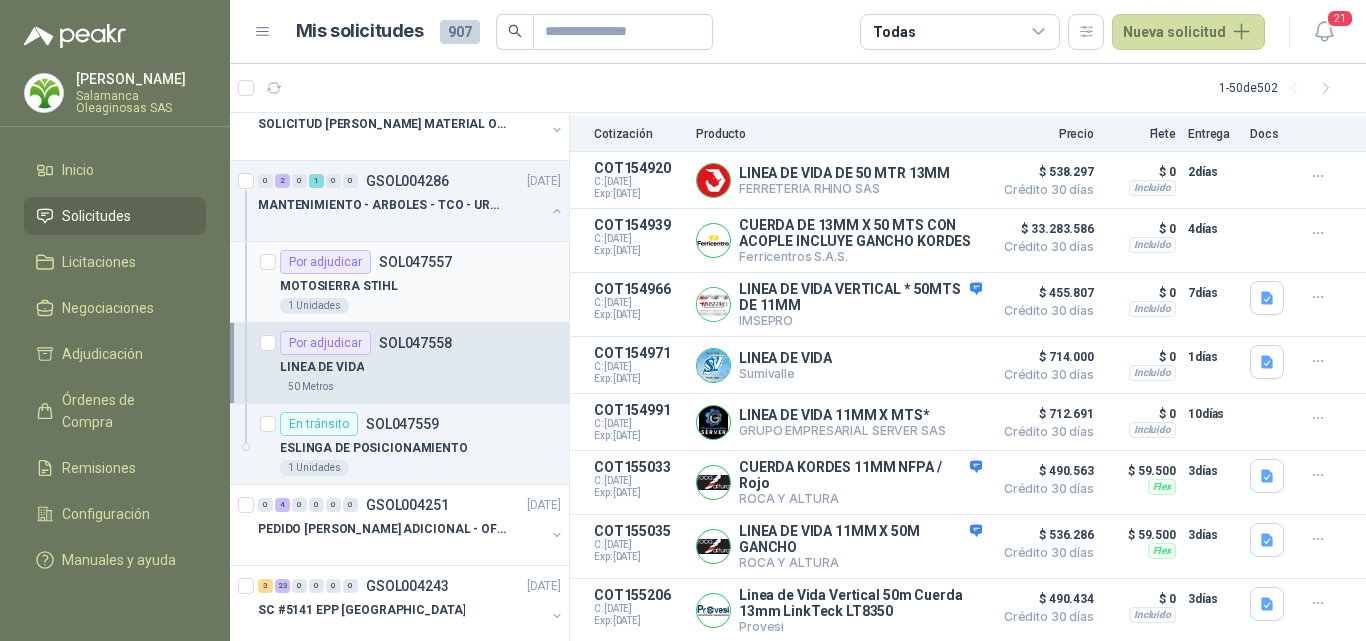 scroll, scrollTop: 0, scrollLeft: 0, axis: both 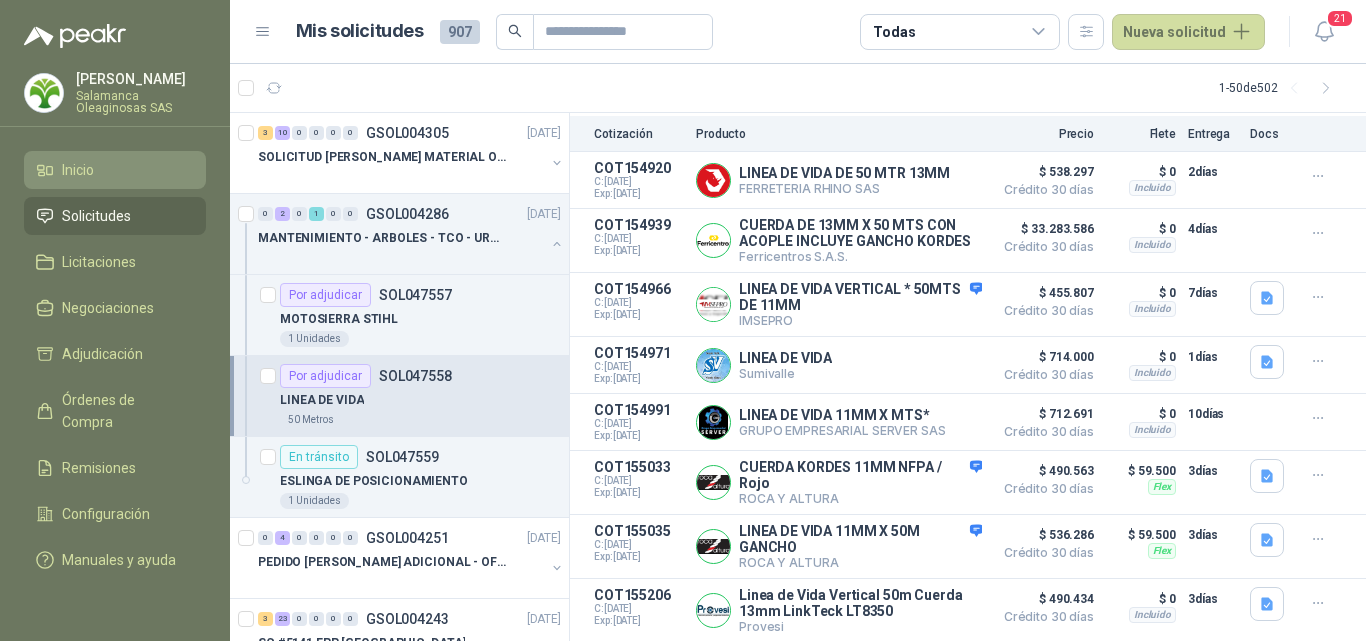 click on "Inicio" at bounding box center [115, 170] 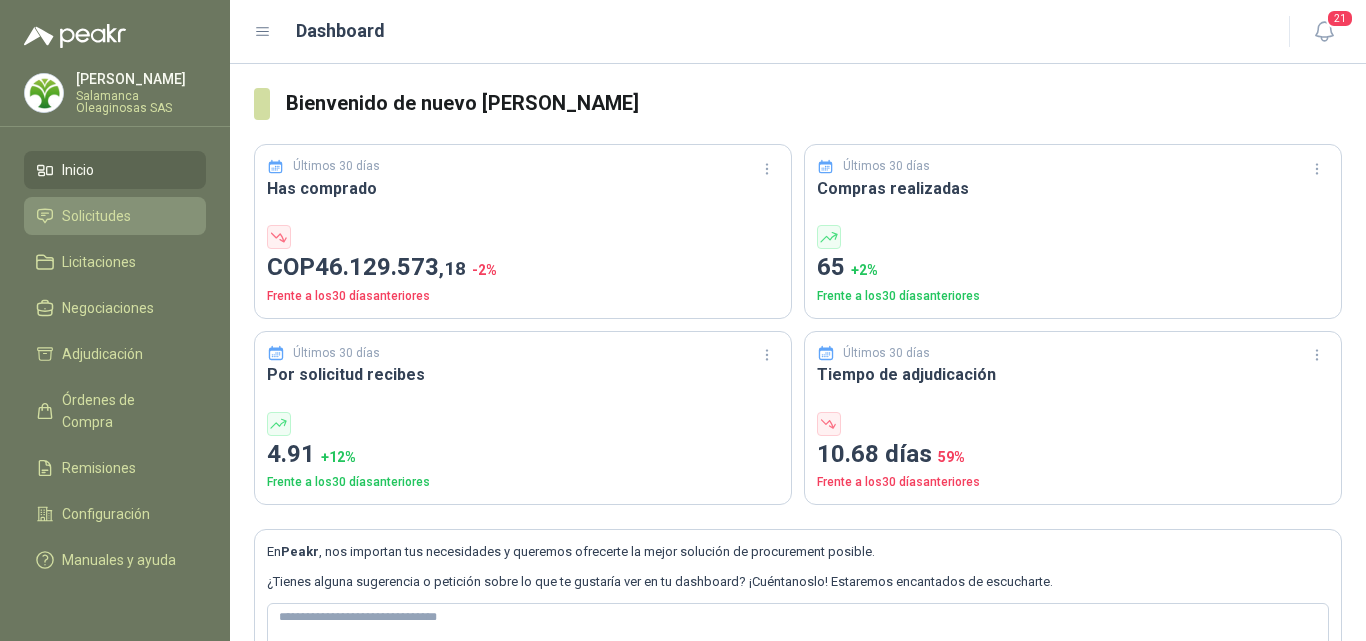 click on "Solicitudes" at bounding box center (96, 216) 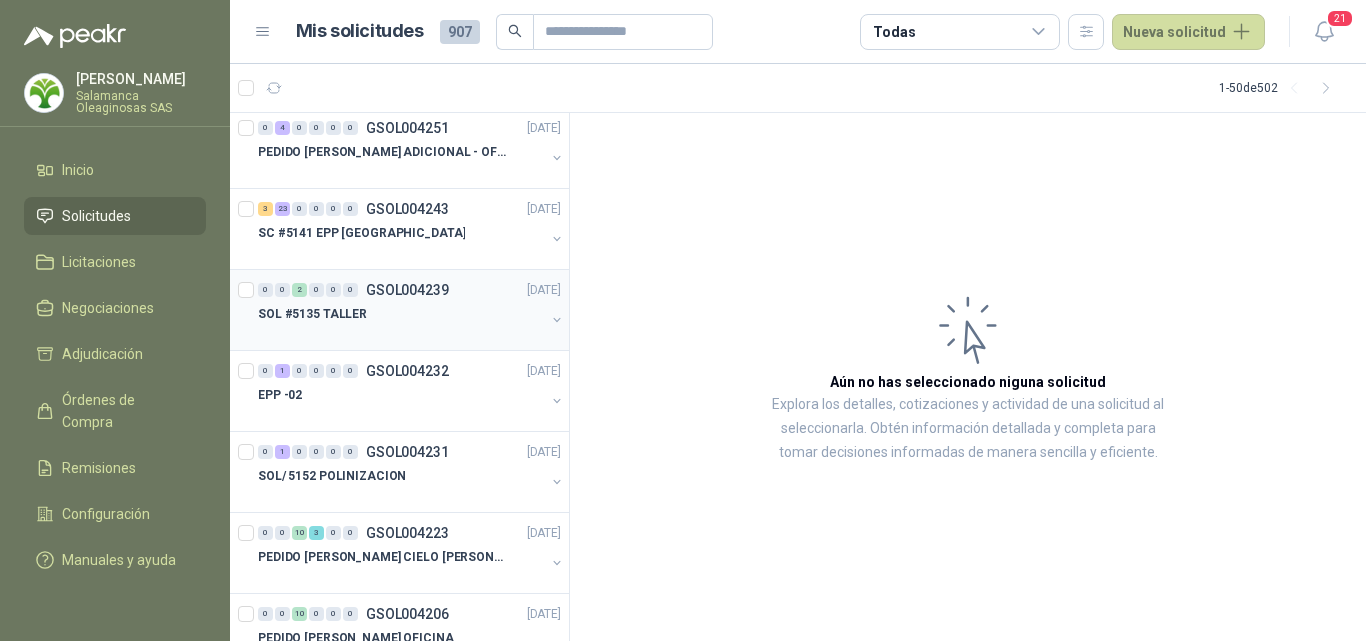 scroll, scrollTop: 200, scrollLeft: 0, axis: vertical 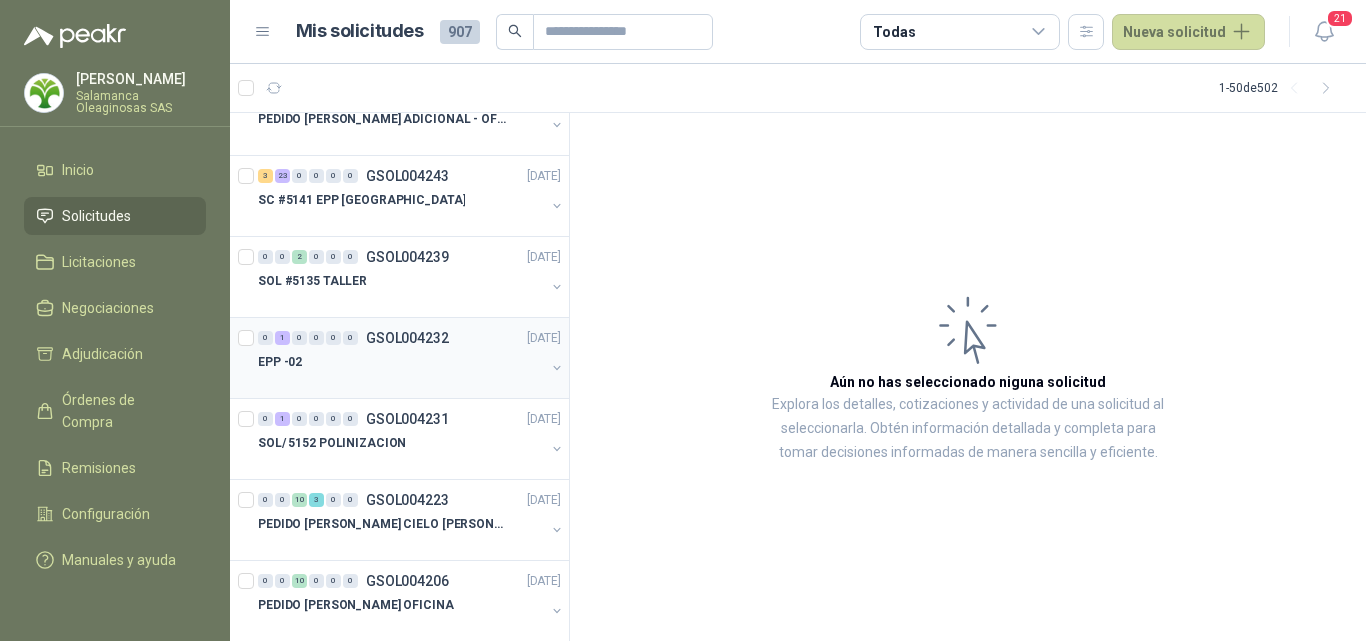 click on "EPP -02" at bounding box center [401, 362] 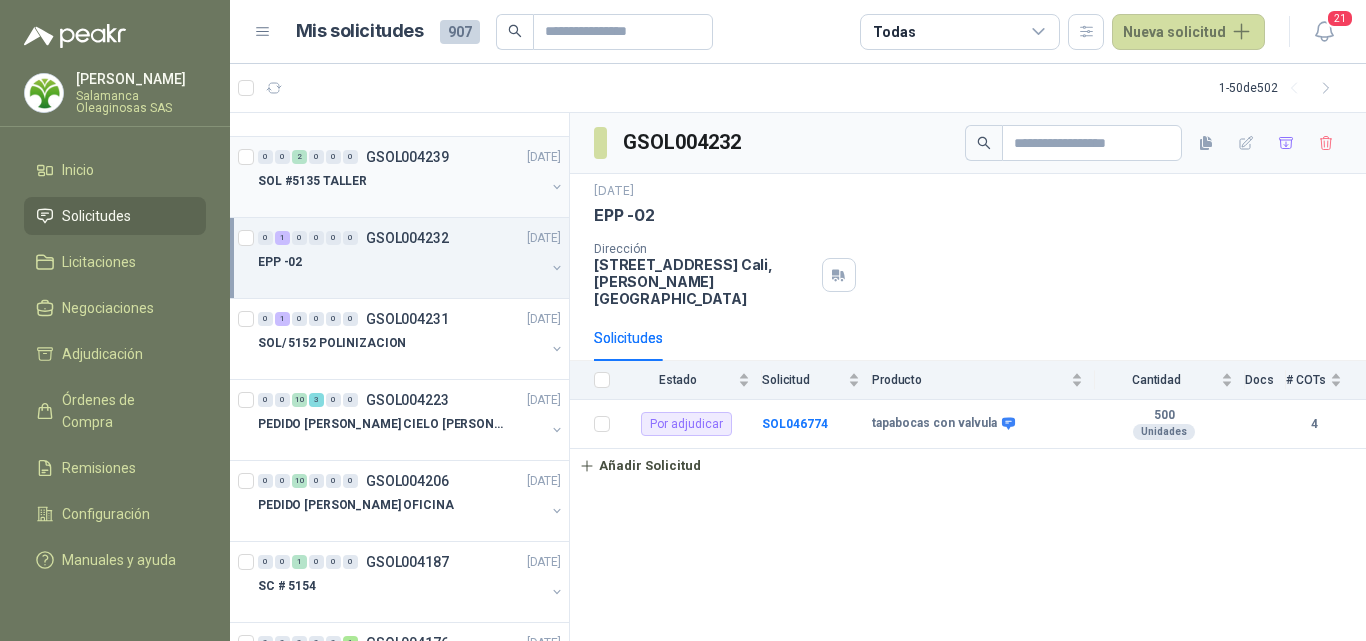scroll, scrollTop: 0, scrollLeft: 0, axis: both 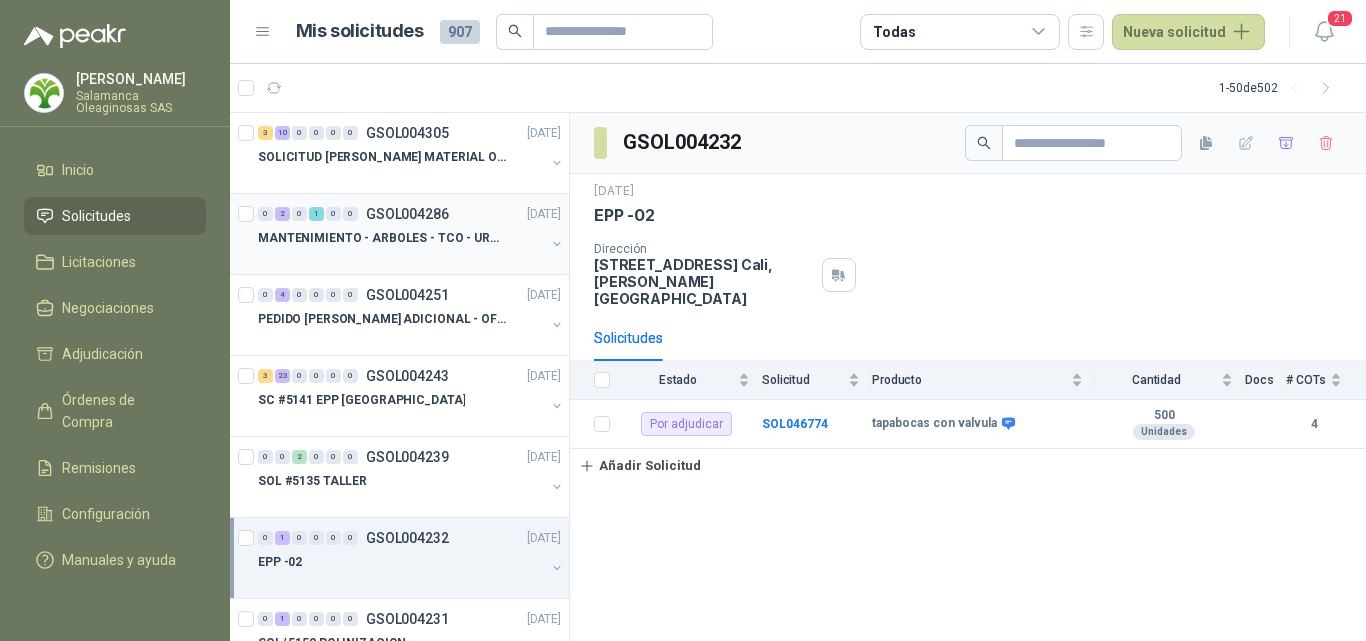 click at bounding box center [401, 258] 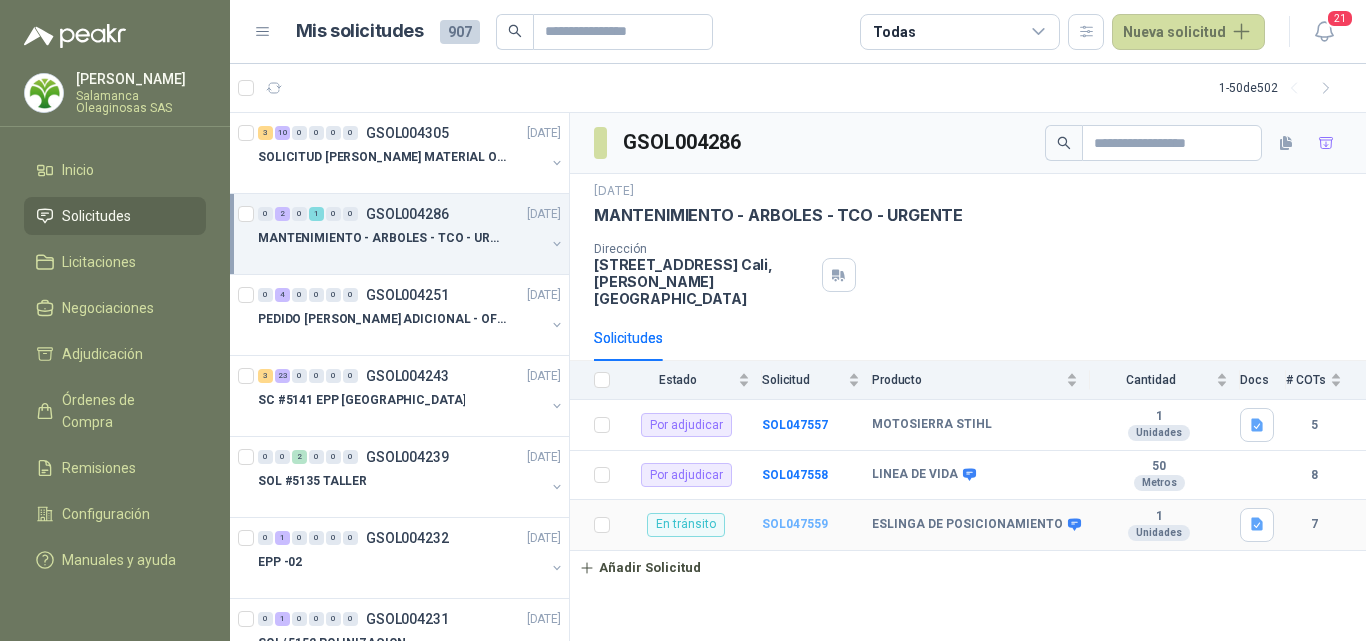 click on "SOL047559" at bounding box center (795, 524) 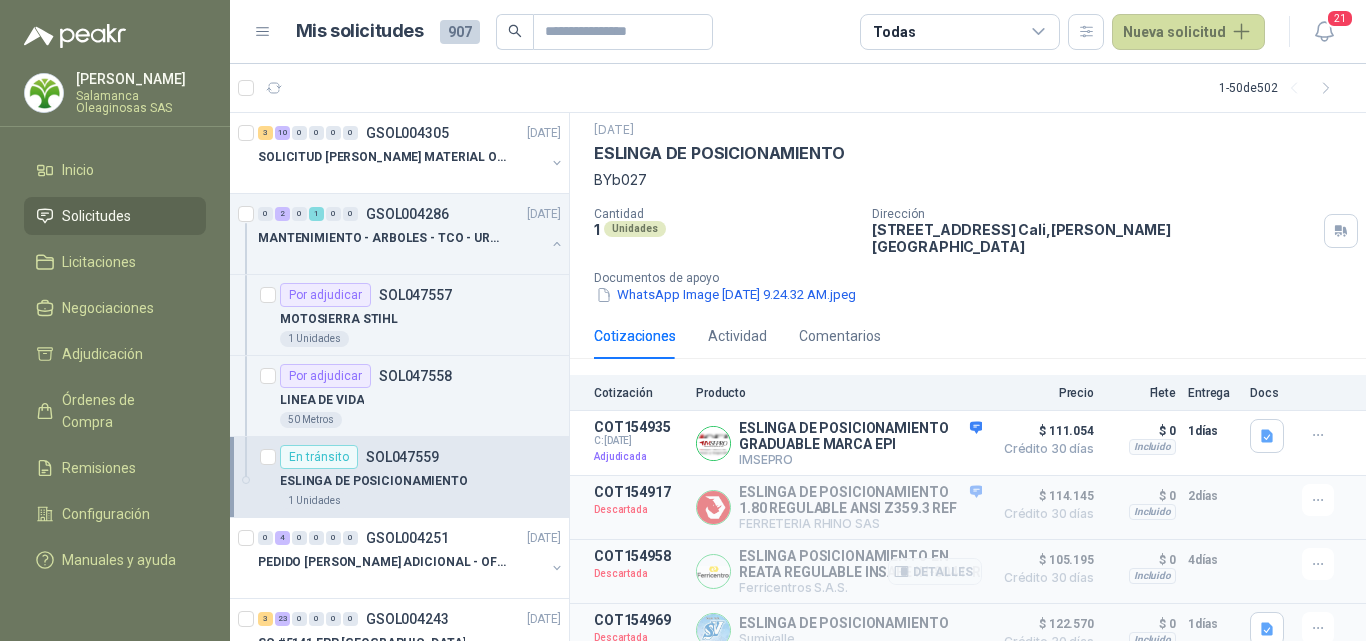 scroll, scrollTop: 200, scrollLeft: 0, axis: vertical 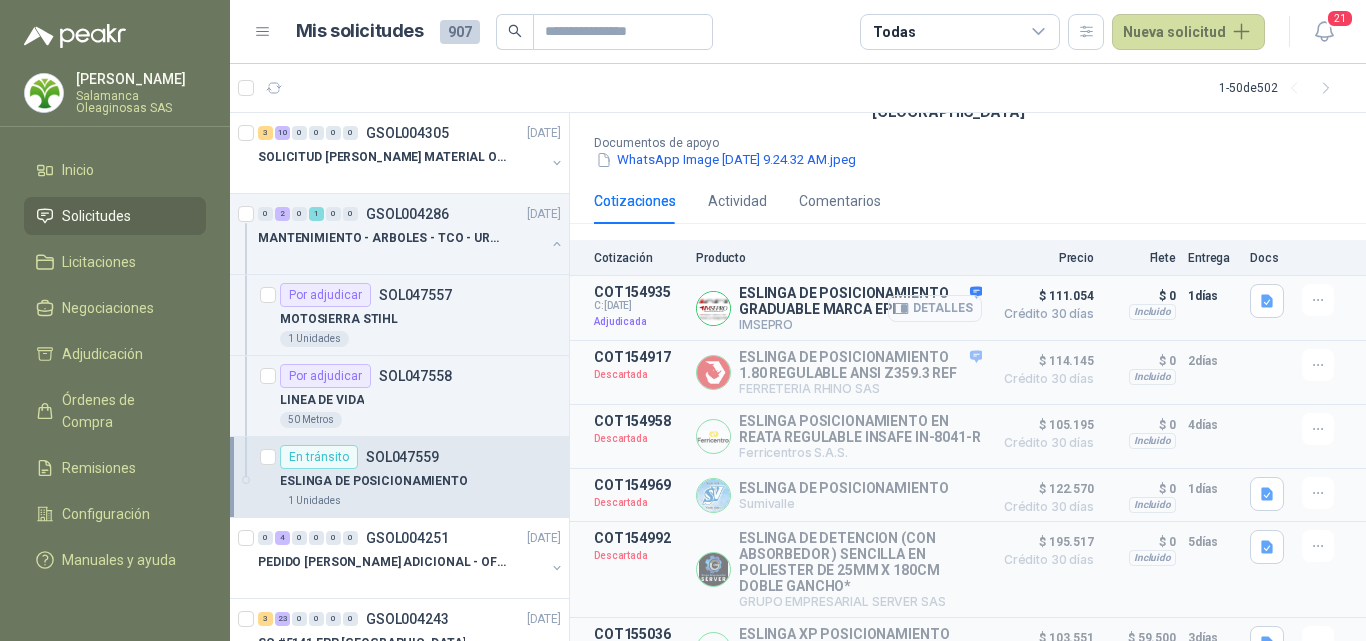 click on "Detalles" at bounding box center [935, 308] 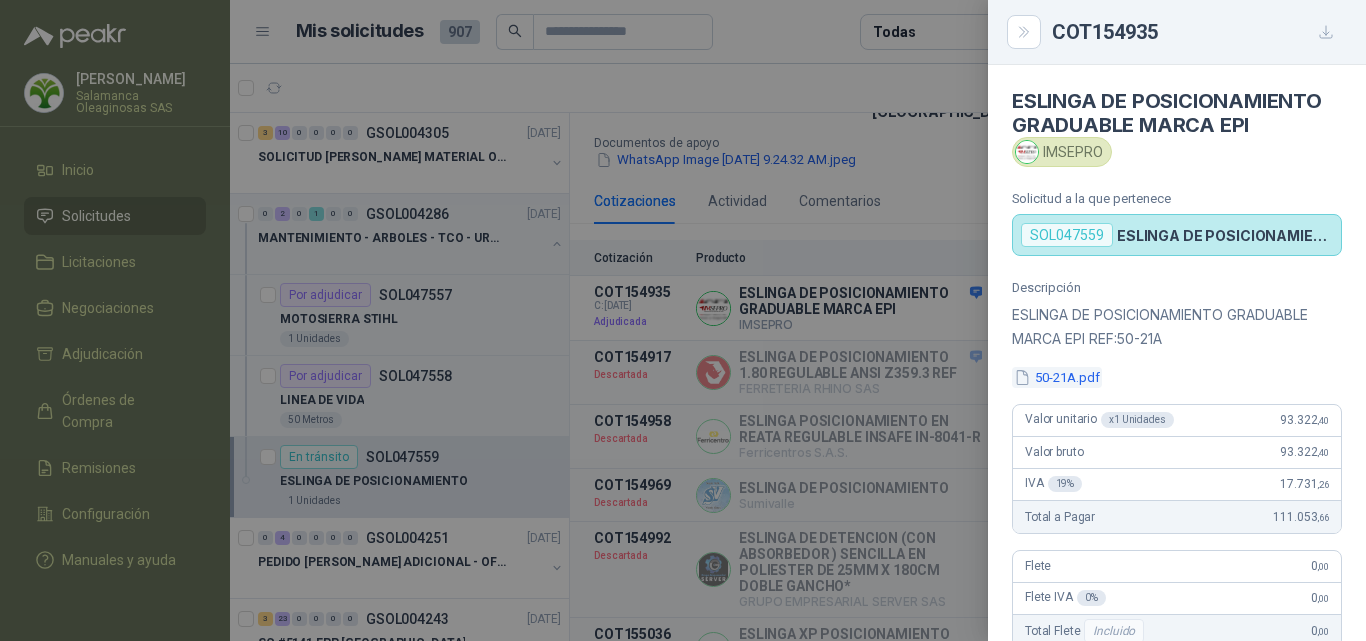 click on "50-21A.pdf" at bounding box center (1057, 377) 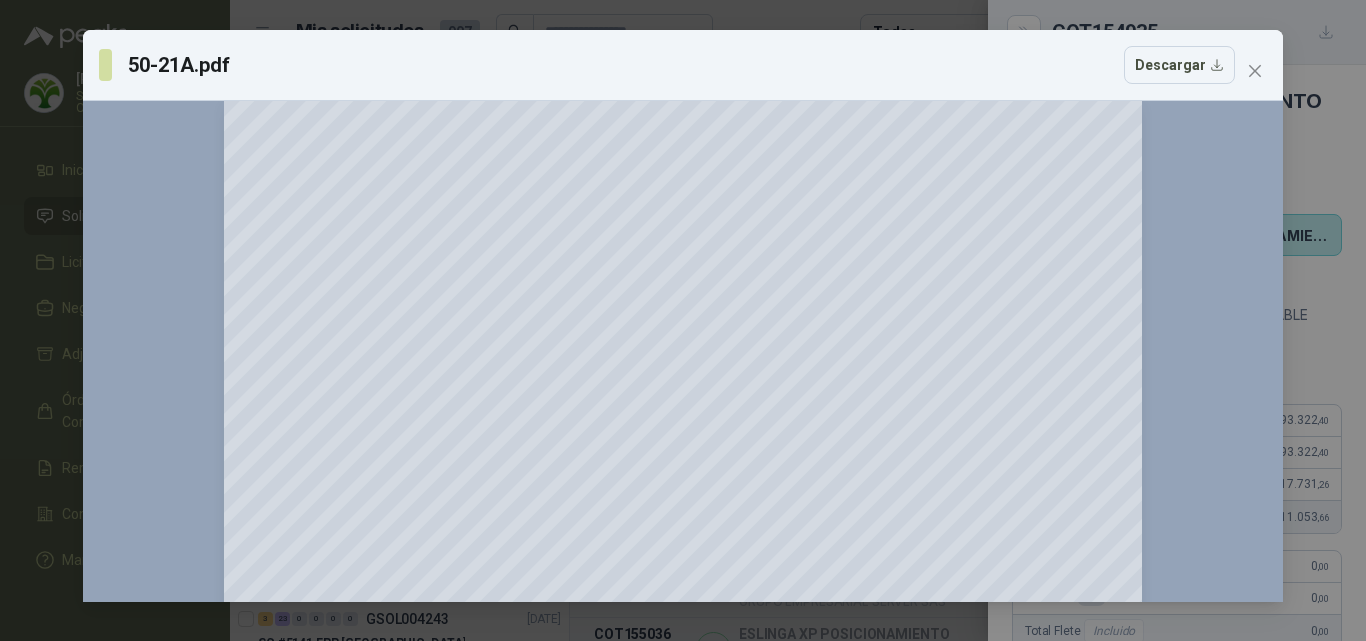 scroll, scrollTop: 0, scrollLeft: 0, axis: both 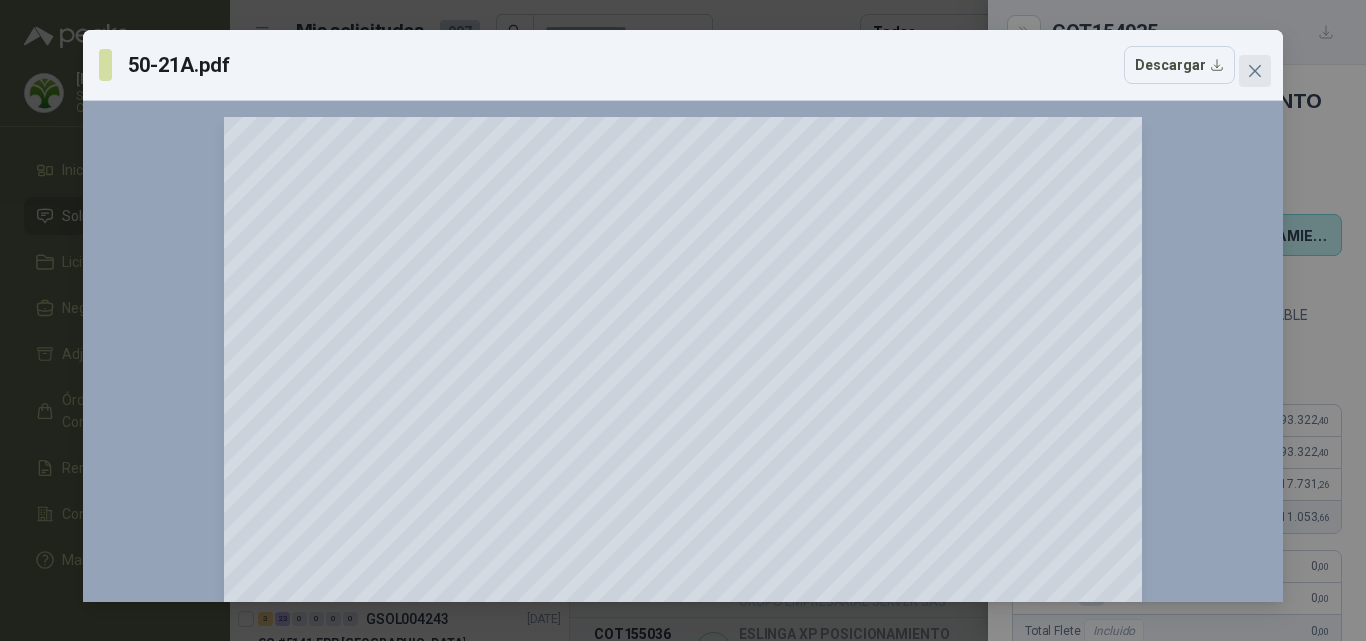 click 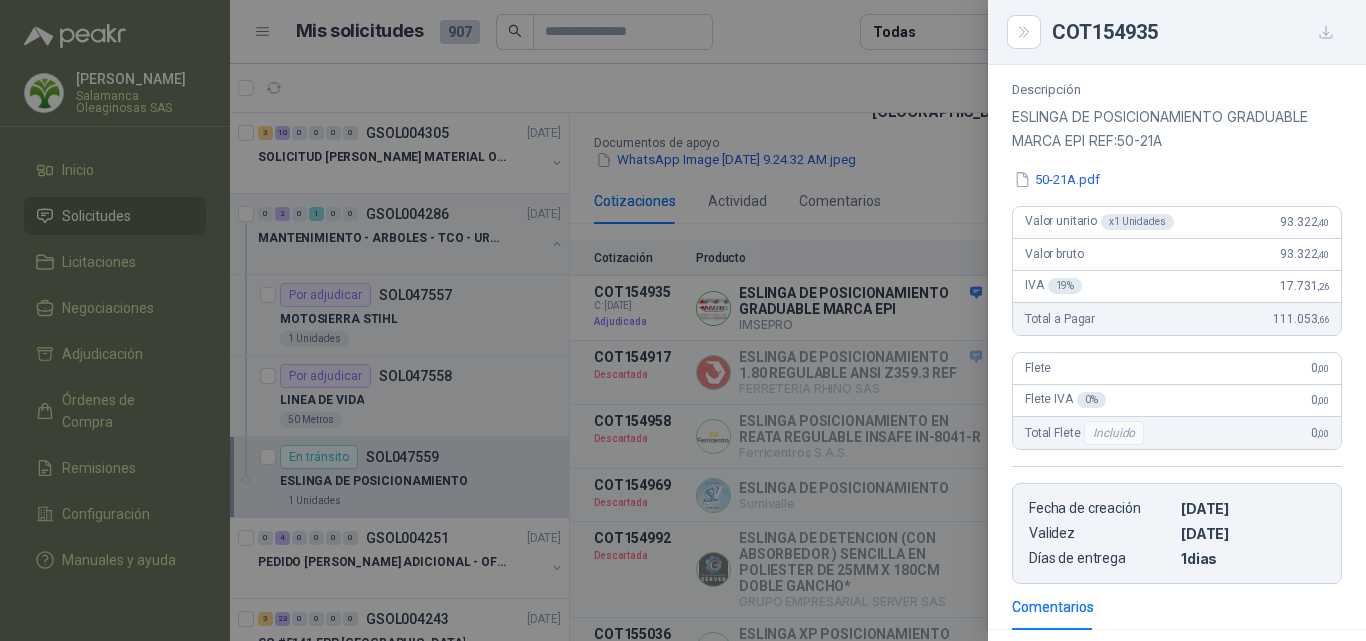 scroll, scrollTop: 200, scrollLeft: 0, axis: vertical 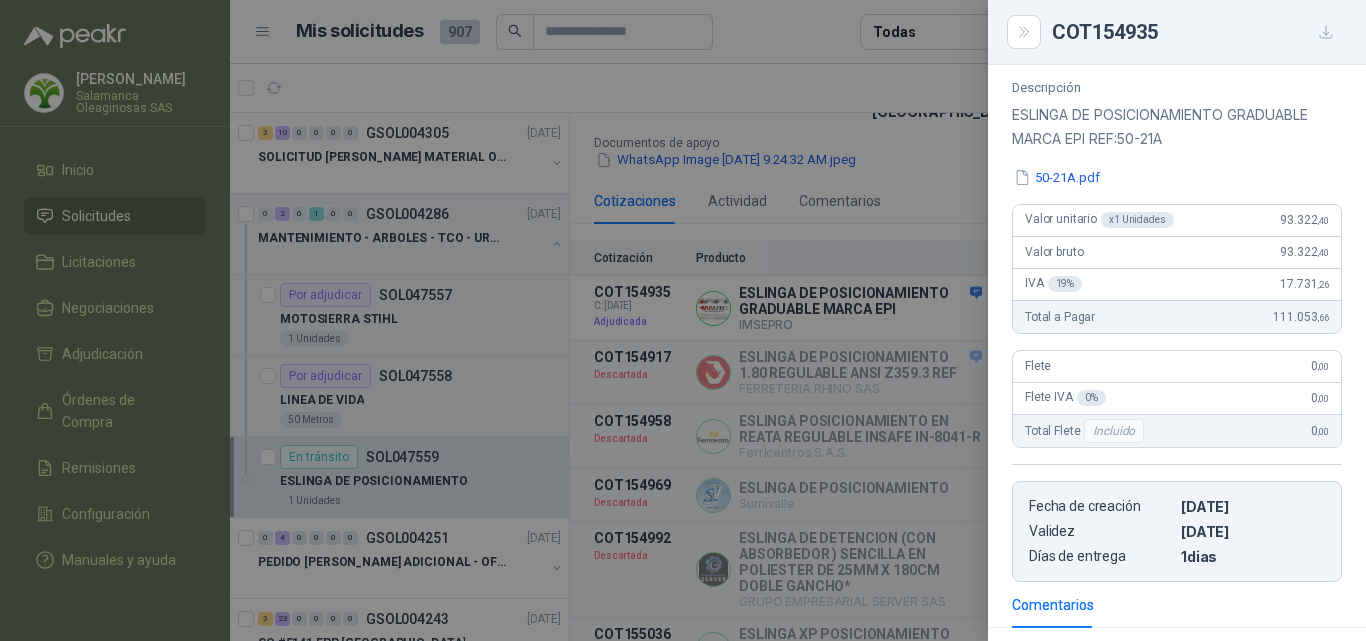 click at bounding box center [683, 320] 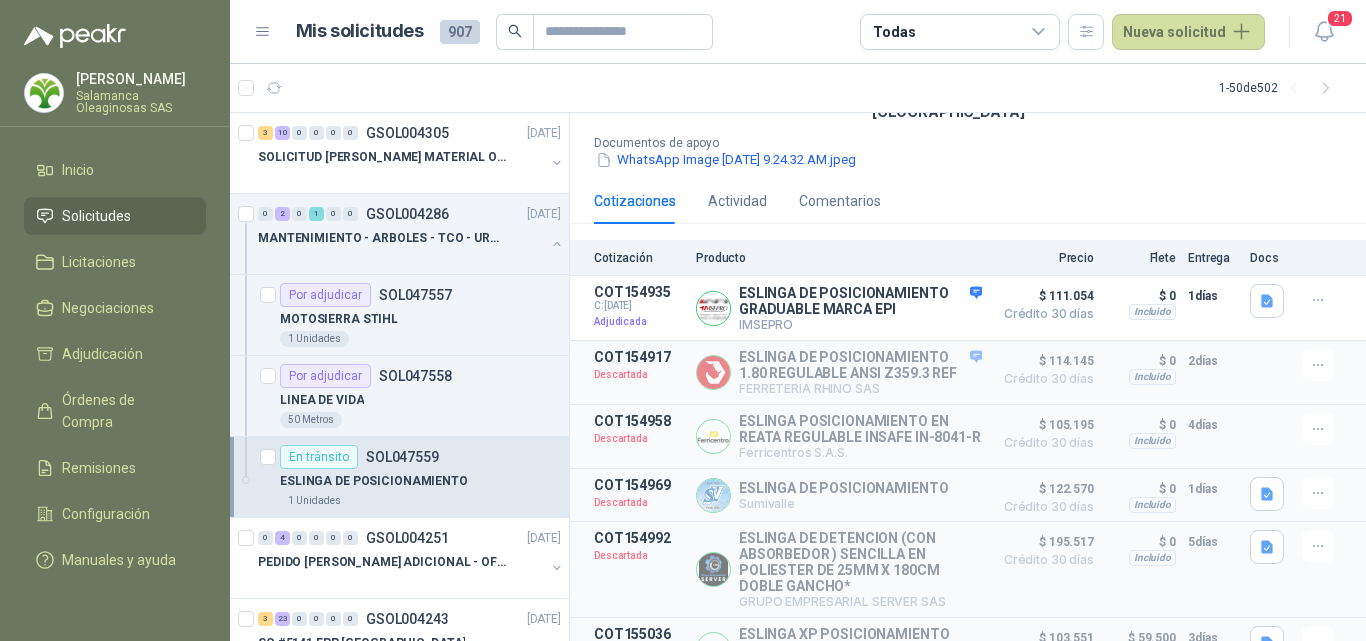 type 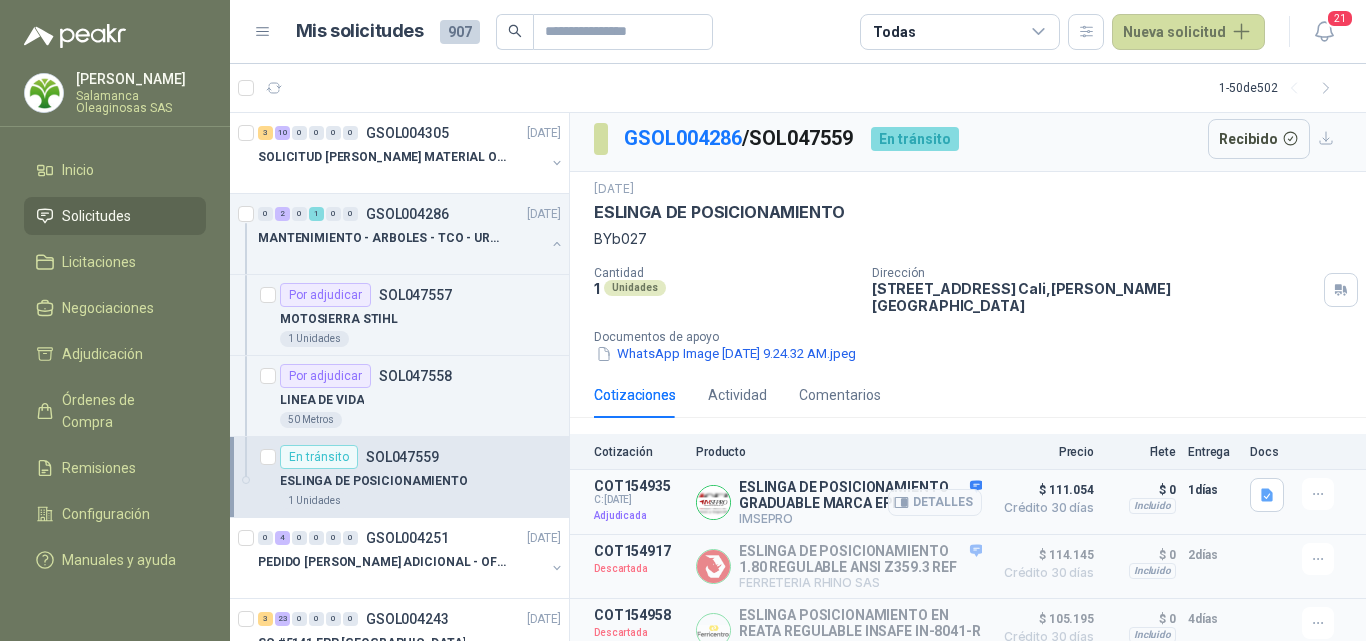 scroll, scrollTop: 0, scrollLeft: 0, axis: both 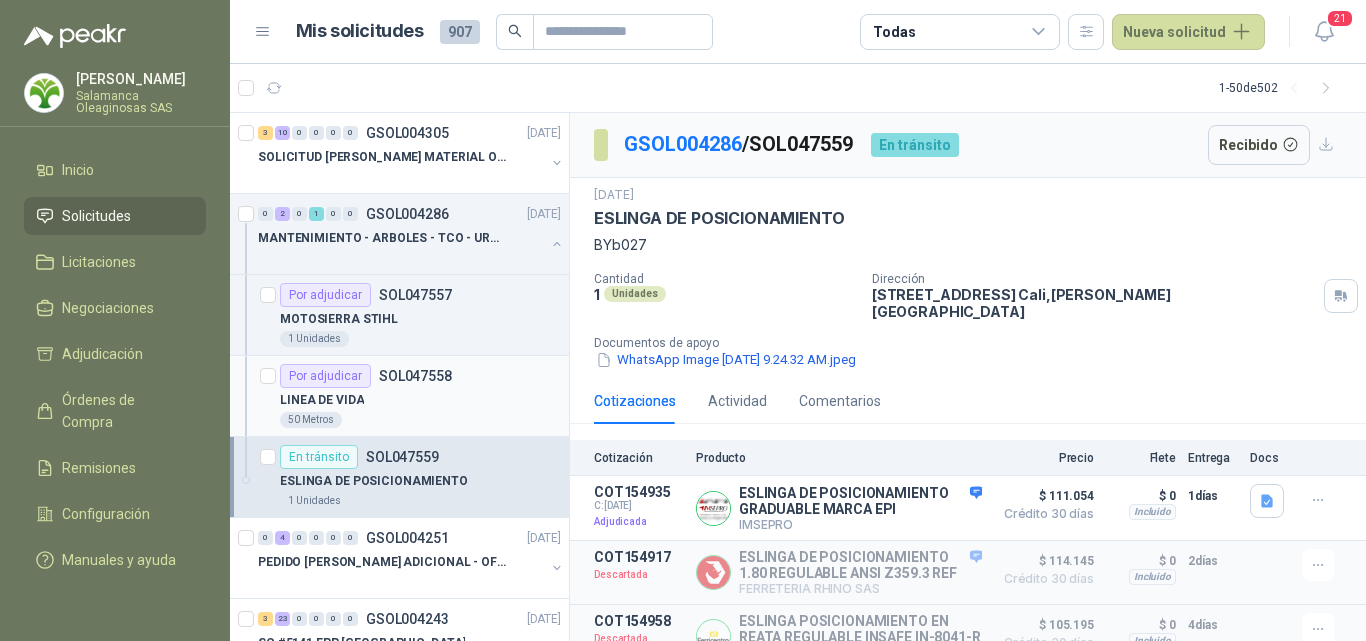 click on "LINEA DE VIDA" at bounding box center (420, 400) 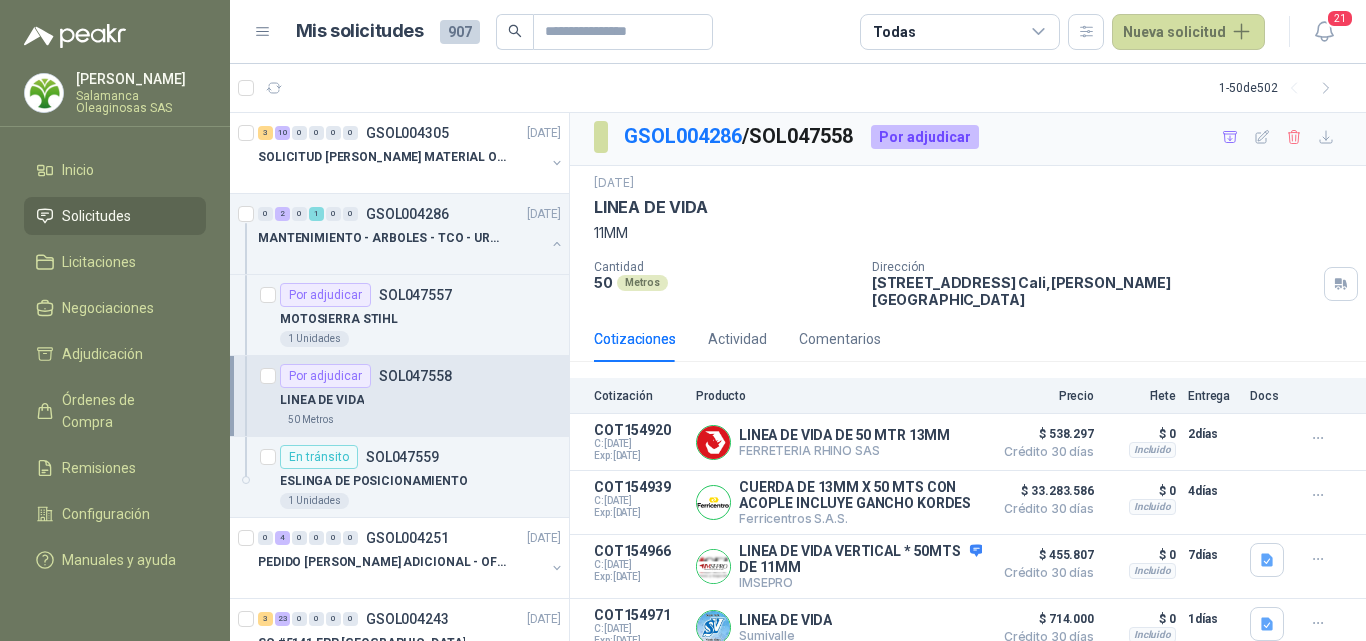 scroll, scrollTop: 0, scrollLeft: 0, axis: both 